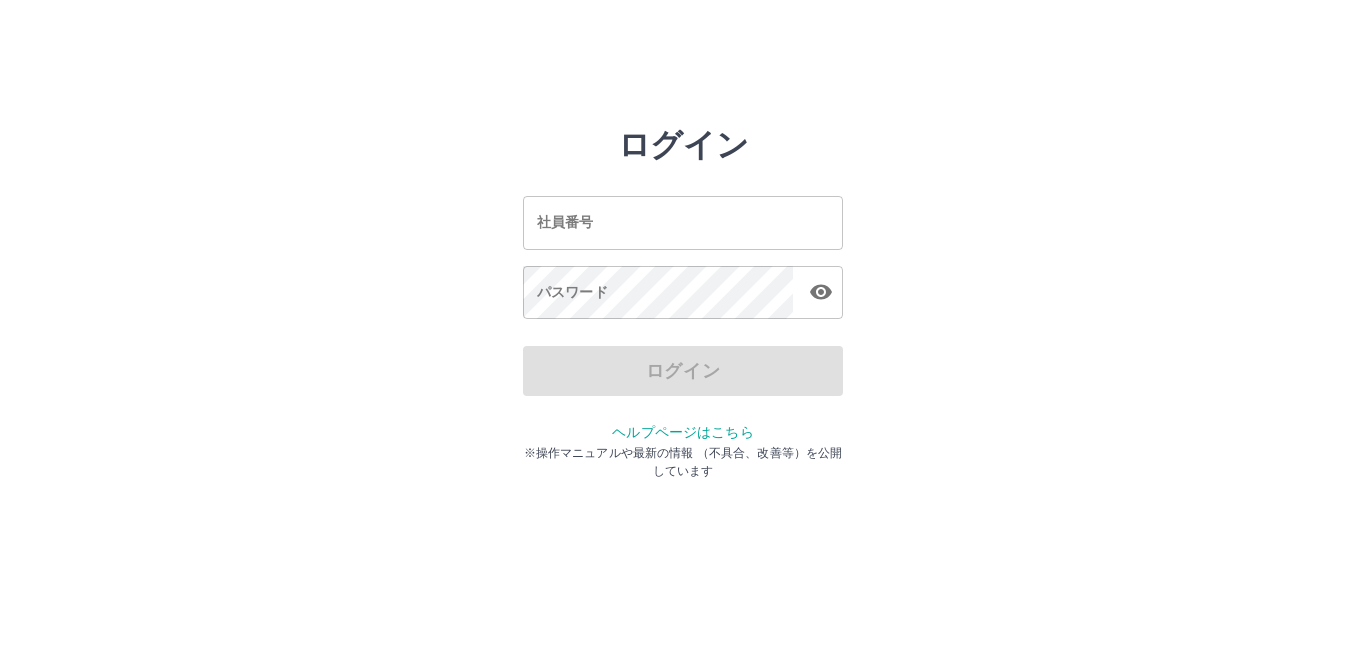 scroll, scrollTop: 0, scrollLeft: 0, axis: both 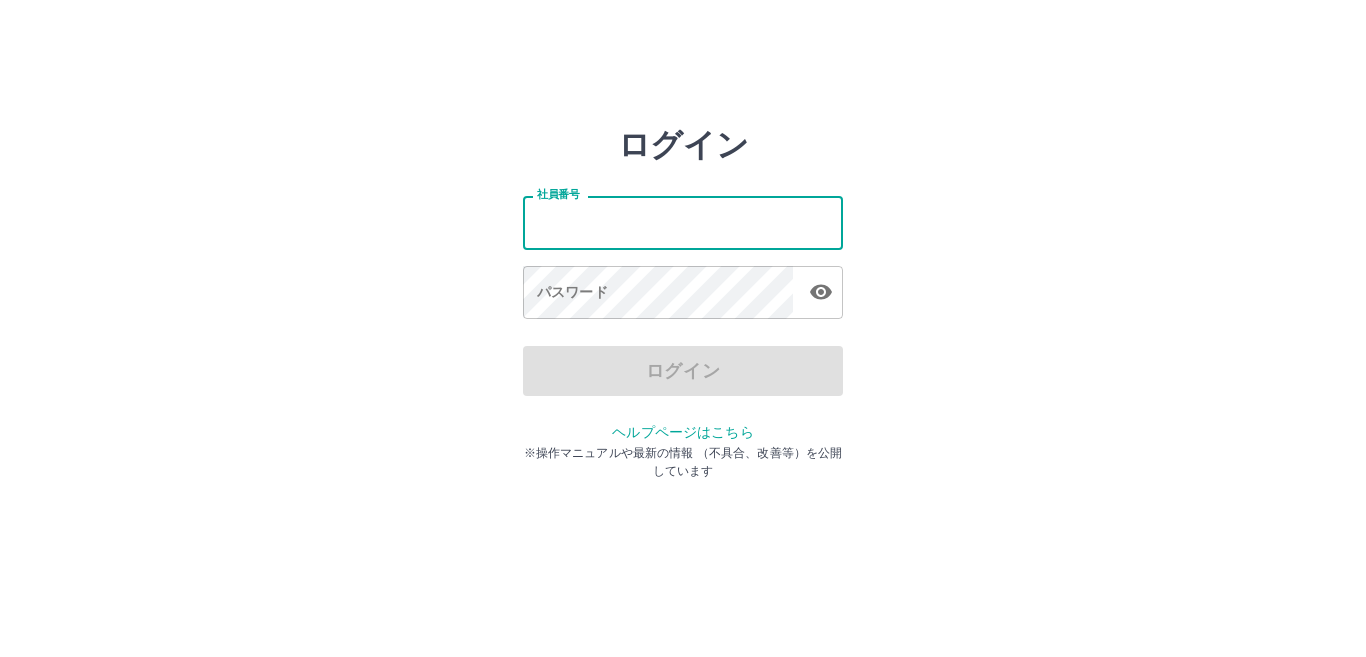 click on "社員番号" at bounding box center (683, 222) 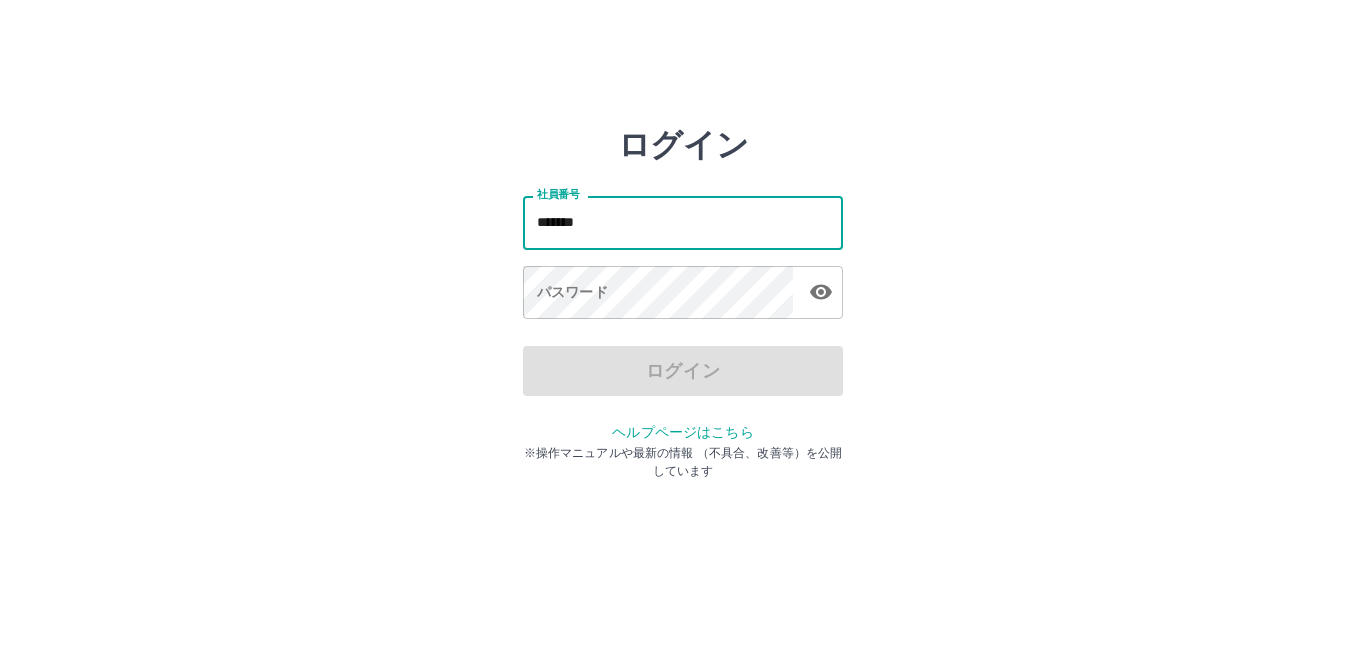 type on "*******" 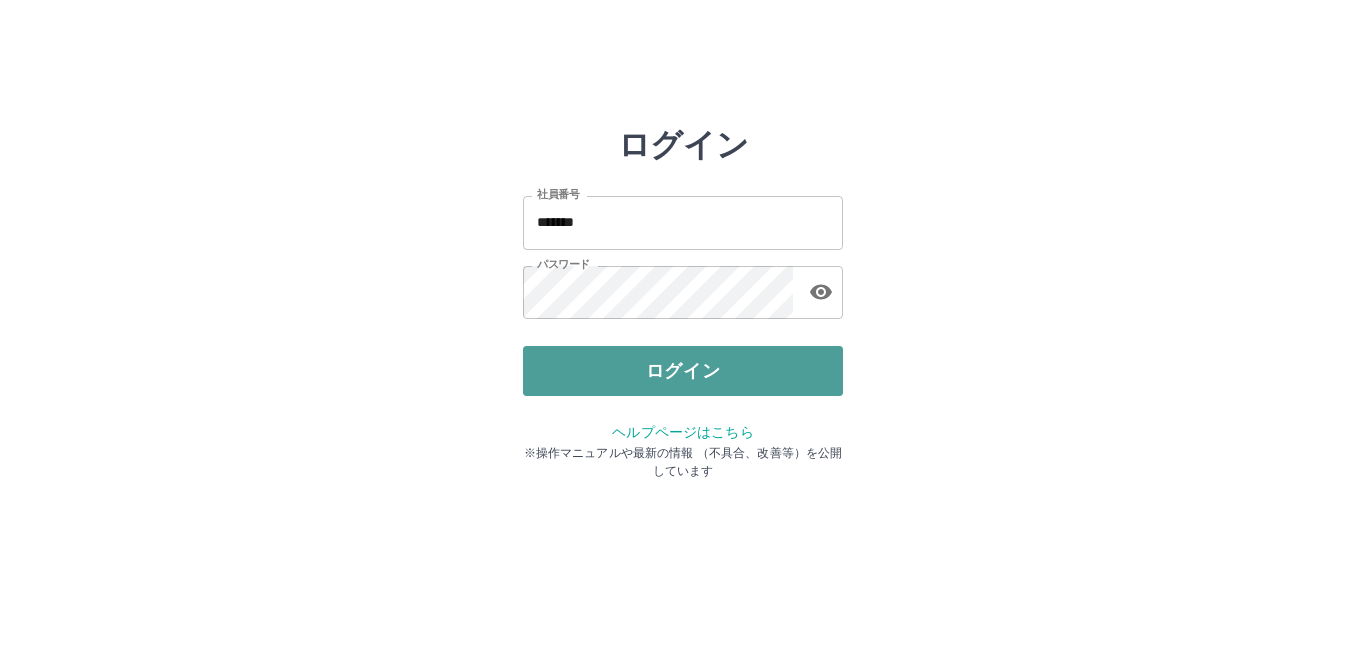 click on "ログイン" at bounding box center [683, 371] 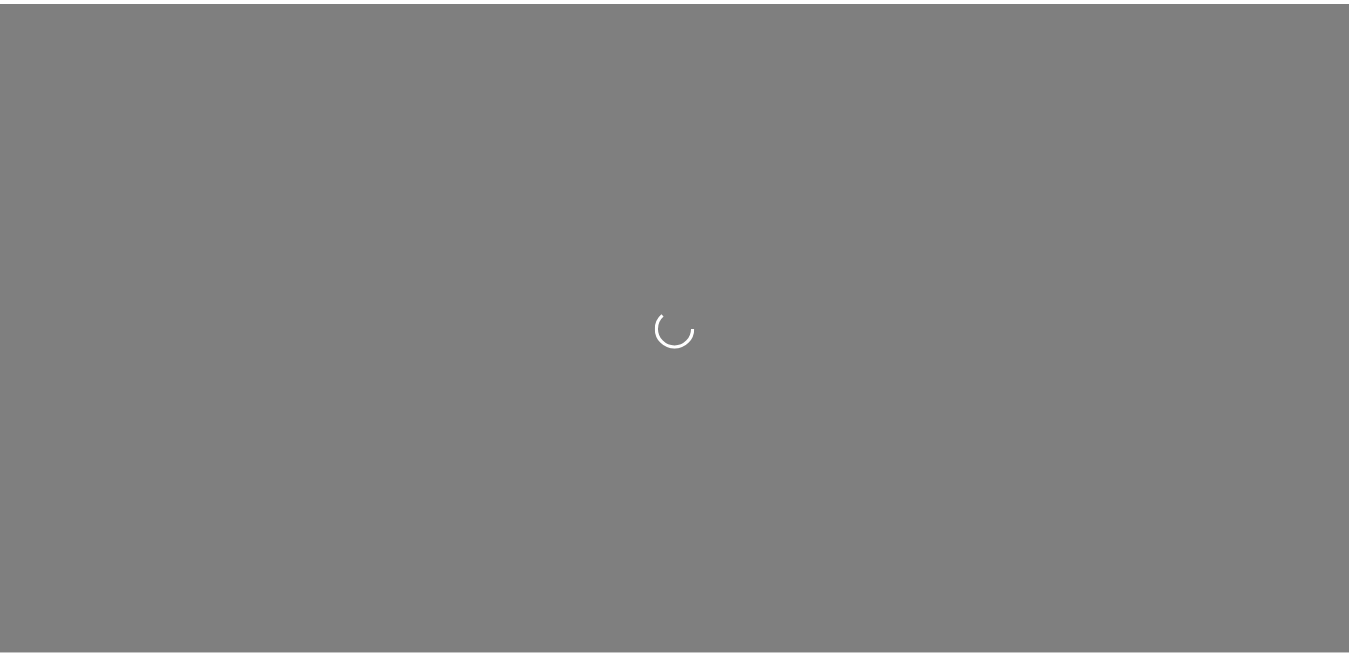 scroll, scrollTop: 0, scrollLeft: 0, axis: both 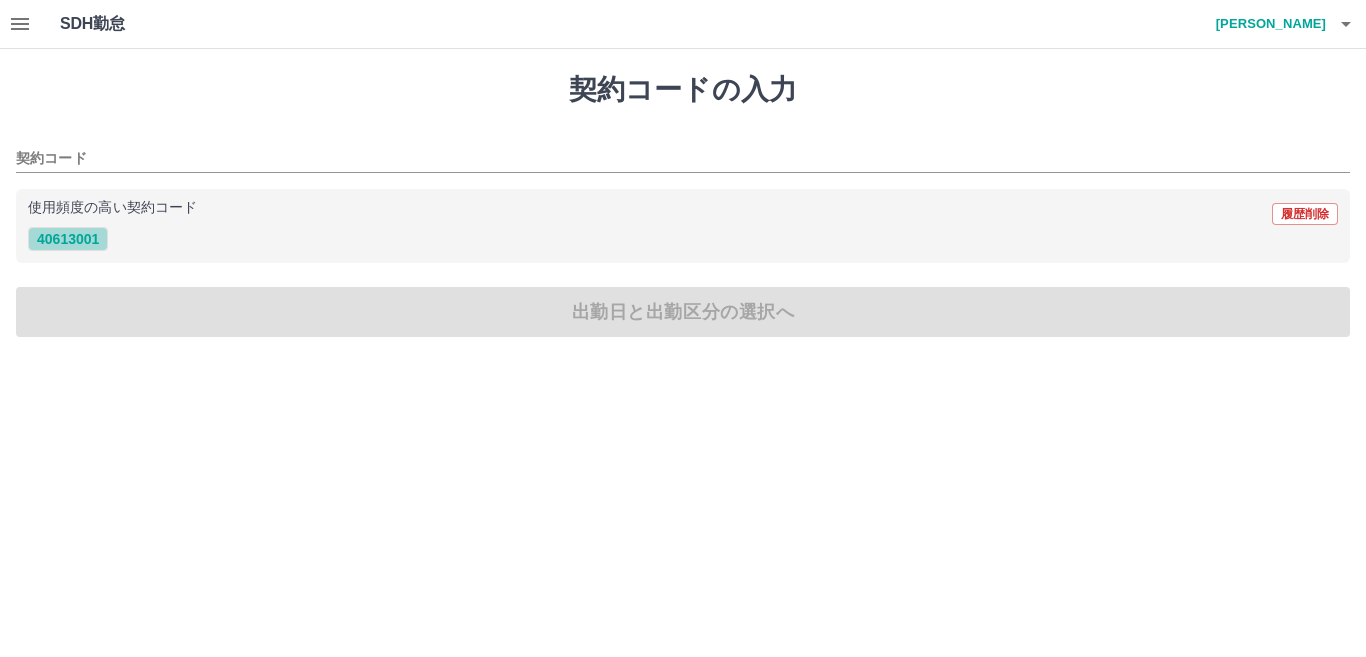 click on "40613001" at bounding box center [68, 239] 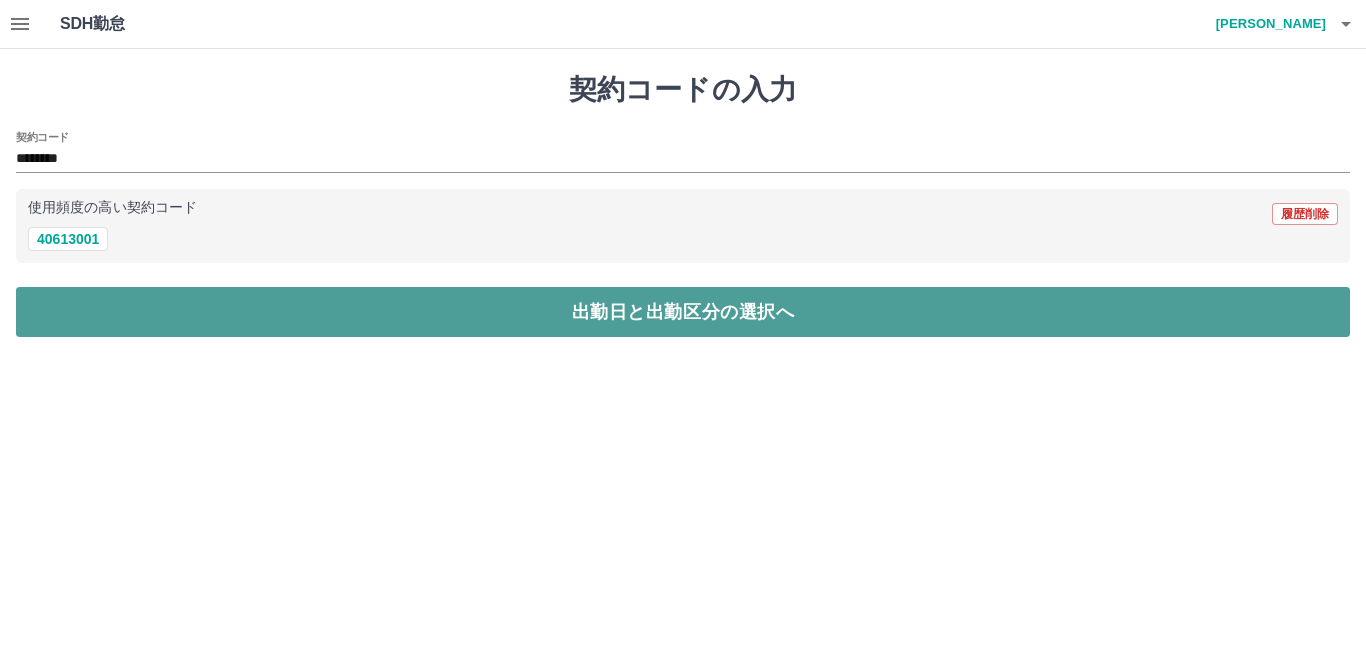 click on "出勤日と出勤区分の選択へ" at bounding box center [683, 312] 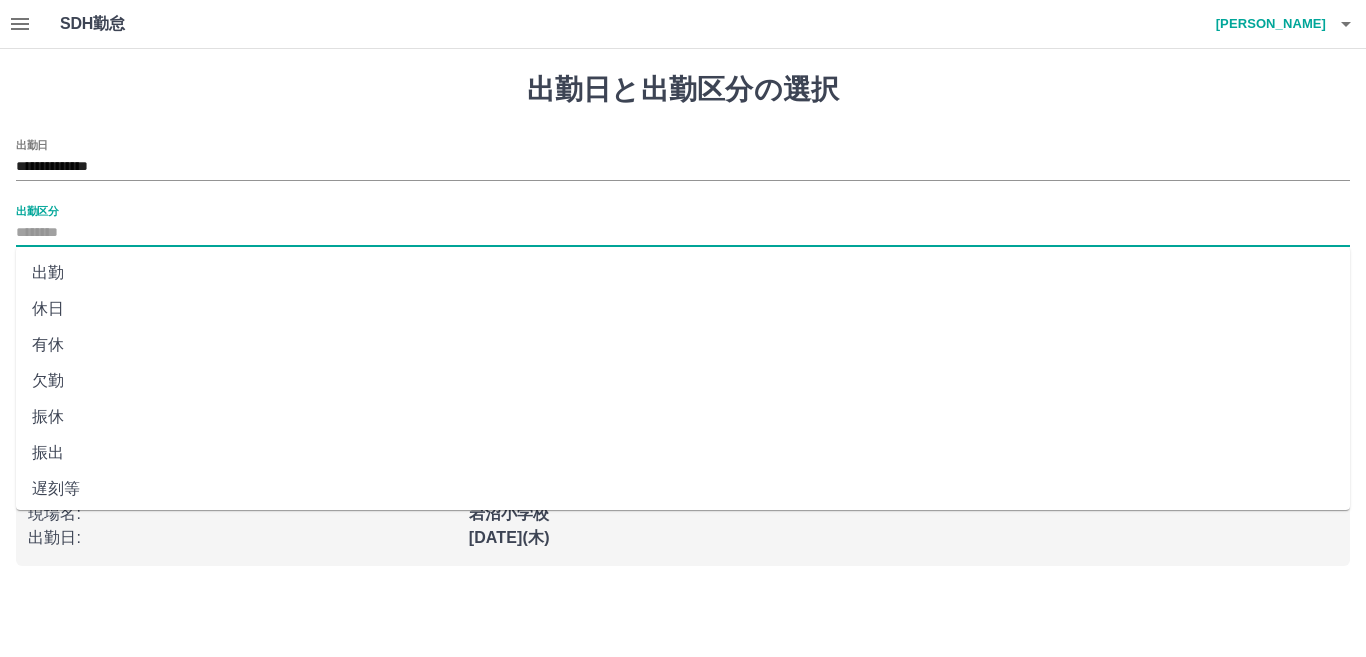 click on "出勤区分" at bounding box center (683, 233) 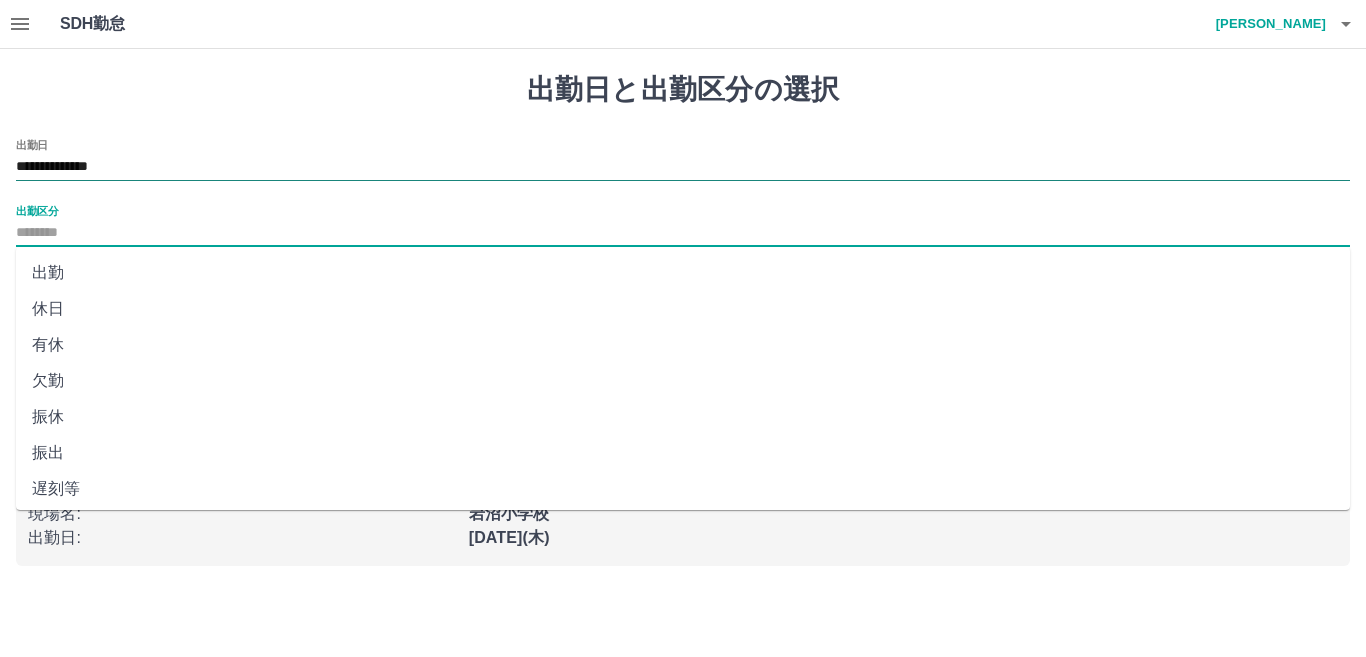 click on "**********" at bounding box center [683, 167] 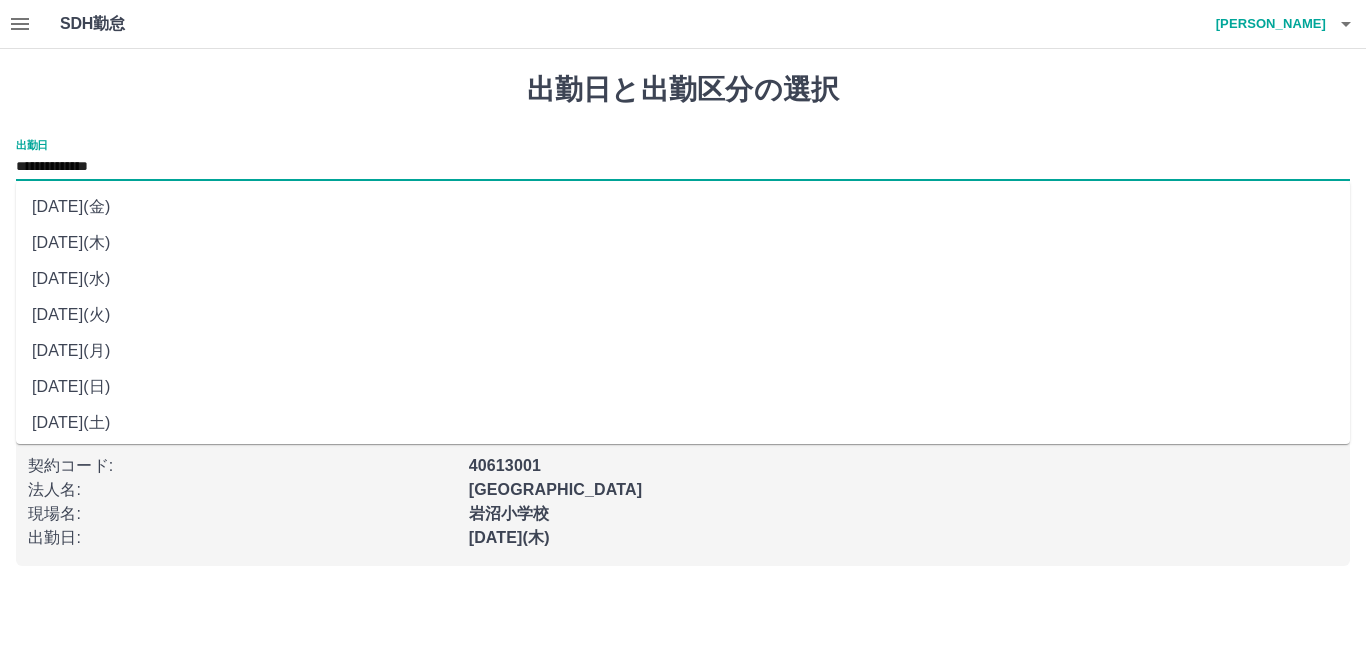 click on "[DATE](水)" at bounding box center (683, 279) 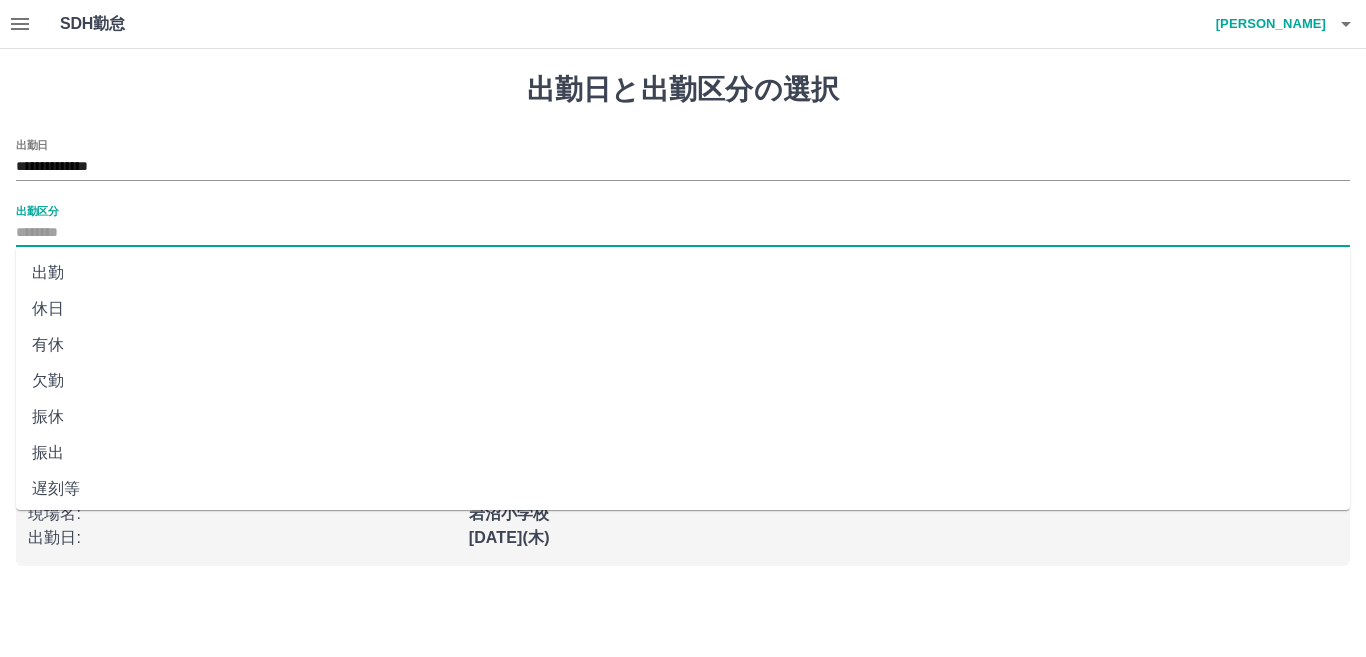 click on "出勤区分" at bounding box center [683, 233] 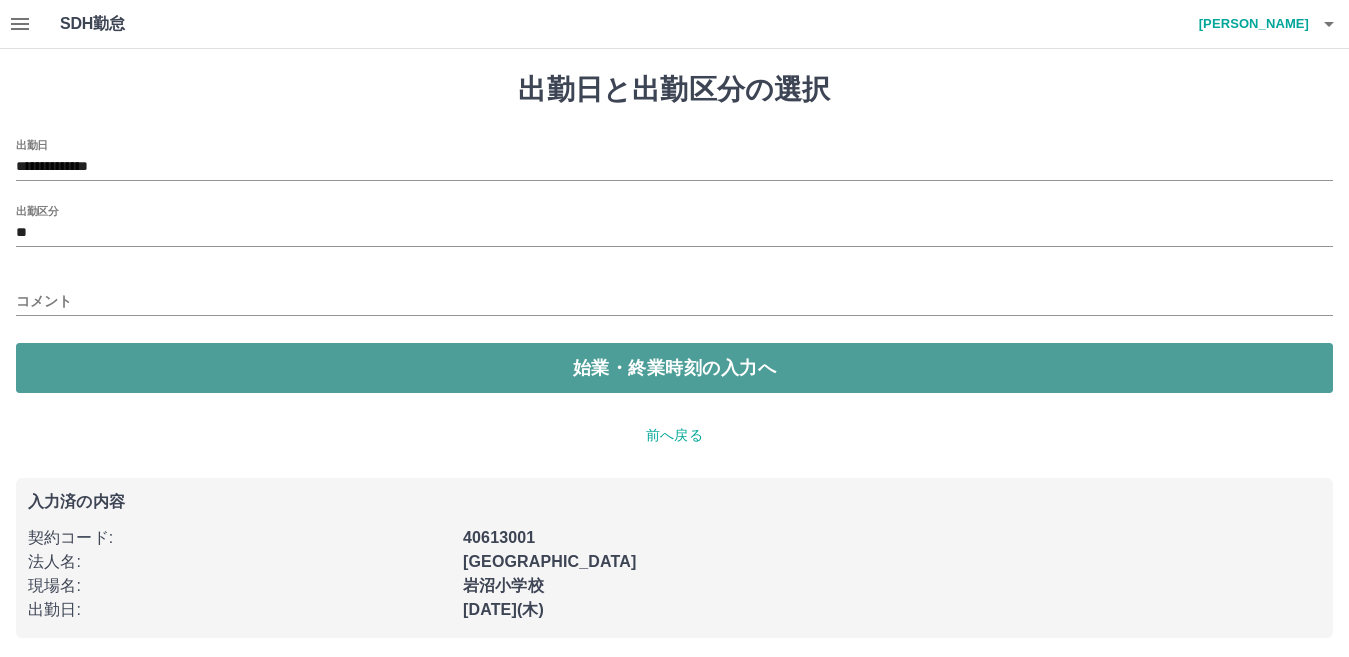 click on "始業・終業時刻の入力へ" at bounding box center (674, 368) 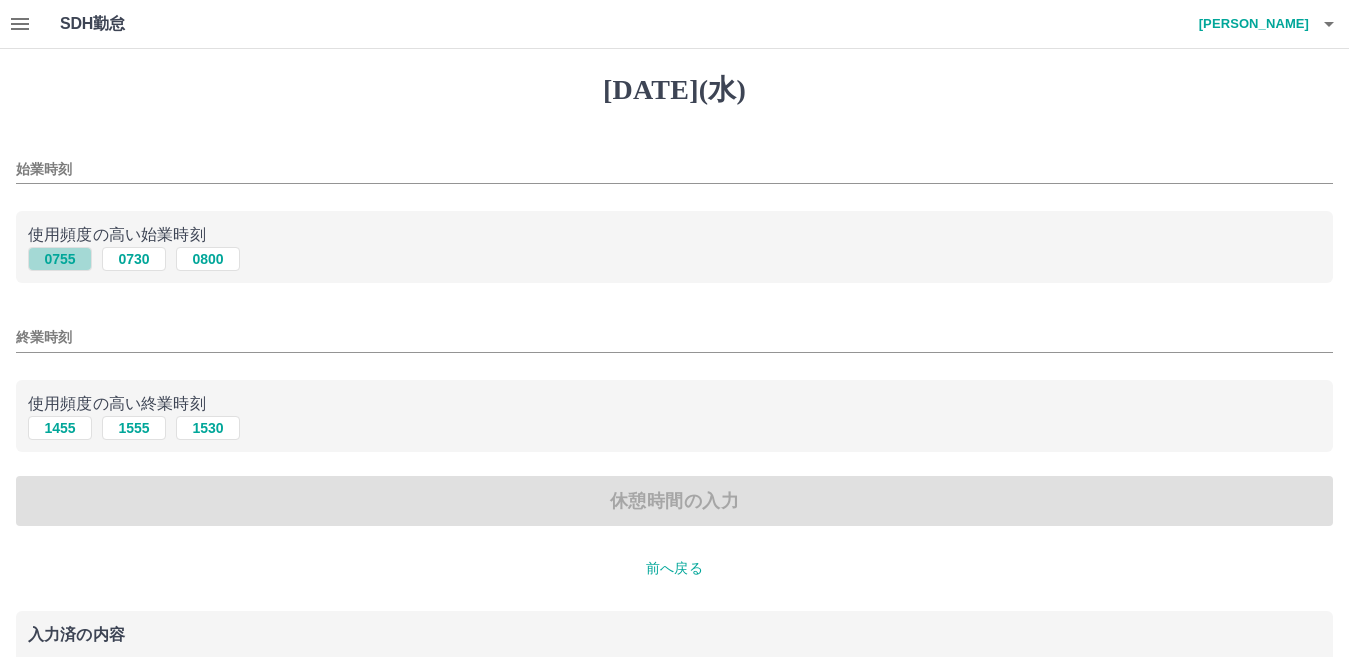 click on "0755" at bounding box center [60, 259] 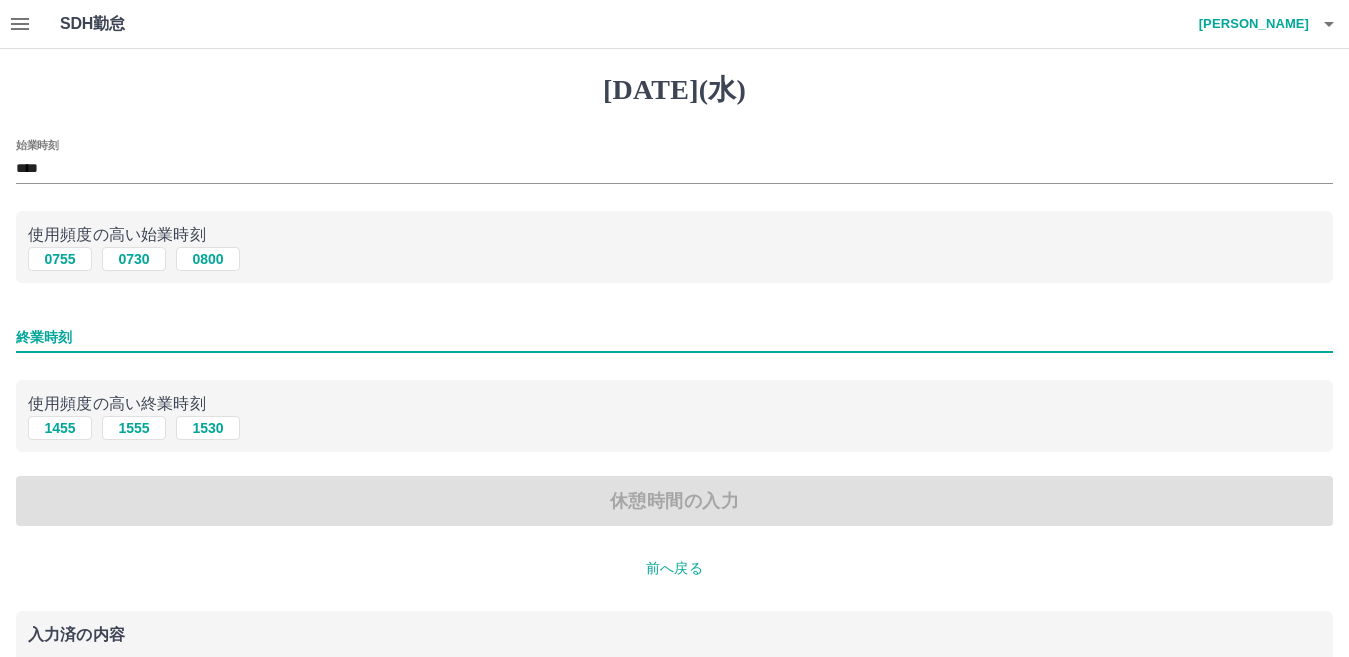 click on "終業時刻" at bounding box center [674, 337] 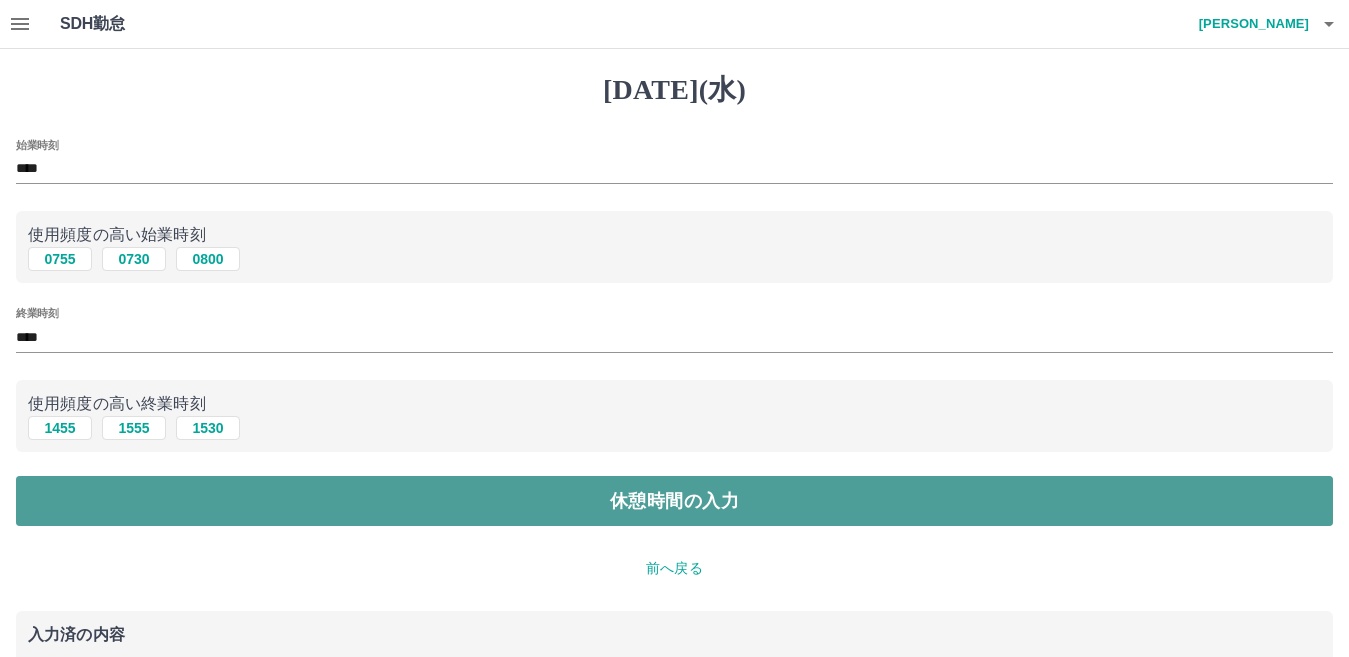 click on "休憩時間の入力" at bounding box center (674, 501) 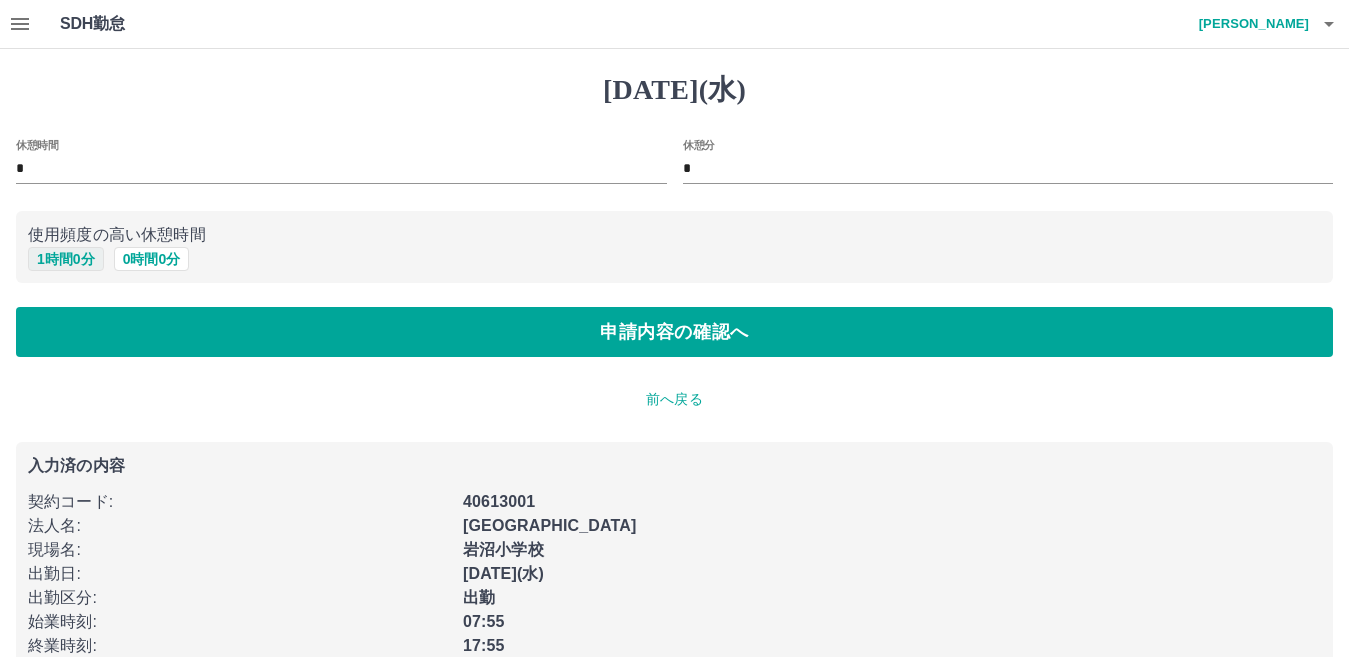 click on "1 時間 0 分" at bounding box center [66, 259] 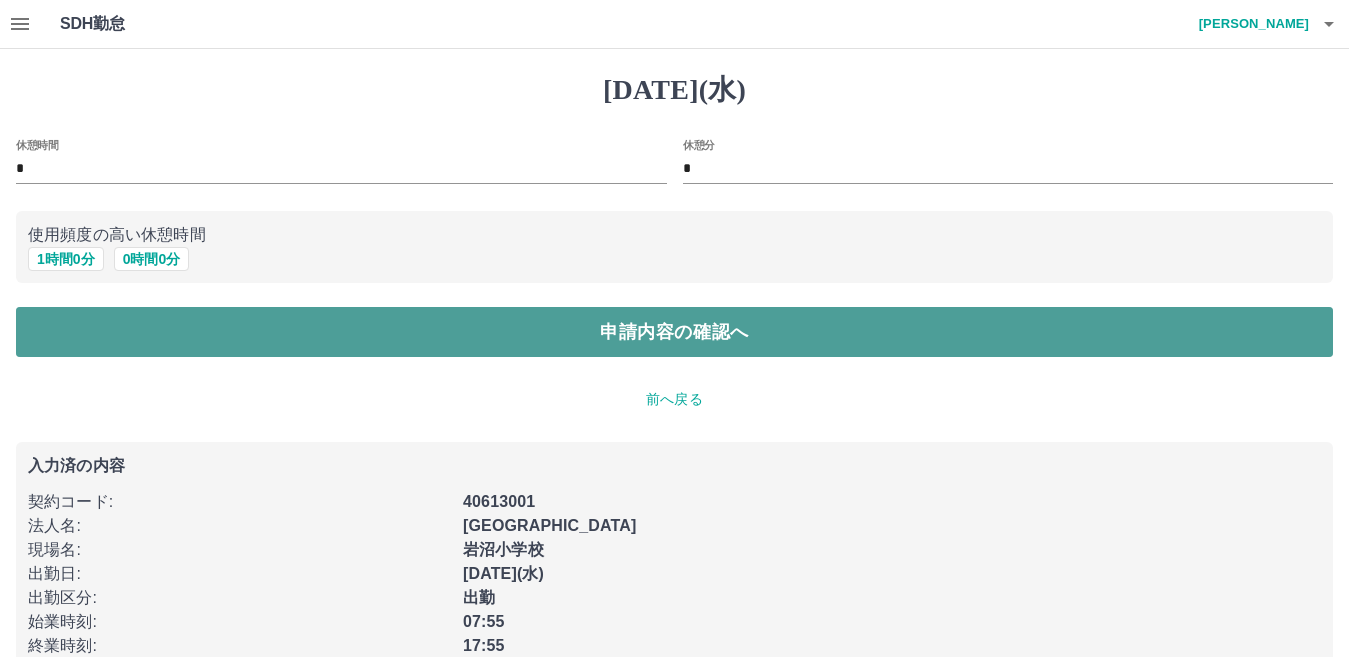 click on "申請内容の確認へ" at bounding box center [674, 332] 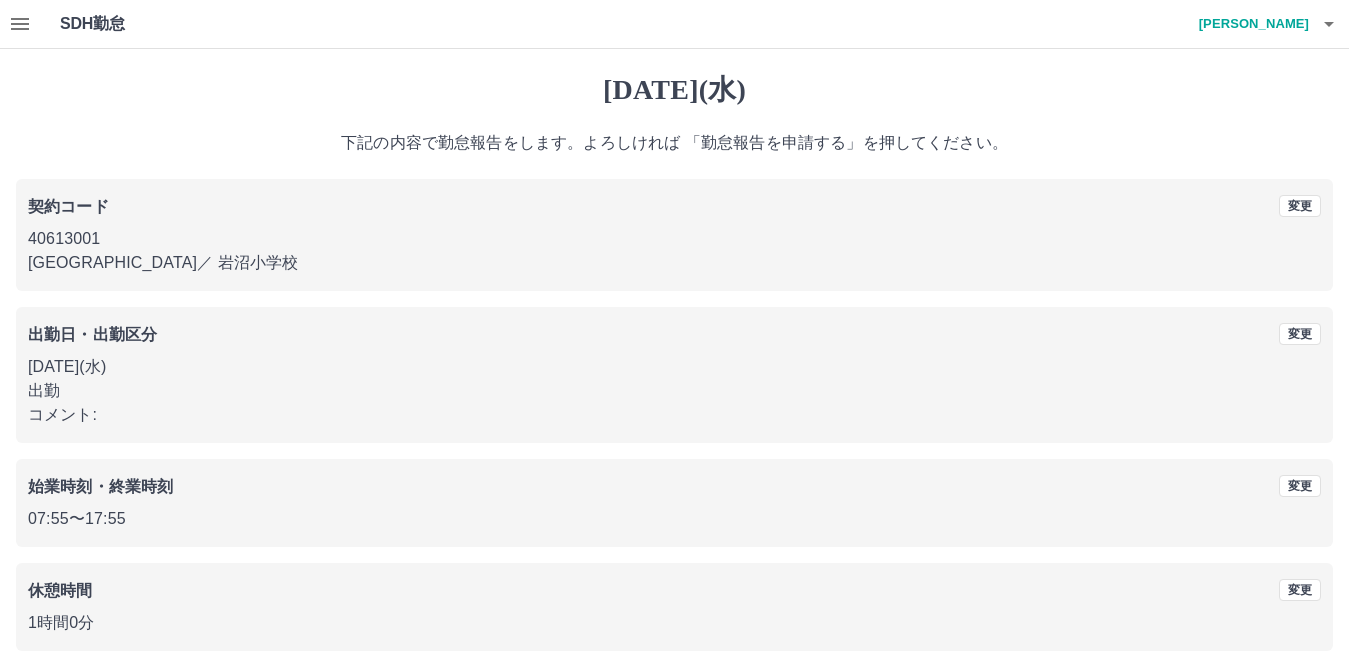 scroll, scrollTop: 92, scrollLeft: 0, axis: vertical 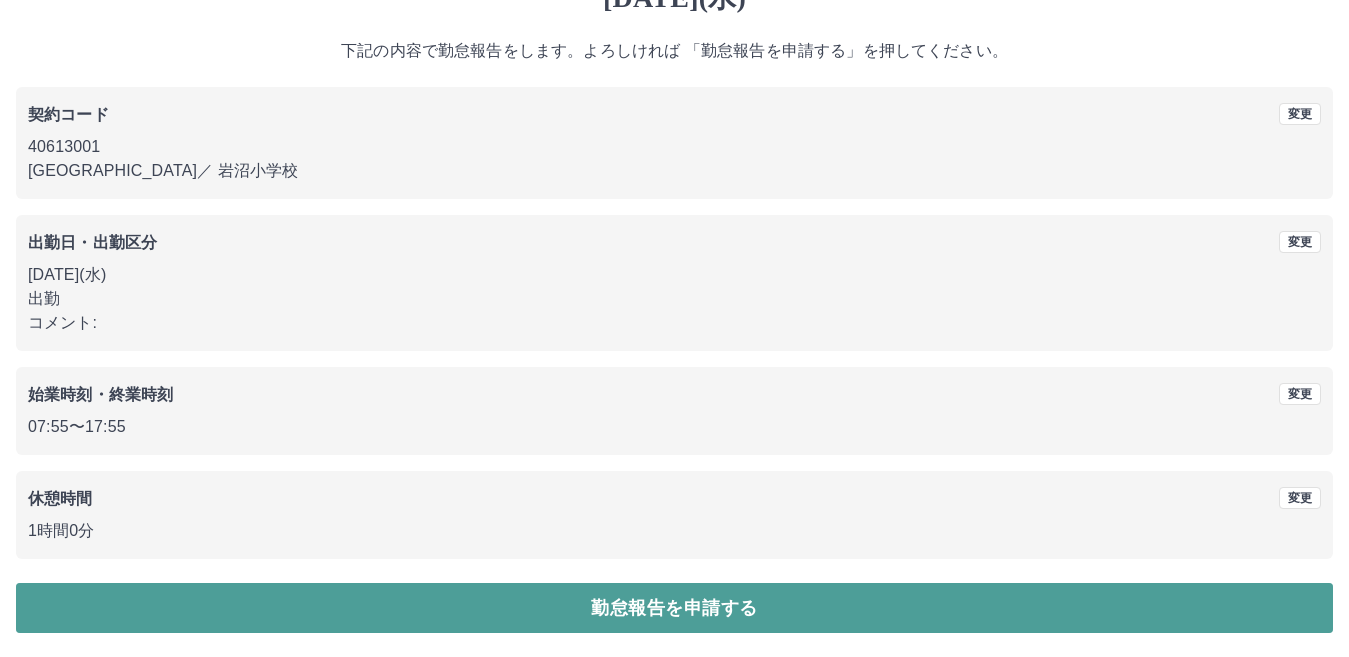 click on "勤怠報告を申請する" at bounding box center [674, 608] 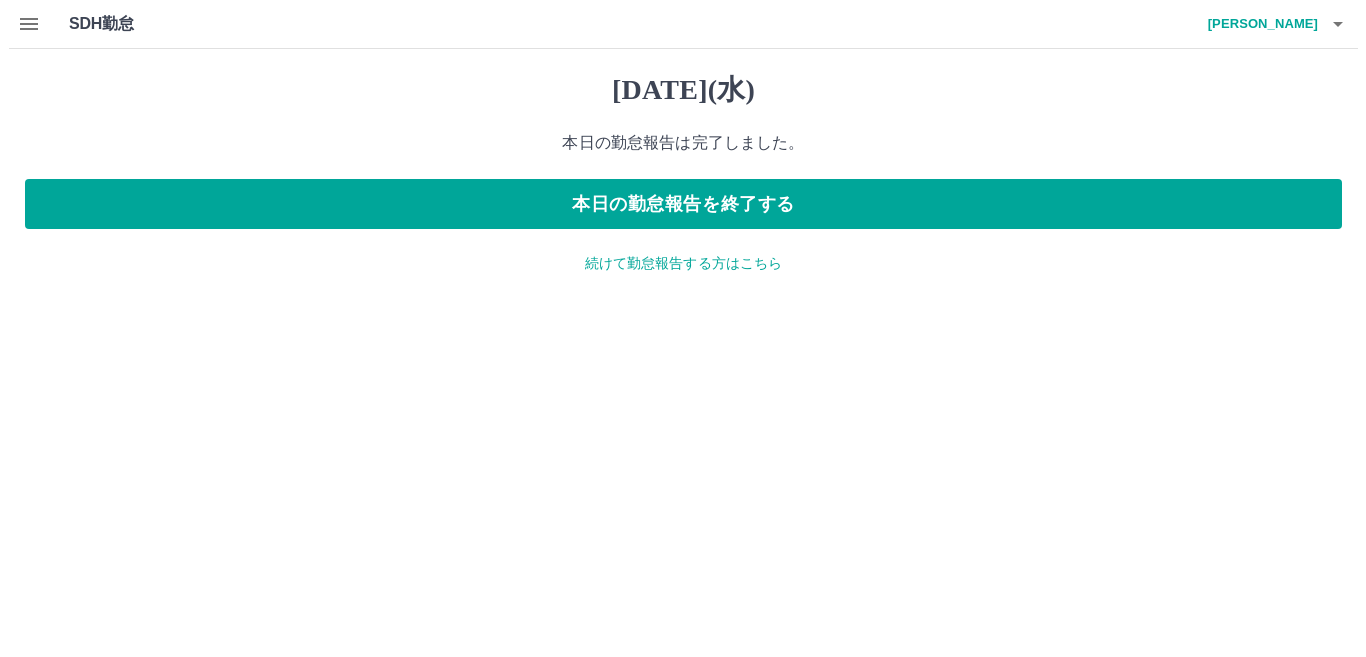scroll, scrollTop: 0, scrollLeft: 0, axis: both 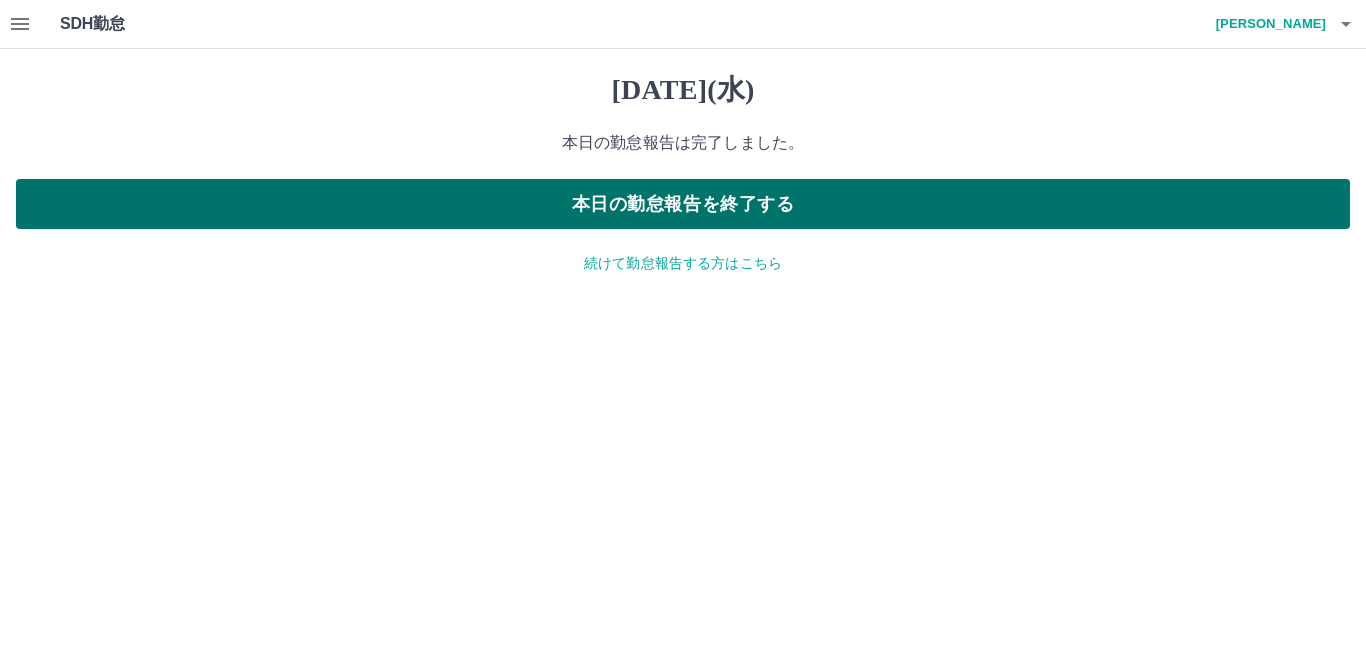 click on "本日の勤怠報告を終了する" at bounding box center [683, 204] 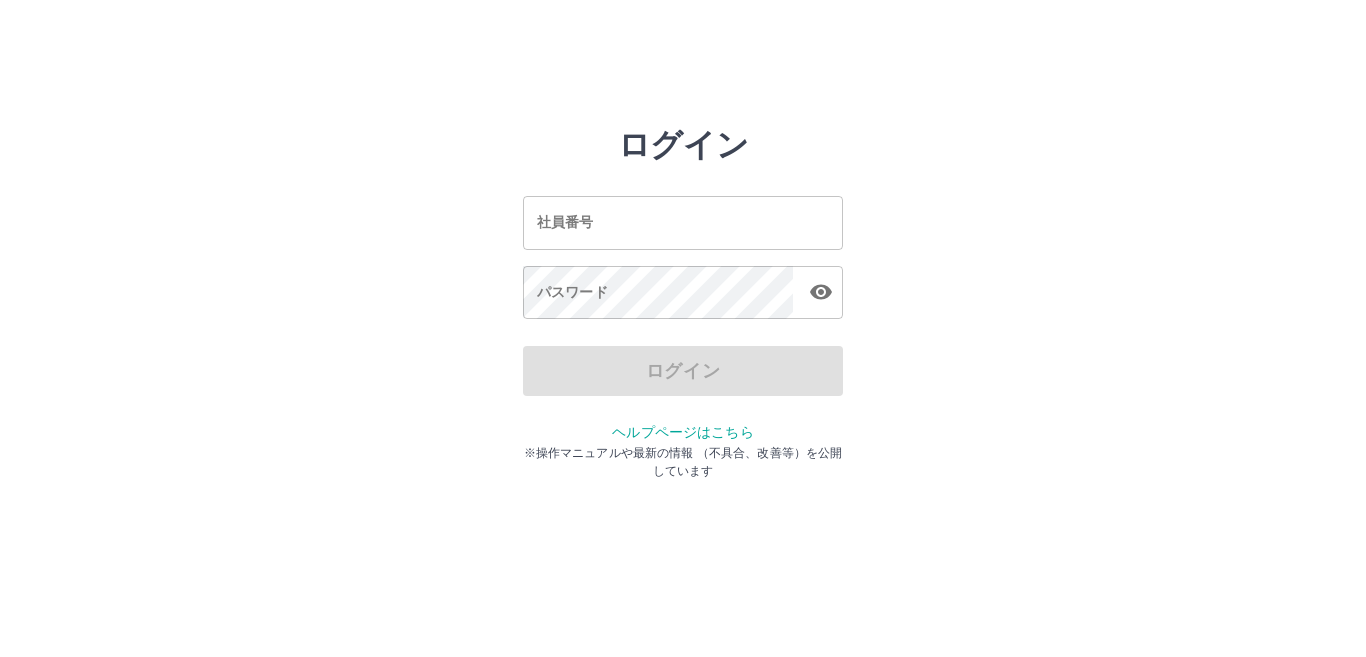 scroll, scrollTop: 0, scrollLeft: 0, axis: both 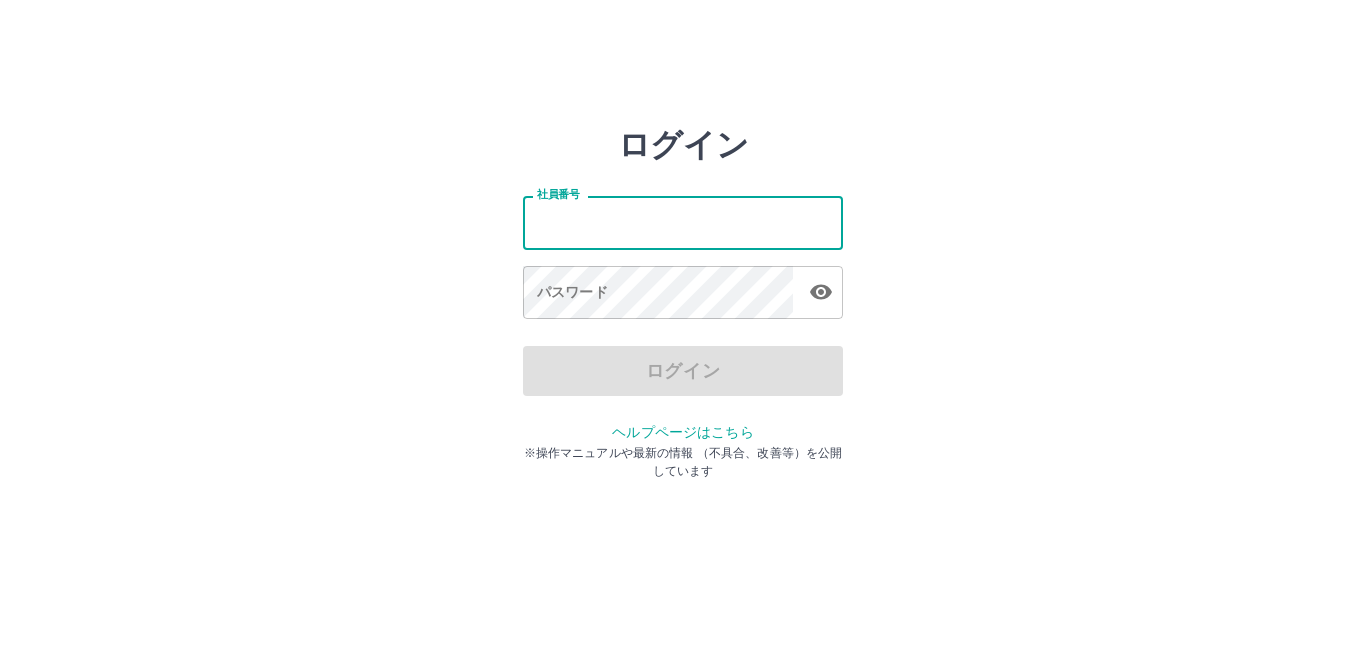 click on "社員番号" at bounding box center (683, 222) 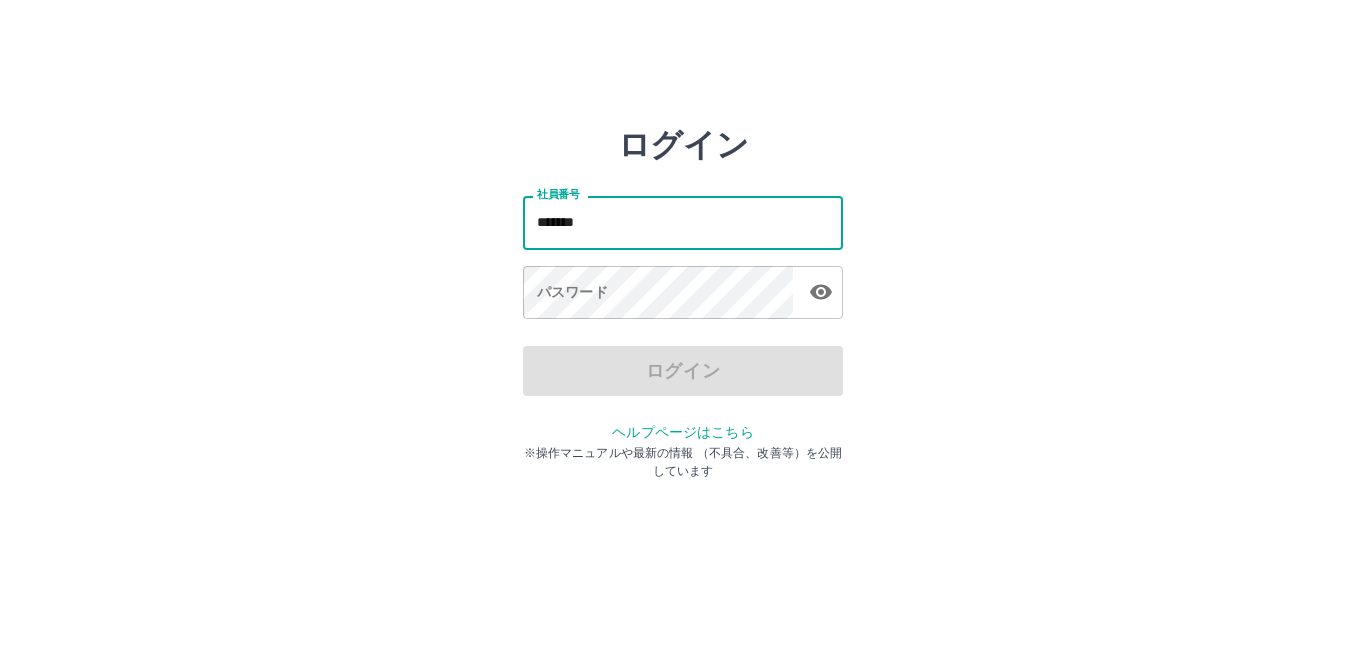 type on "*******" 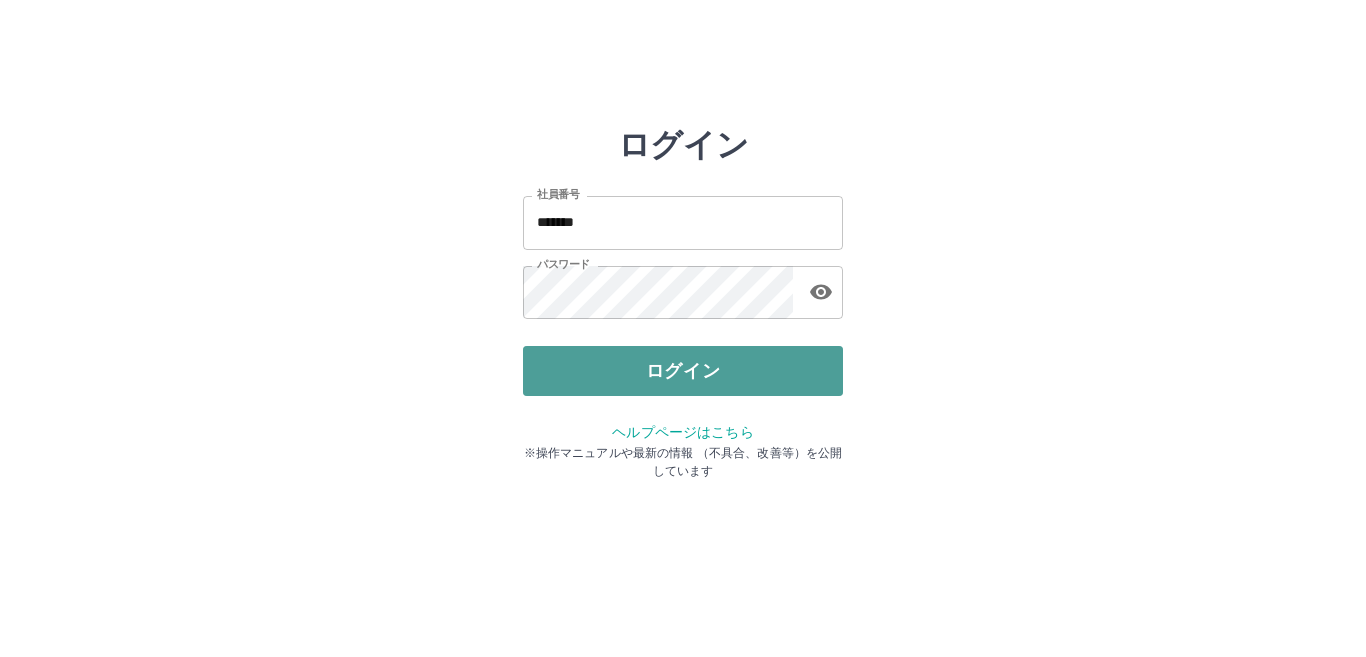 click on "ログイン" at bounding box center [683, 371] 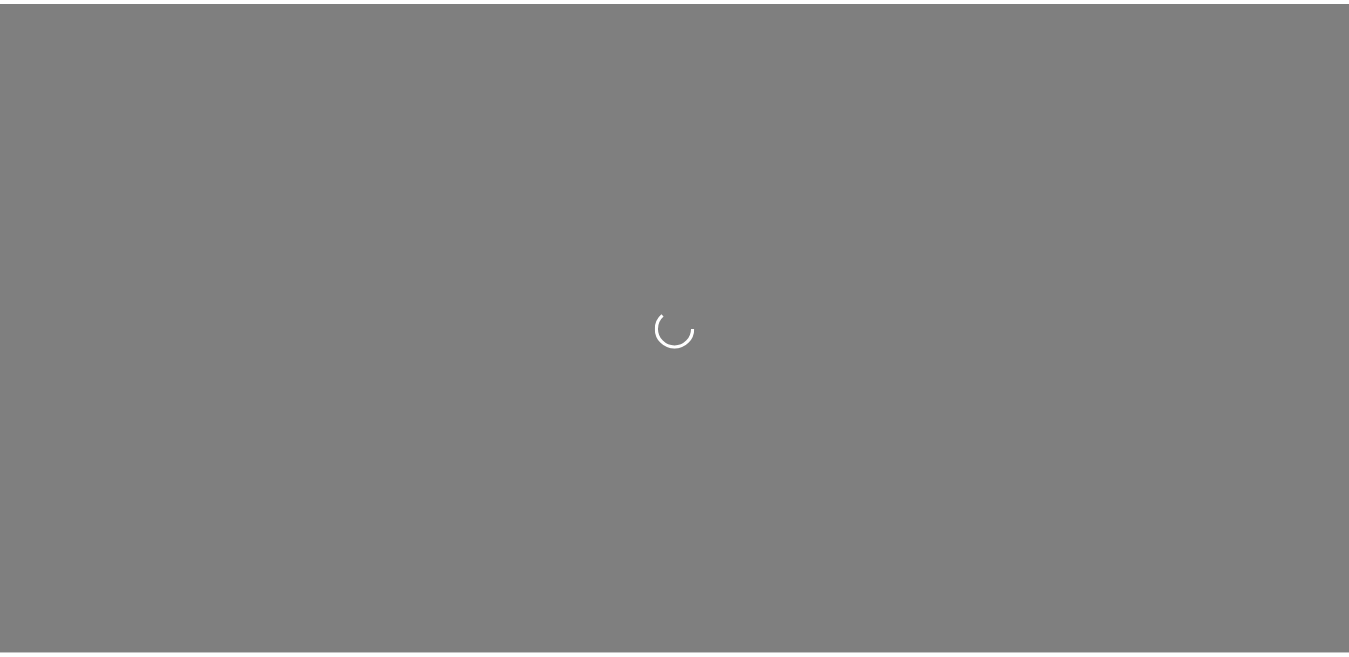 scroll, scrollTop: 0, scrollLeft: 0, axis: both 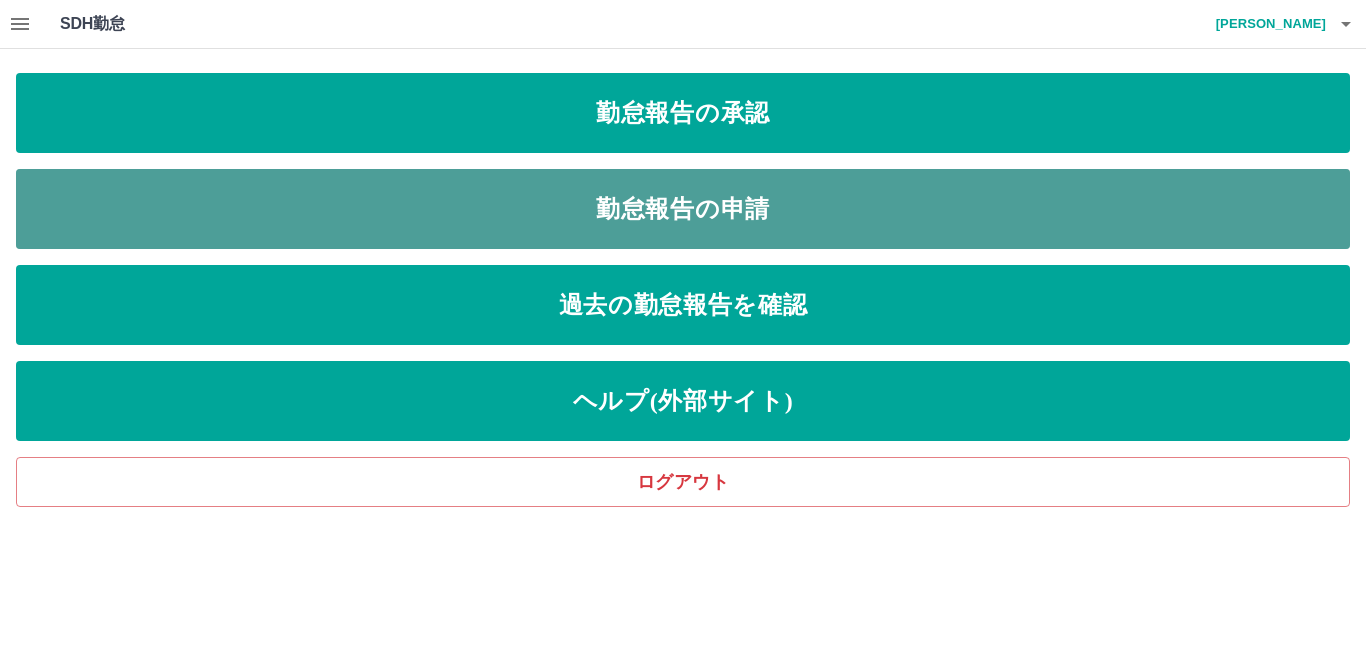 click on "勤怠報告の申請" at bounding box center (683, 209) 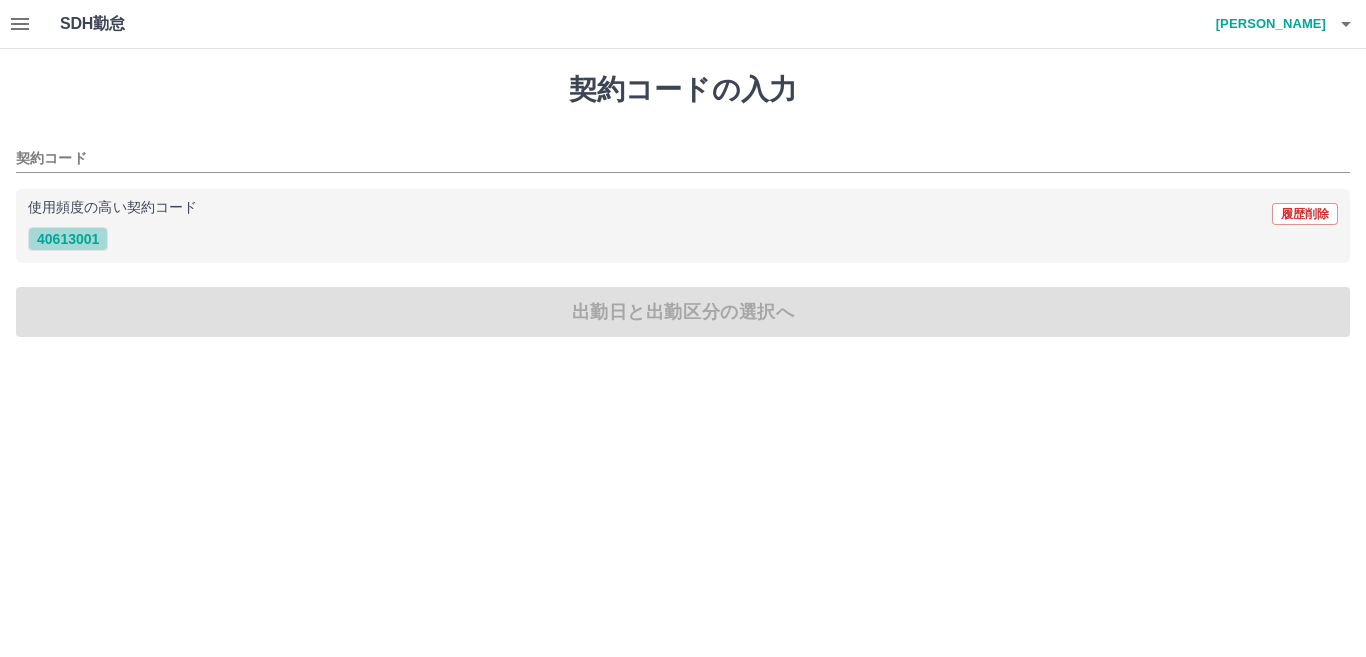 click on "40613001" at bounding box center (68, 239) 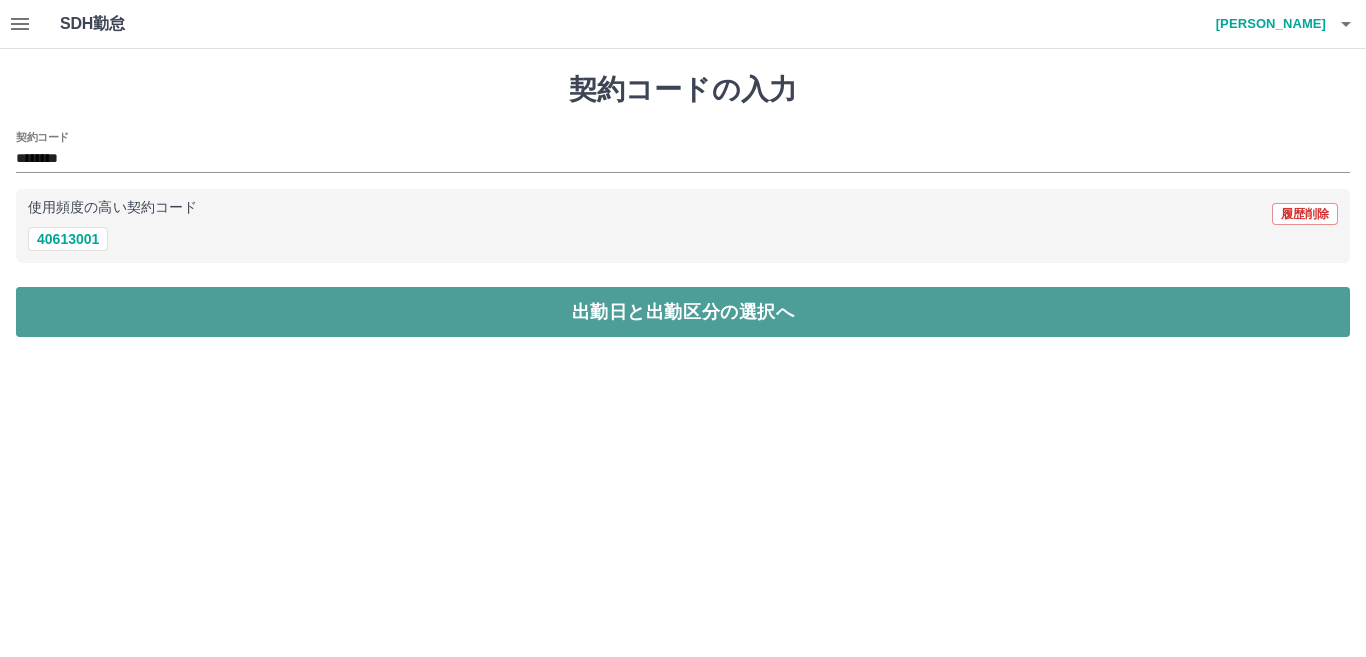 click on "出勤日と出勤区分の選択へ" at bounding box center [683, 312] 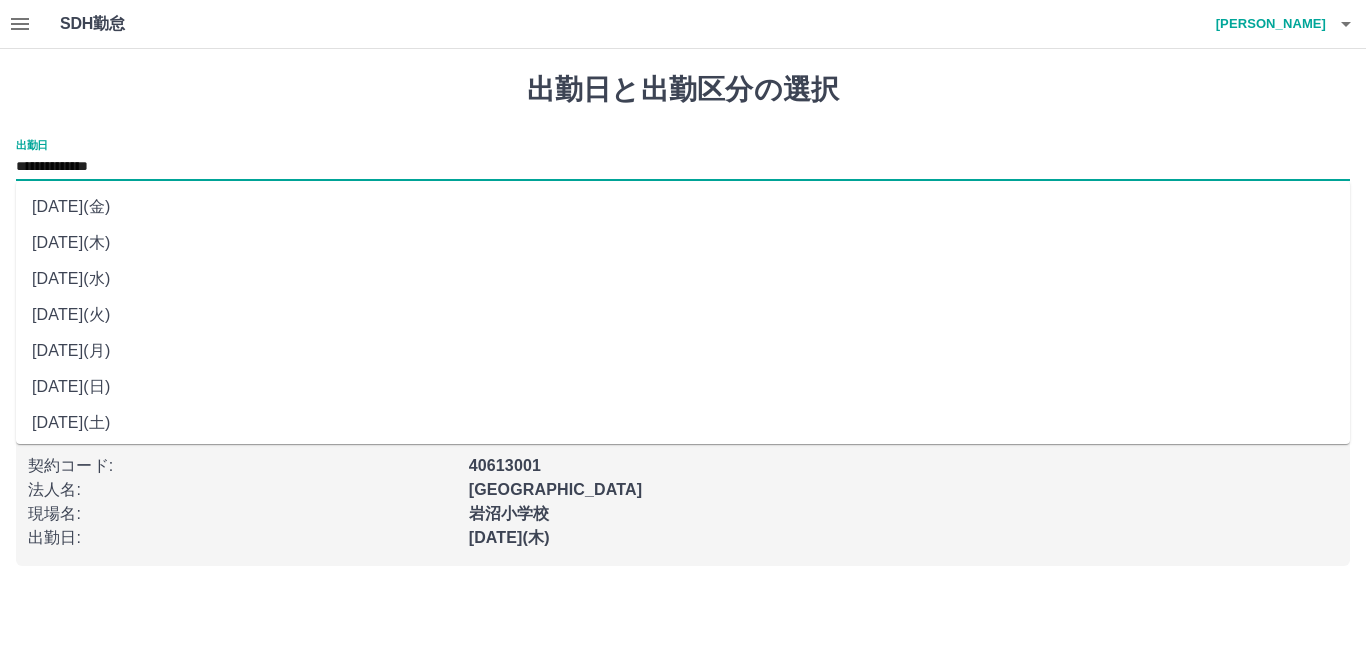 click on "**********" at bounding box center [683, 167] 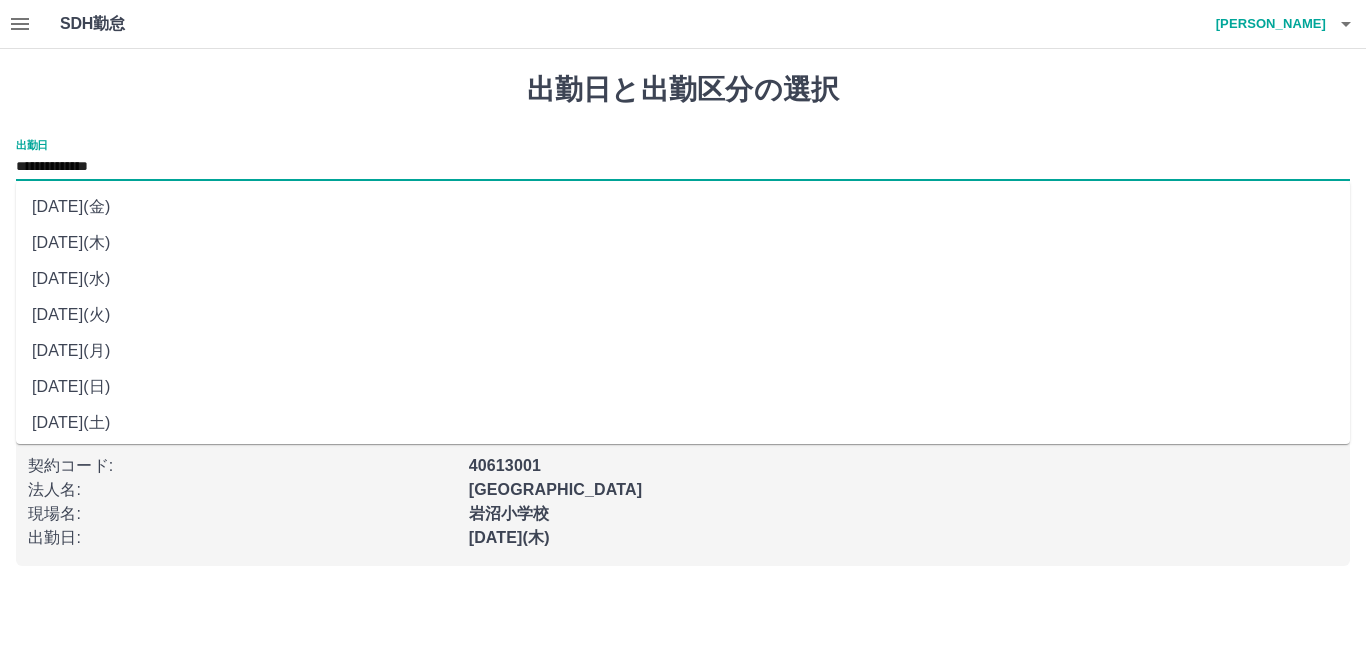 click on "2025年07月09日(水)" at bounding box center (683, 279) 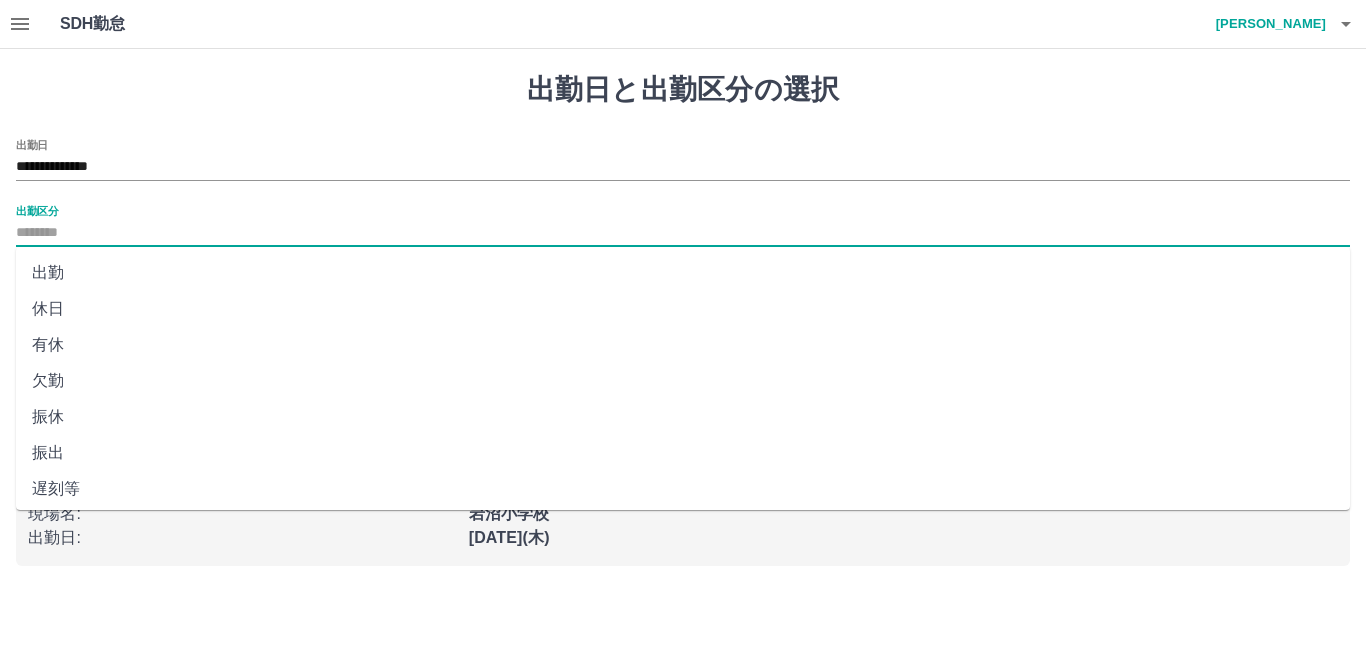 click on "出勤区分" at bounding box center [683, 233] 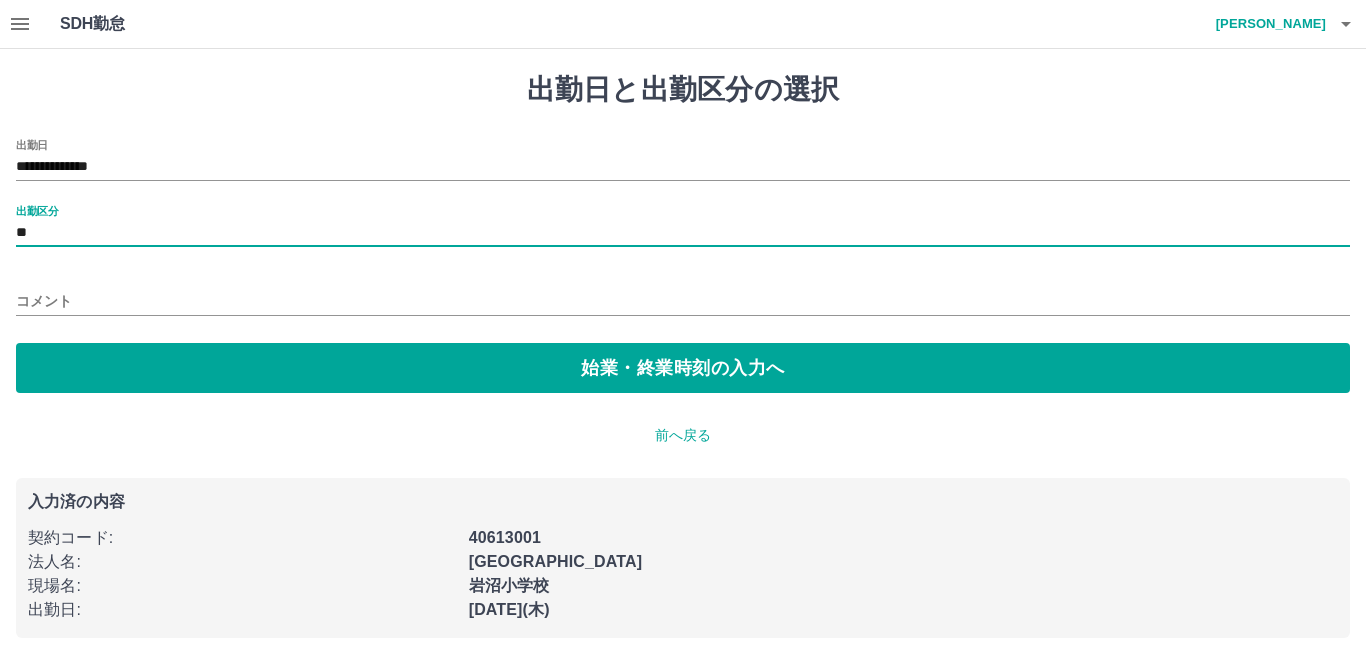 type on "**" 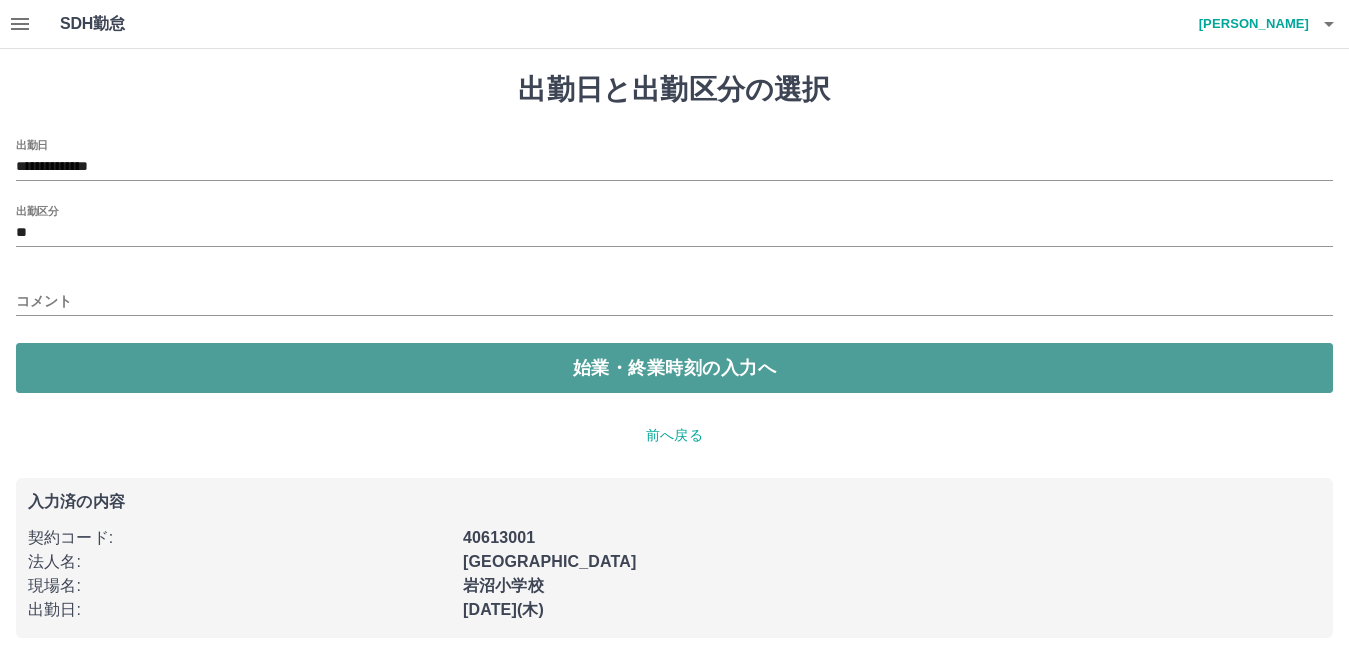 click on "始業・終業時刻の入力へ" at bounding box center (674, 368) 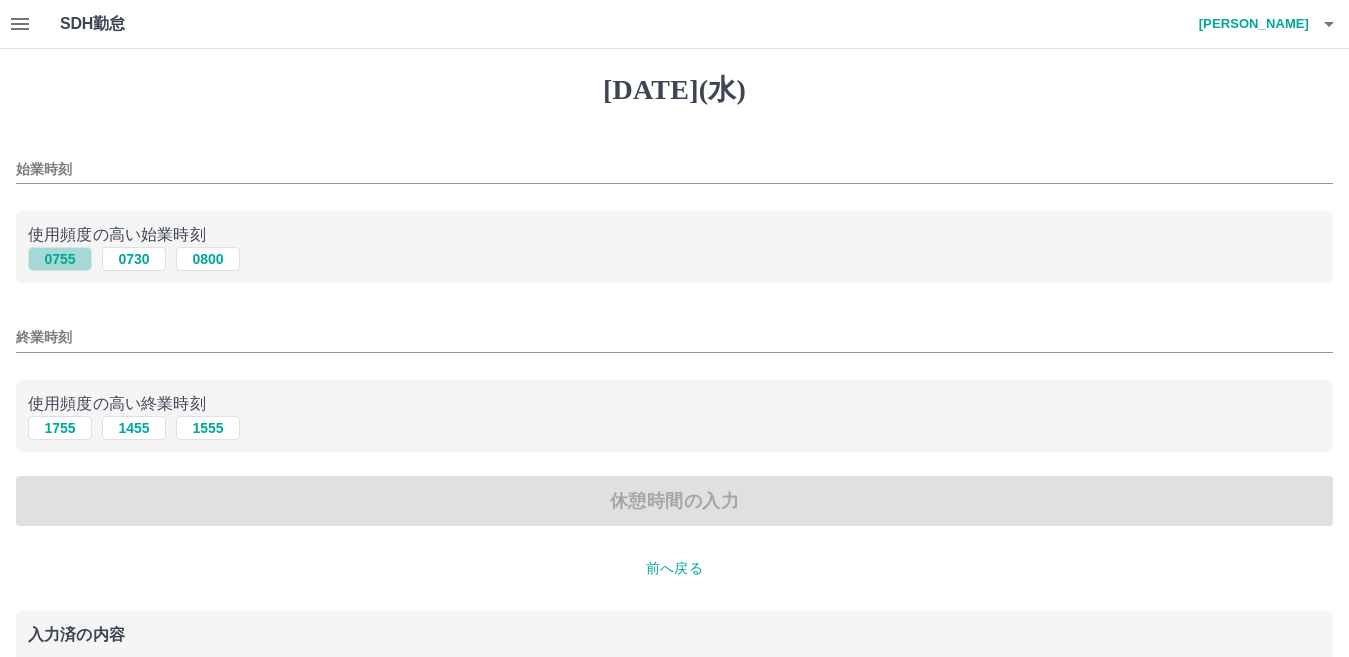 click on "0755" at bounding box center [60, 259] 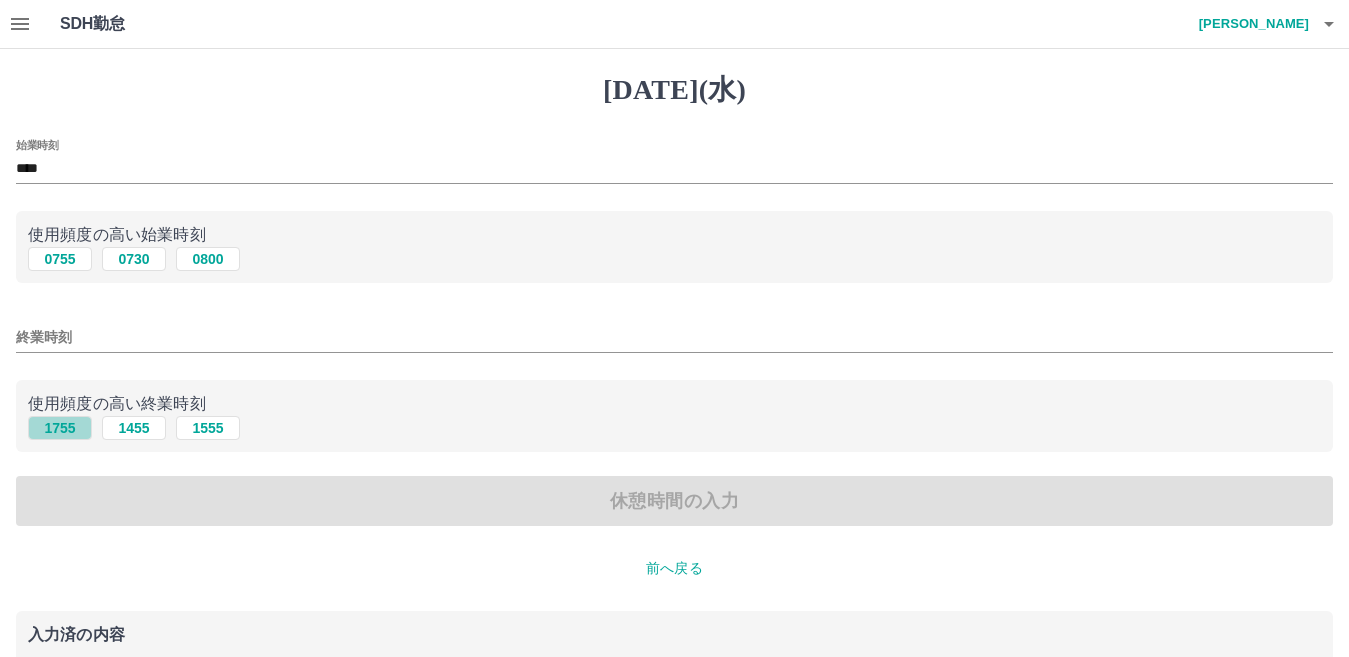 click on "1755" at bounding box center (60, 428) 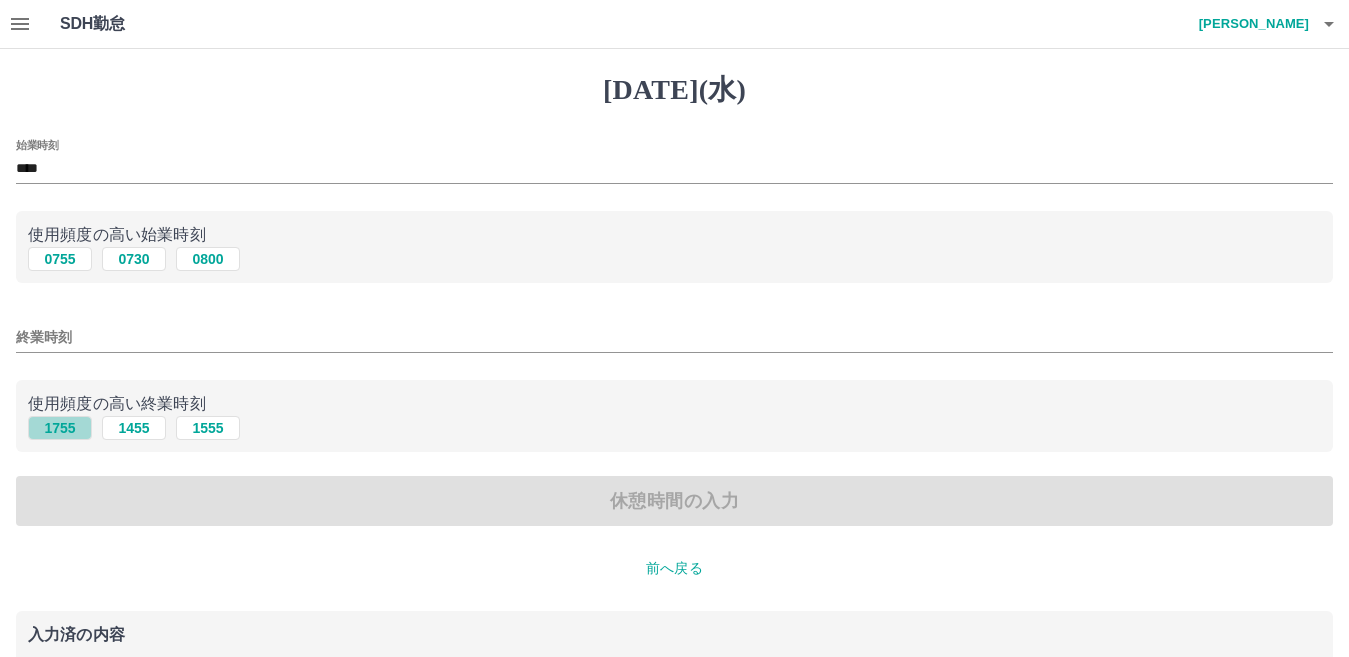 type on "****" 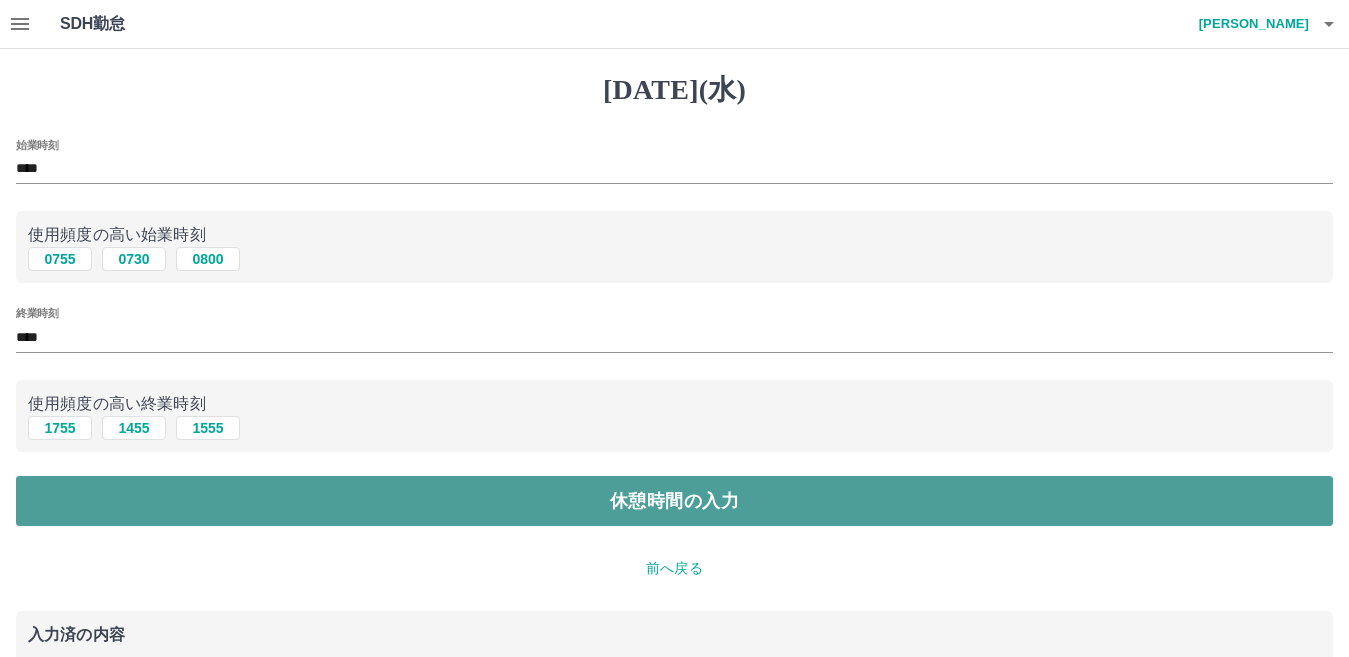 click on "休憩時間の入力" 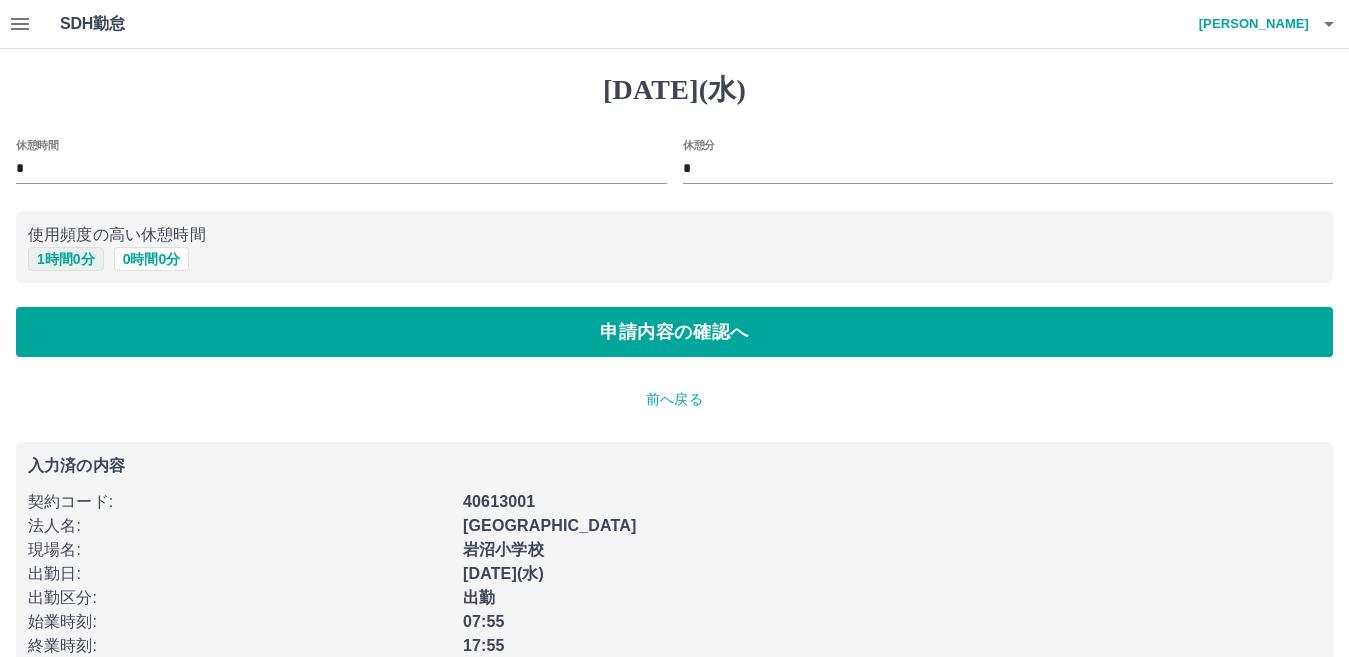 click on "1 時間 0 分" 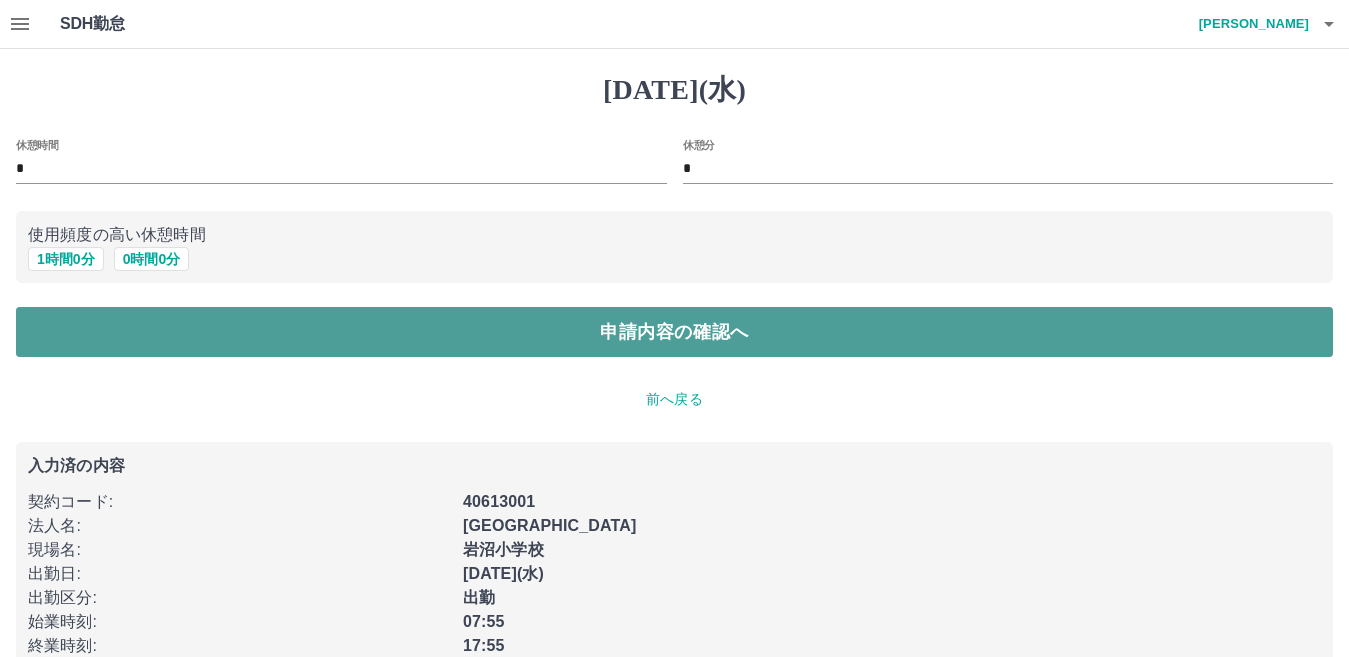 click on "申請内容の確認へ" 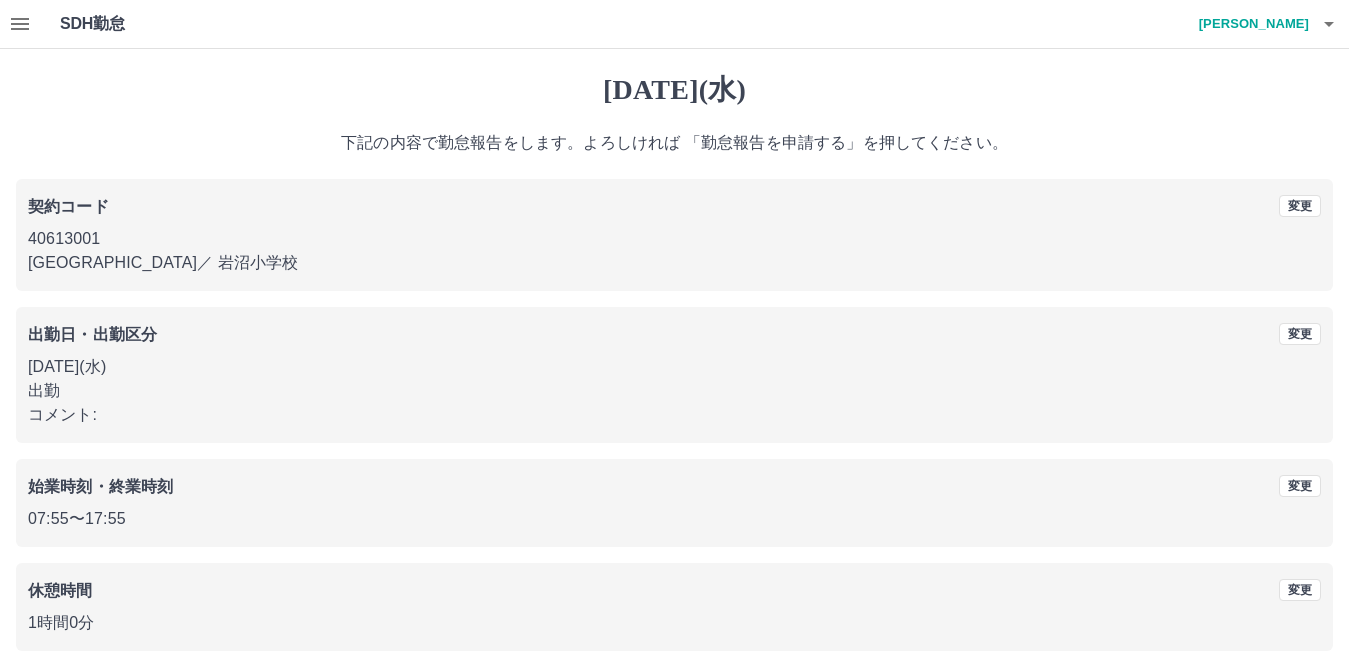 scroll, scrollTop: 92, scrollLeft: 0, axis: vertical 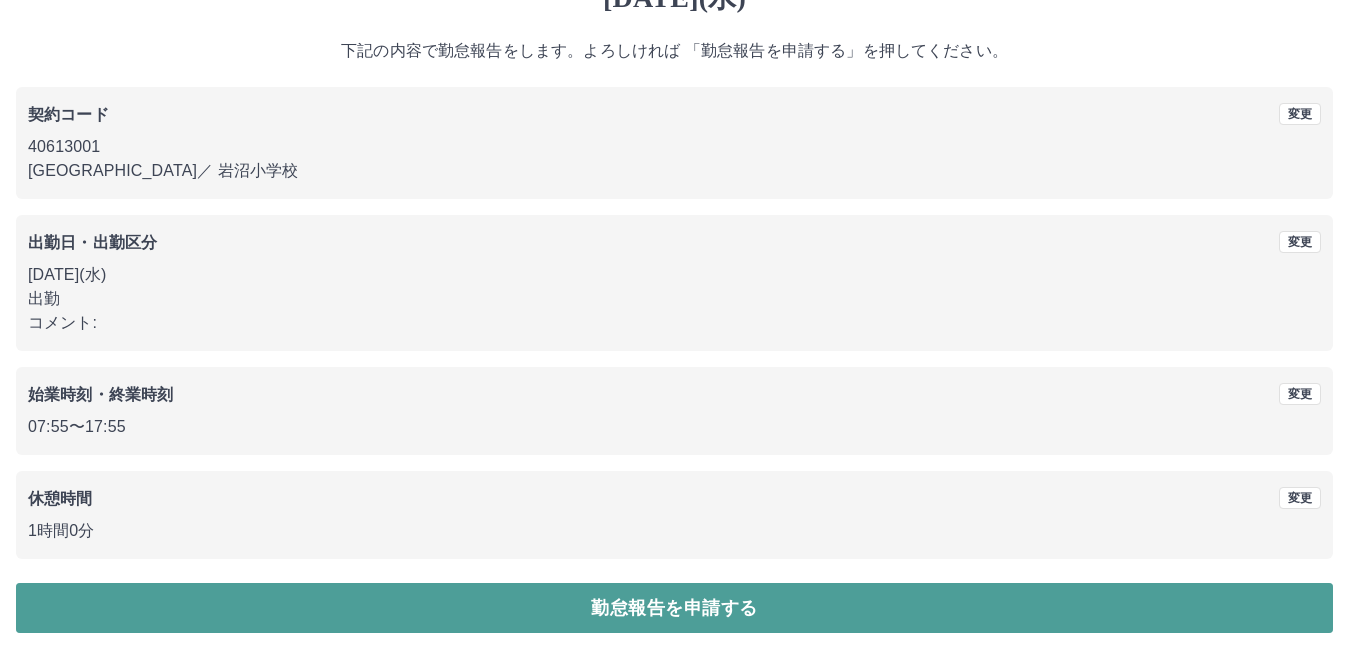 click on "勤怠報告を申請する" 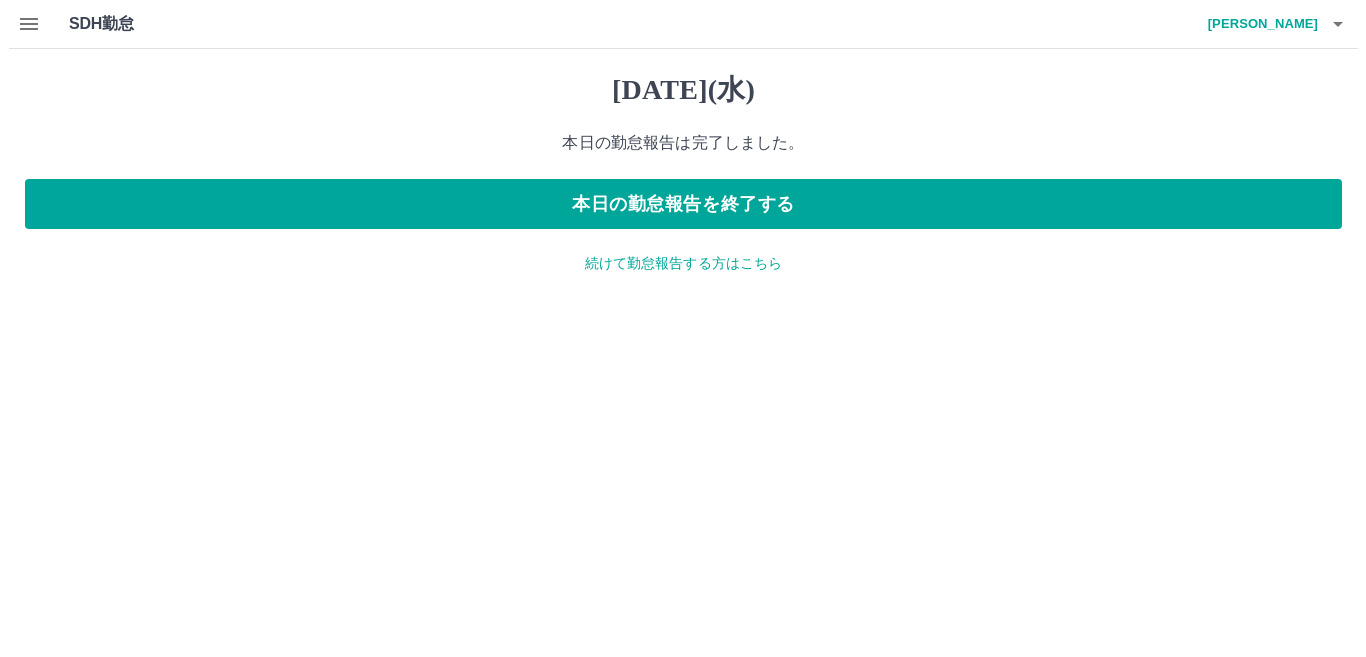 scroll, scrollTop: 0, scrollLeft: 0, axis: both 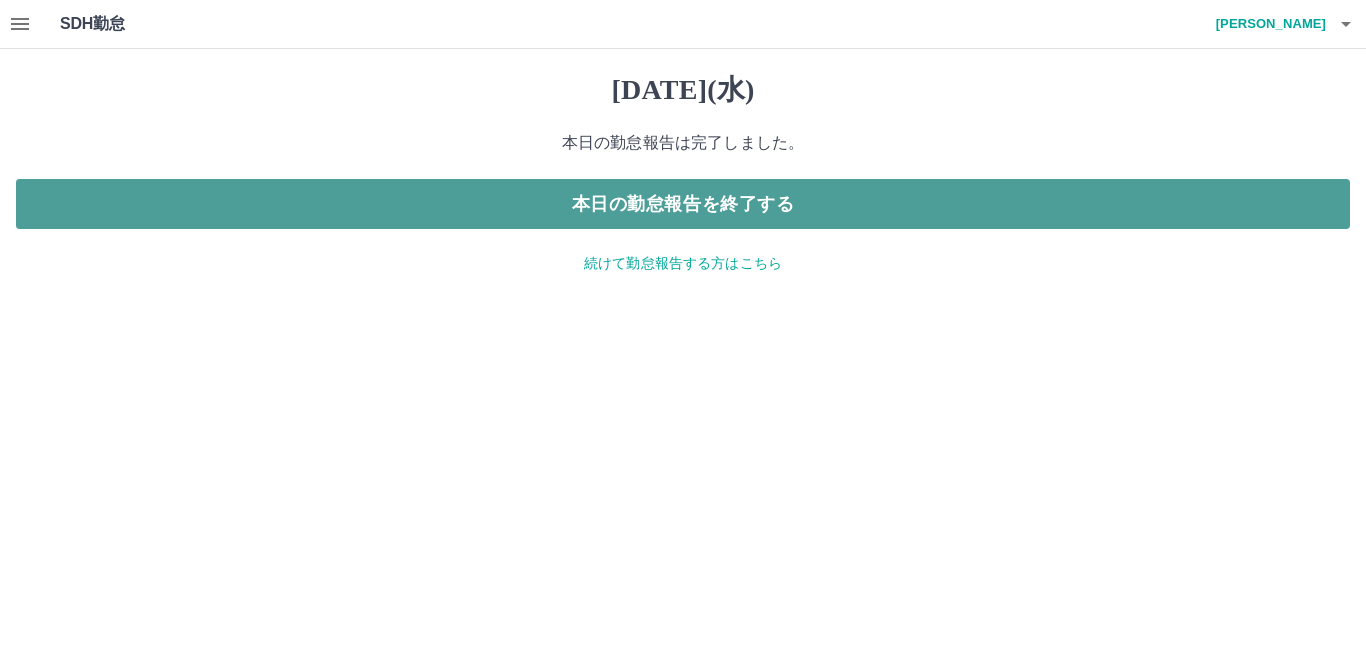 click on "本日の勤怠報告を終了する" 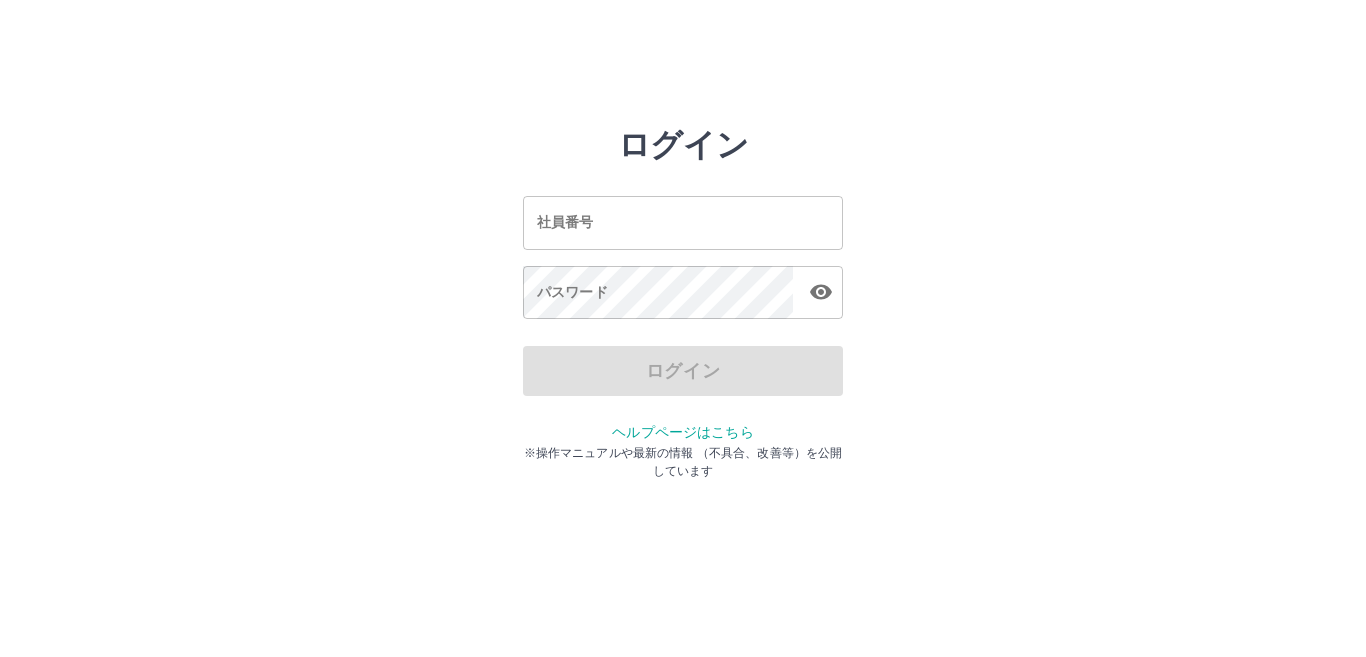 scroll, scrollTop: 0, scrollLeft: 0, axis: both 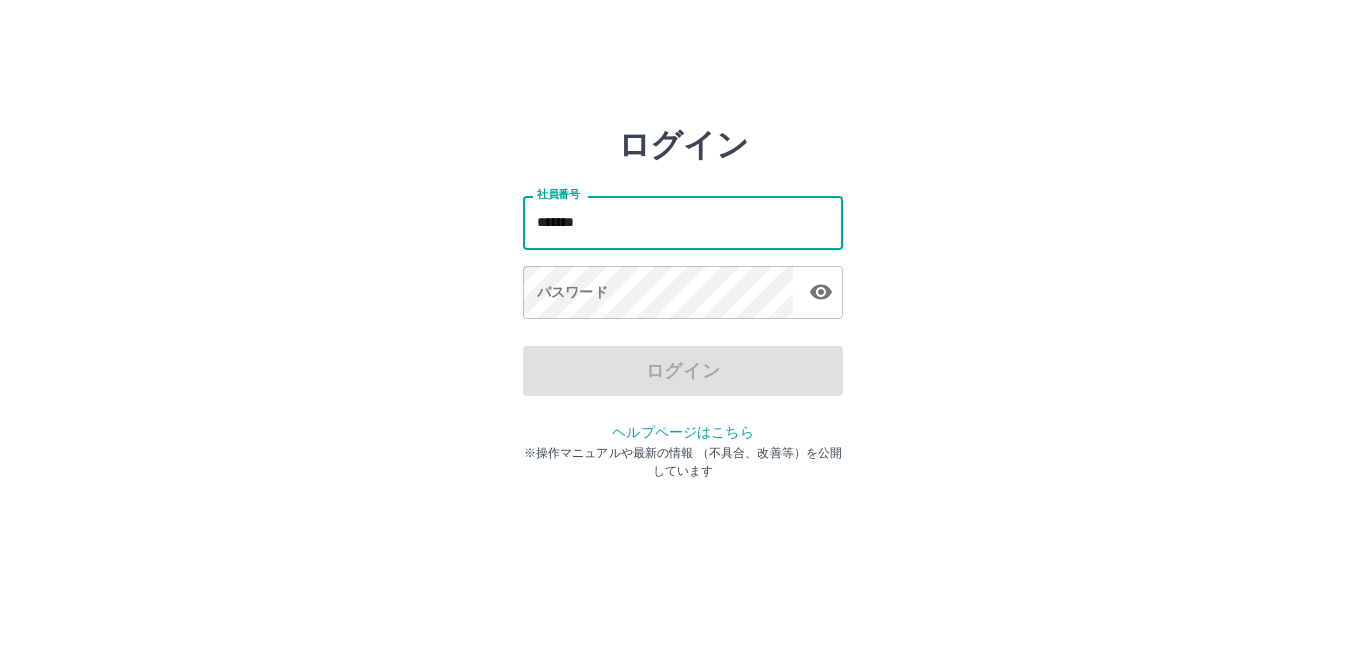 type on "*******" 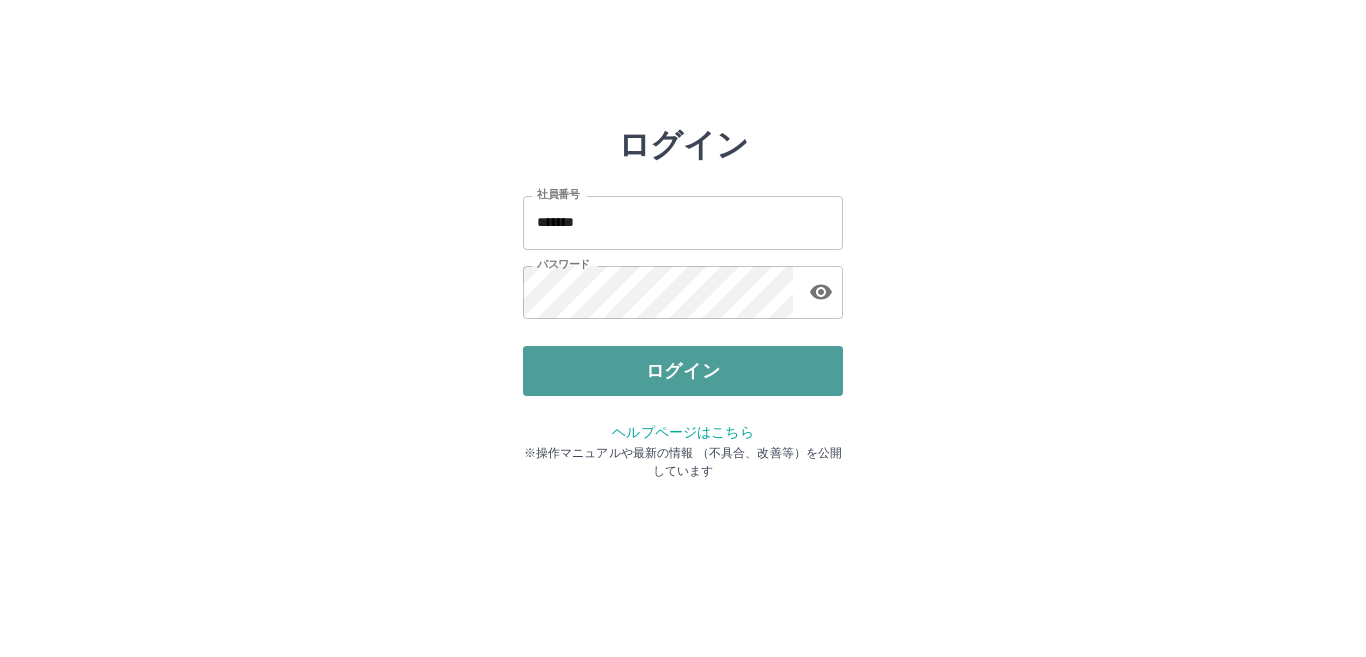 click on "ログイン" at bounding box center (683, 371) 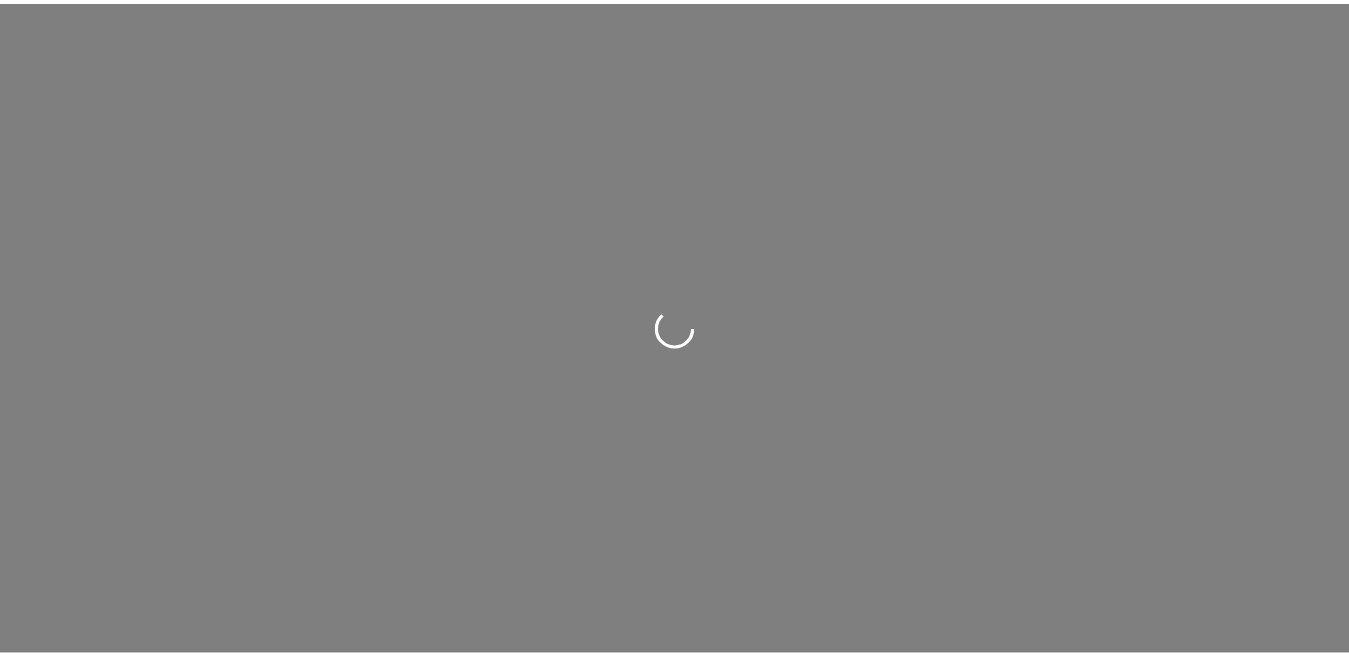 scroll, scrollTop: 0, scrollLeft: 0, axis: both 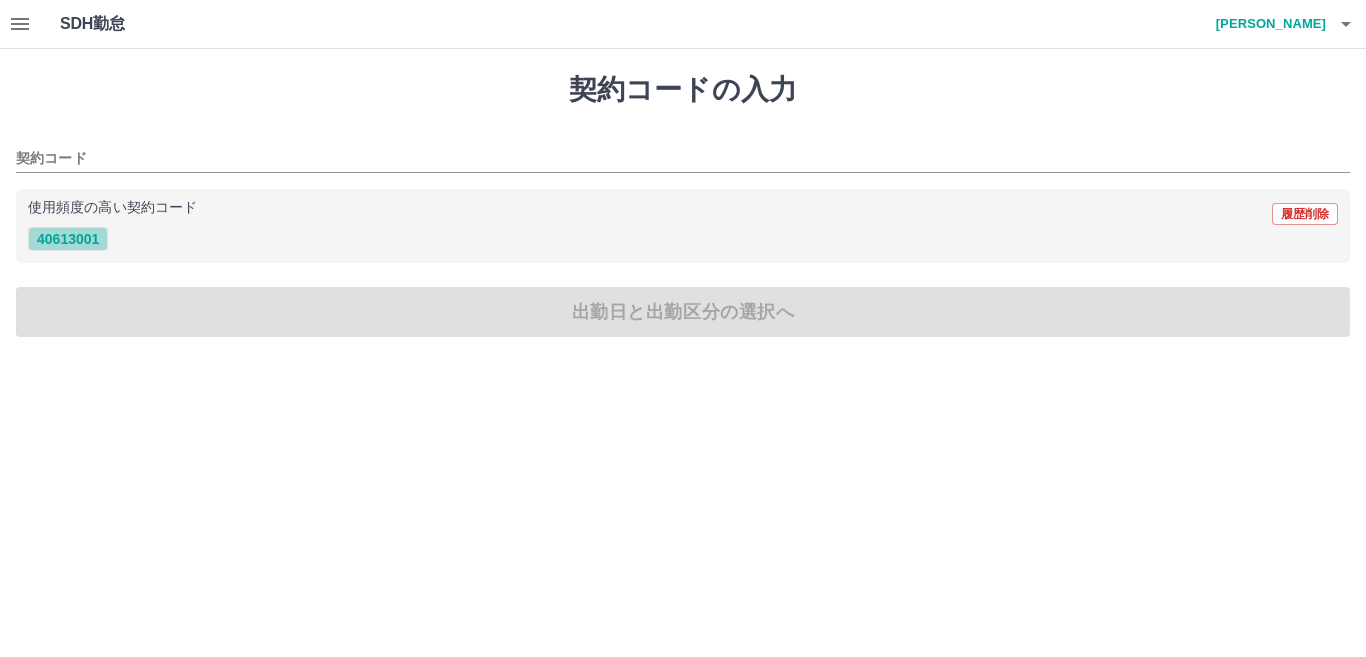 click on "40613001" at bounding box center (68, 239) 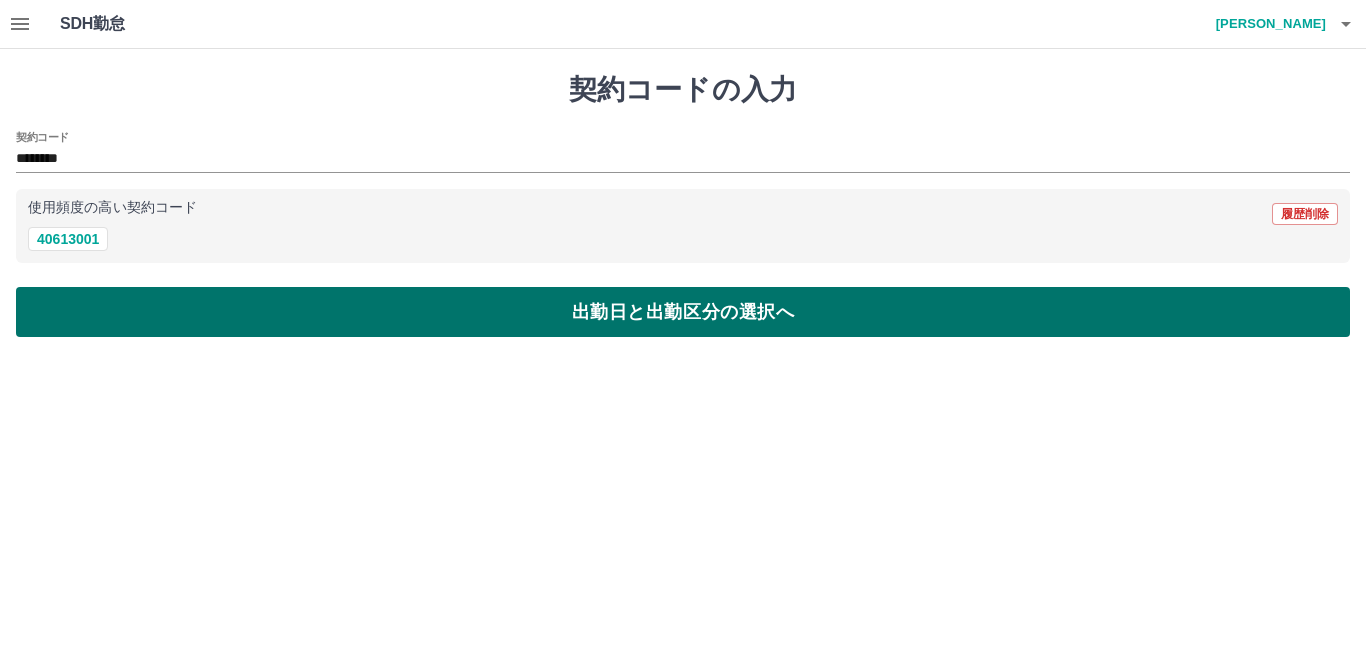 click on "出勤日と出勤区分の選択へ" at bounding box center (683, 312) 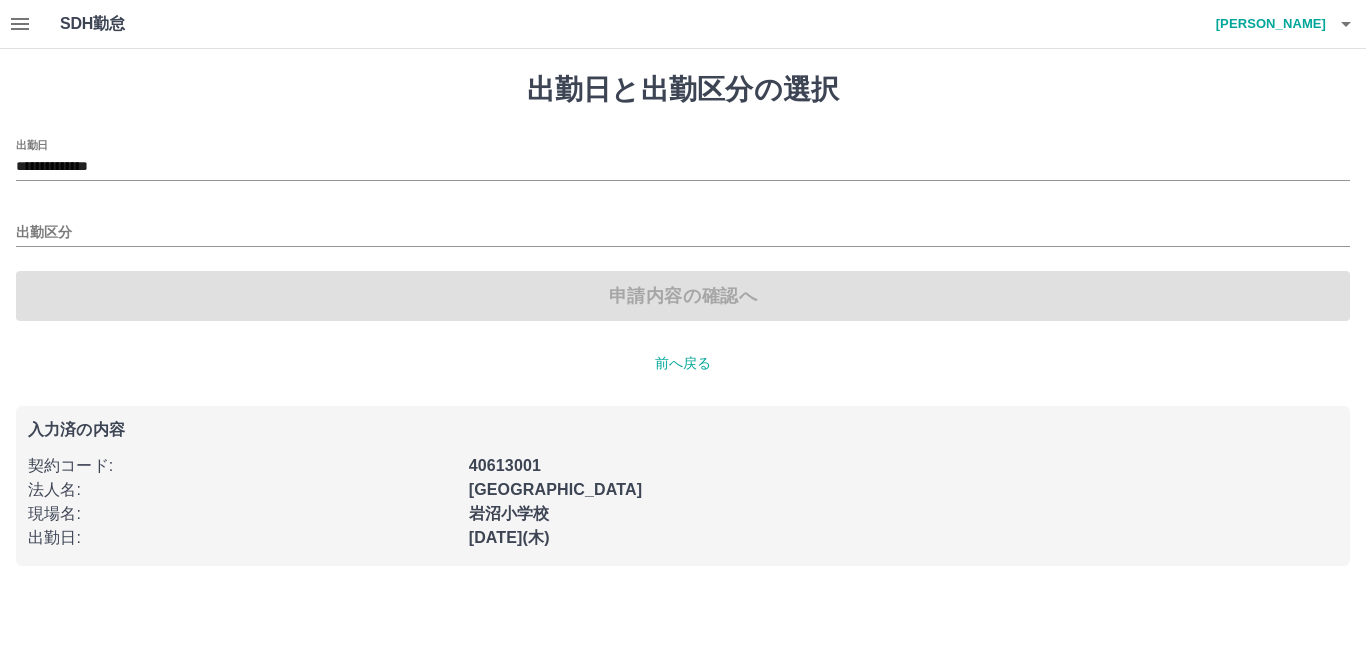 click on "**********" at bounding box center [683, 160] 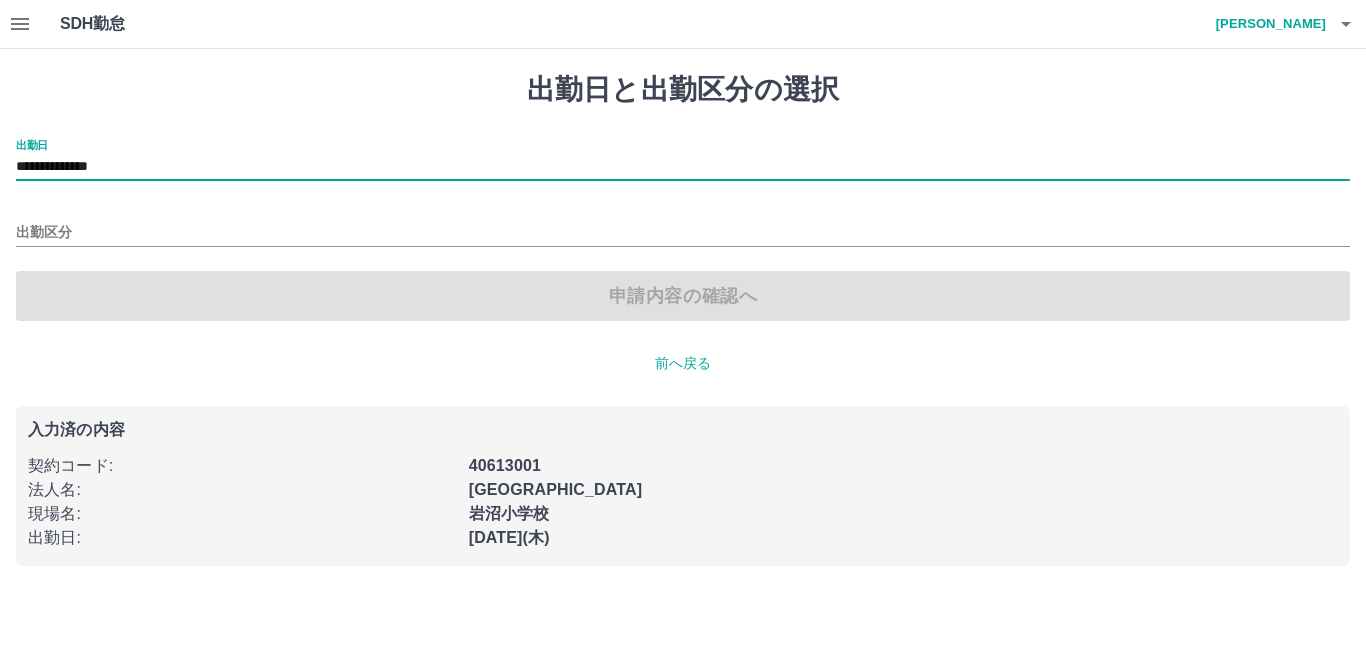 click on "**********" at bounding box center (683, 167) 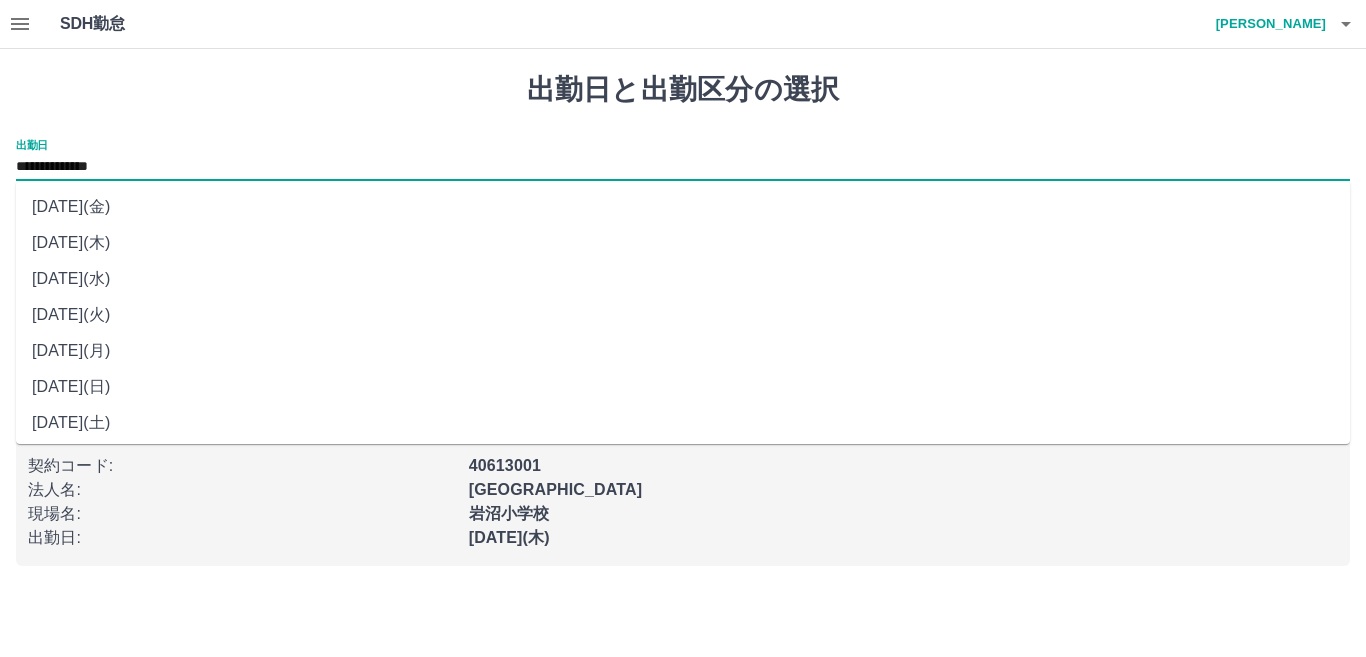 click on "2025年07月09日(水)" at bounding box center (683, 279) 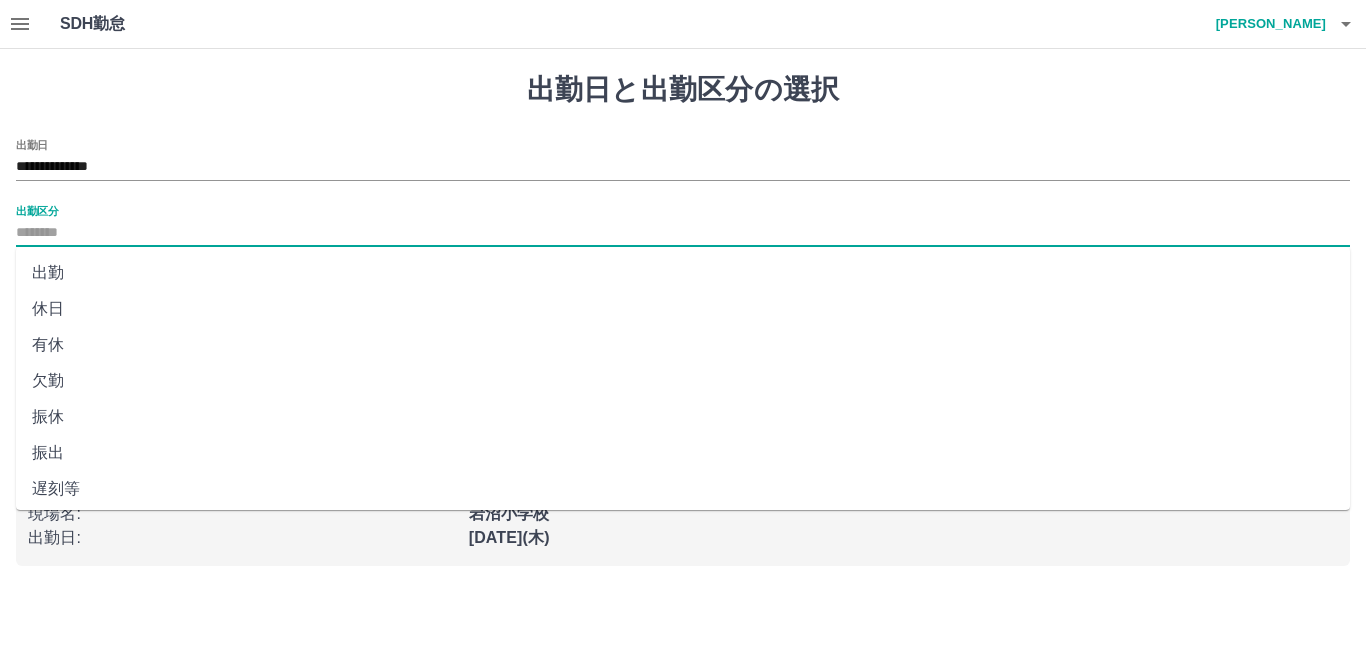 click on "出勤区分" at bounding box center [683, 233] 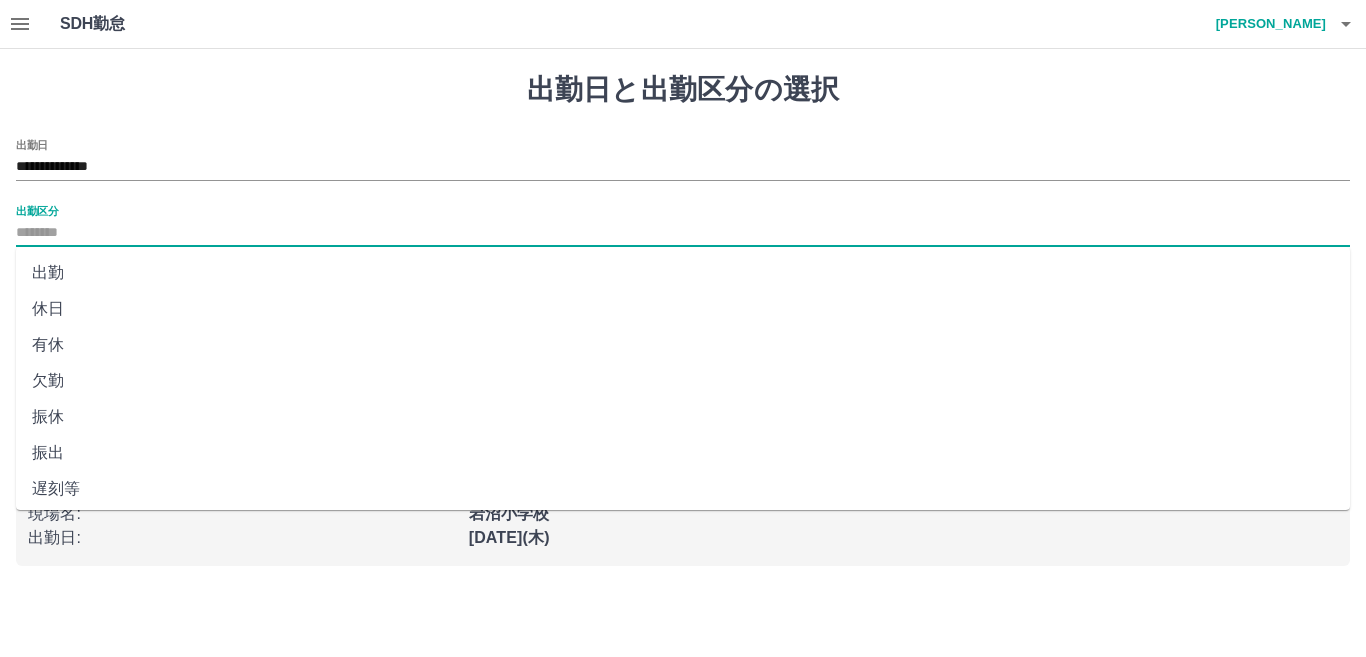click on "出勤" at bounding box center (683, 273) 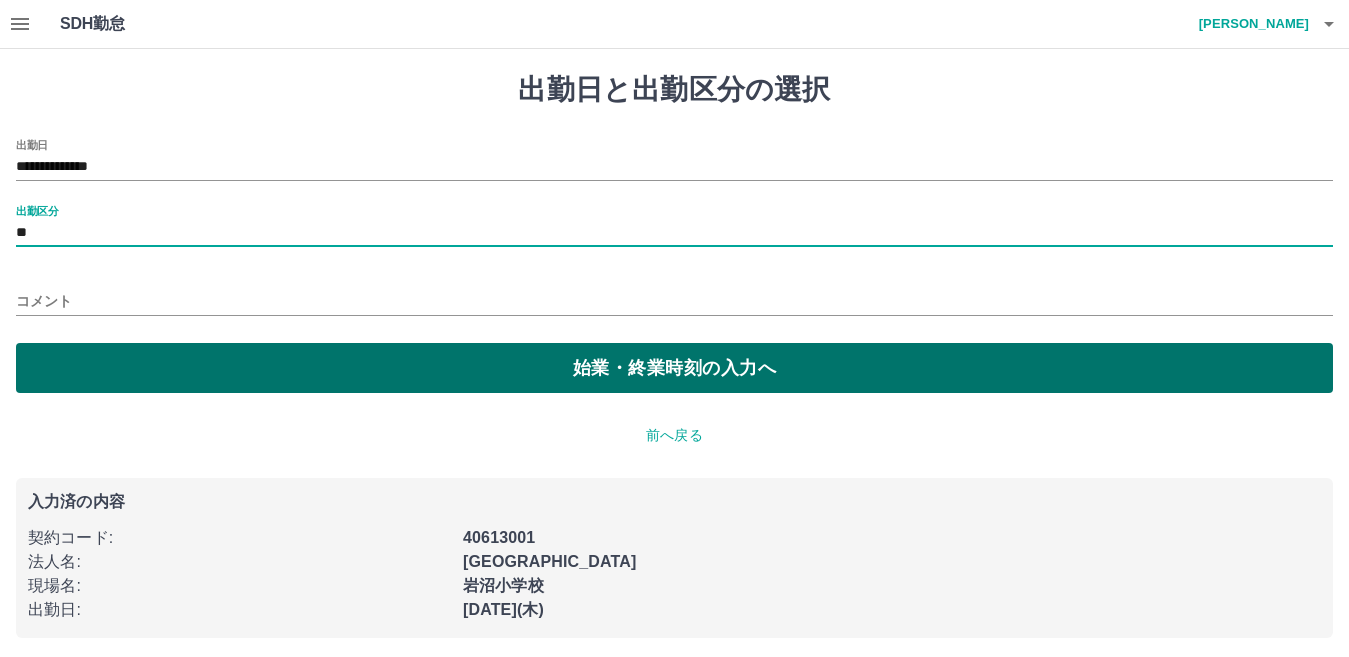 click on "始業・終業時刻の入力へ" at bounding box center [674, 368] 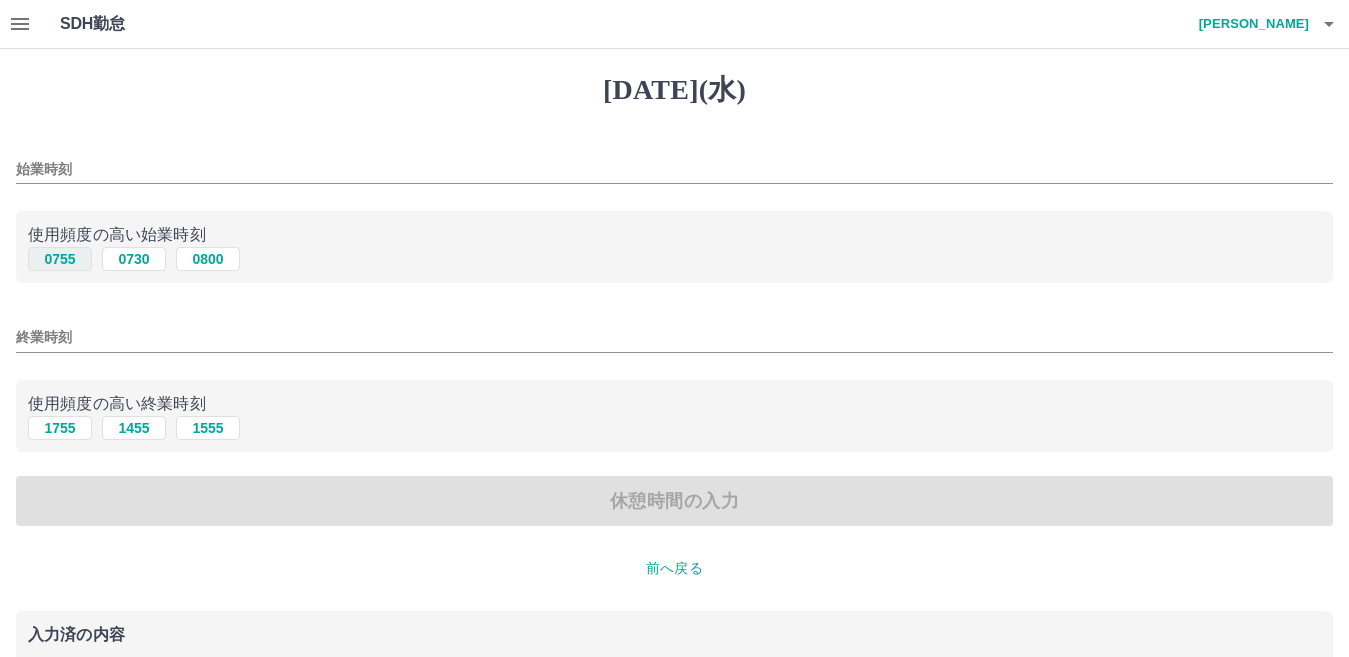 click on "0755" at bounding box center (60, 259) 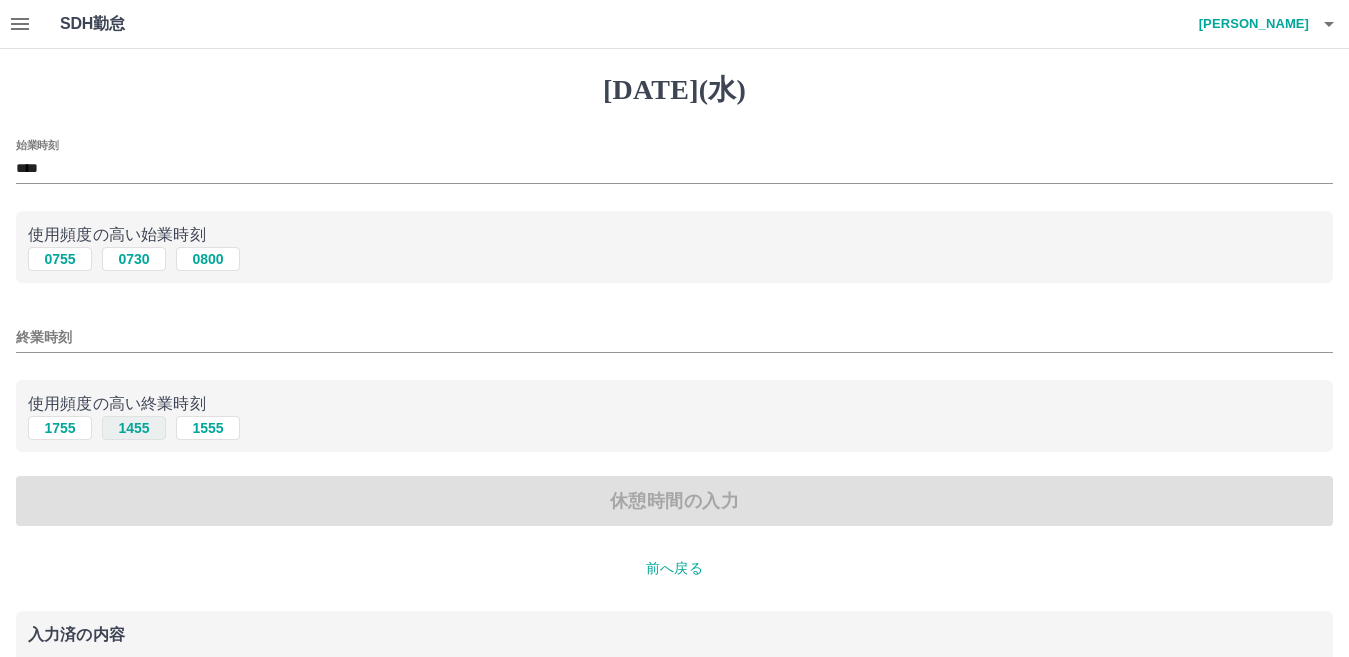 click on "1455" at bounding box center (134, 428) 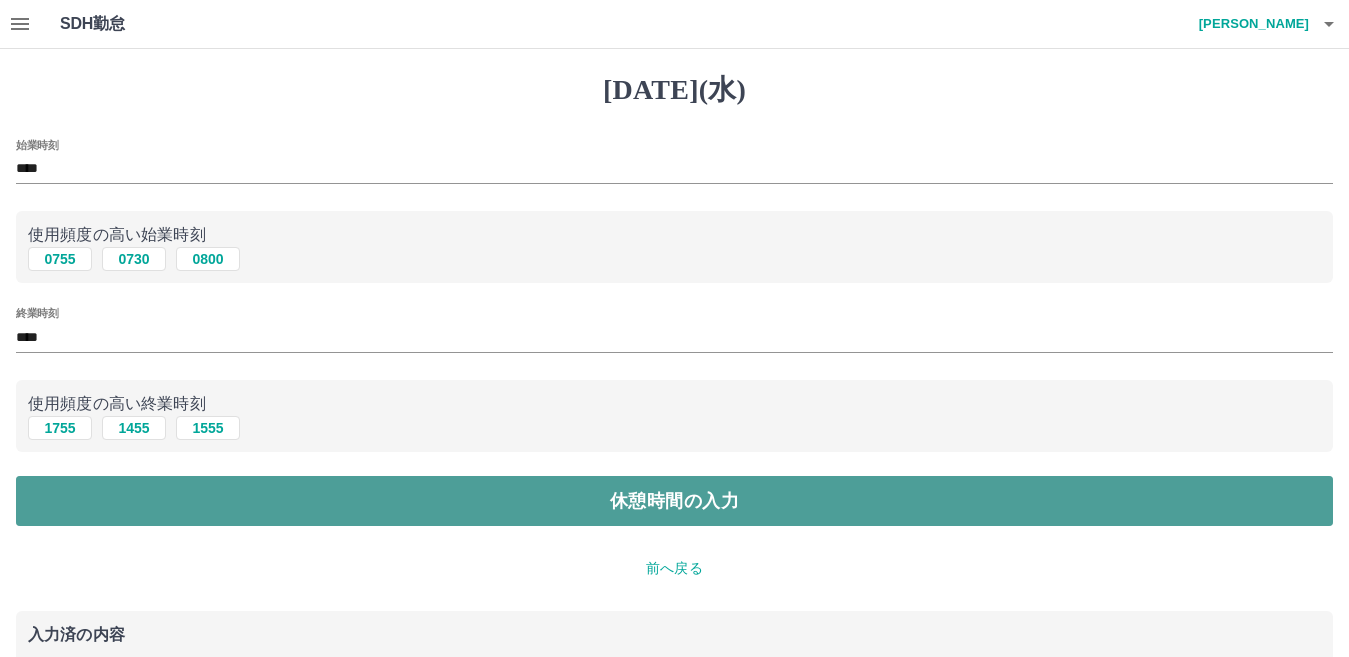 click on "休憩時間の入力" at bounding box center [674, 501] 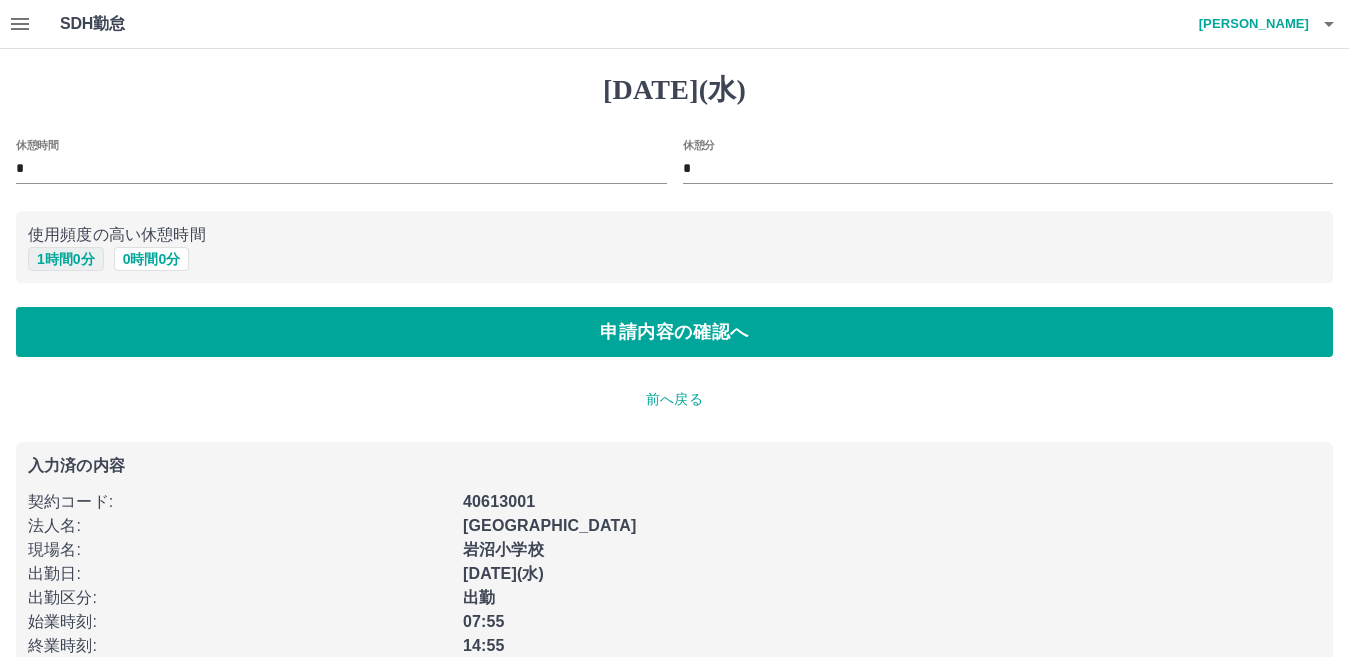 click on "1 時間 0 分" at bounding box center [66, 259] 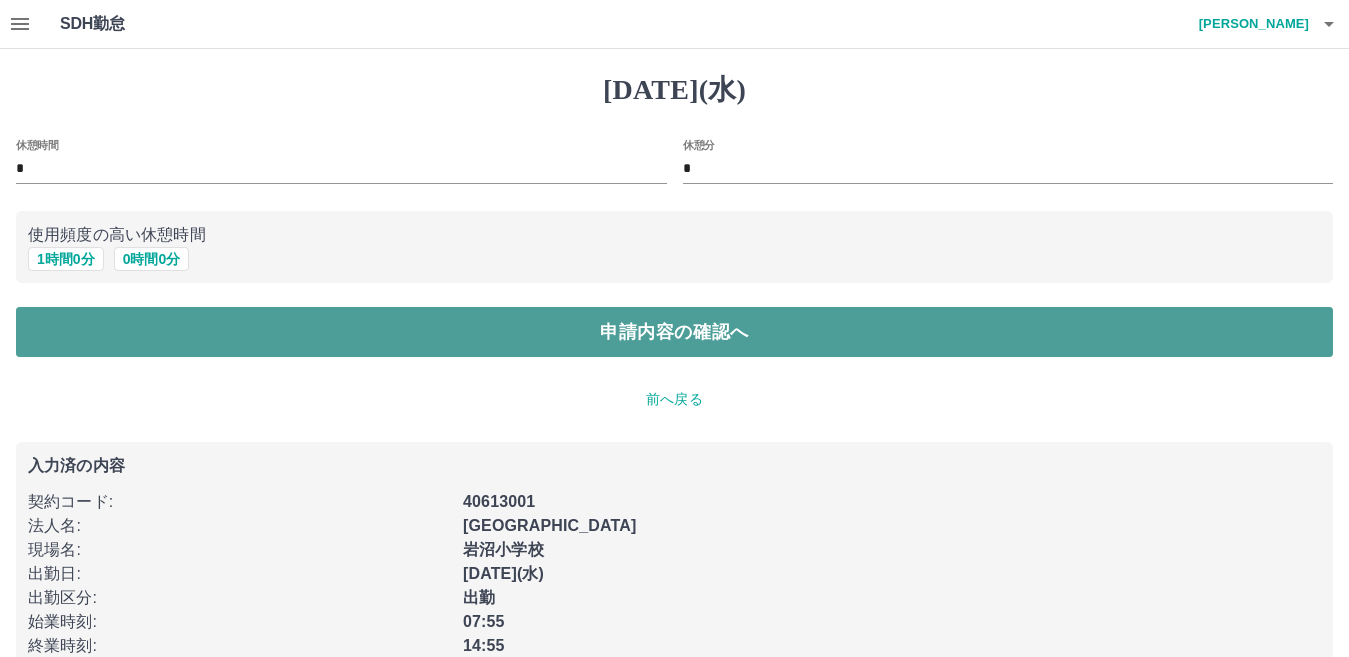 click on "申請内容の確認へ" at bounding box center [674, 332] 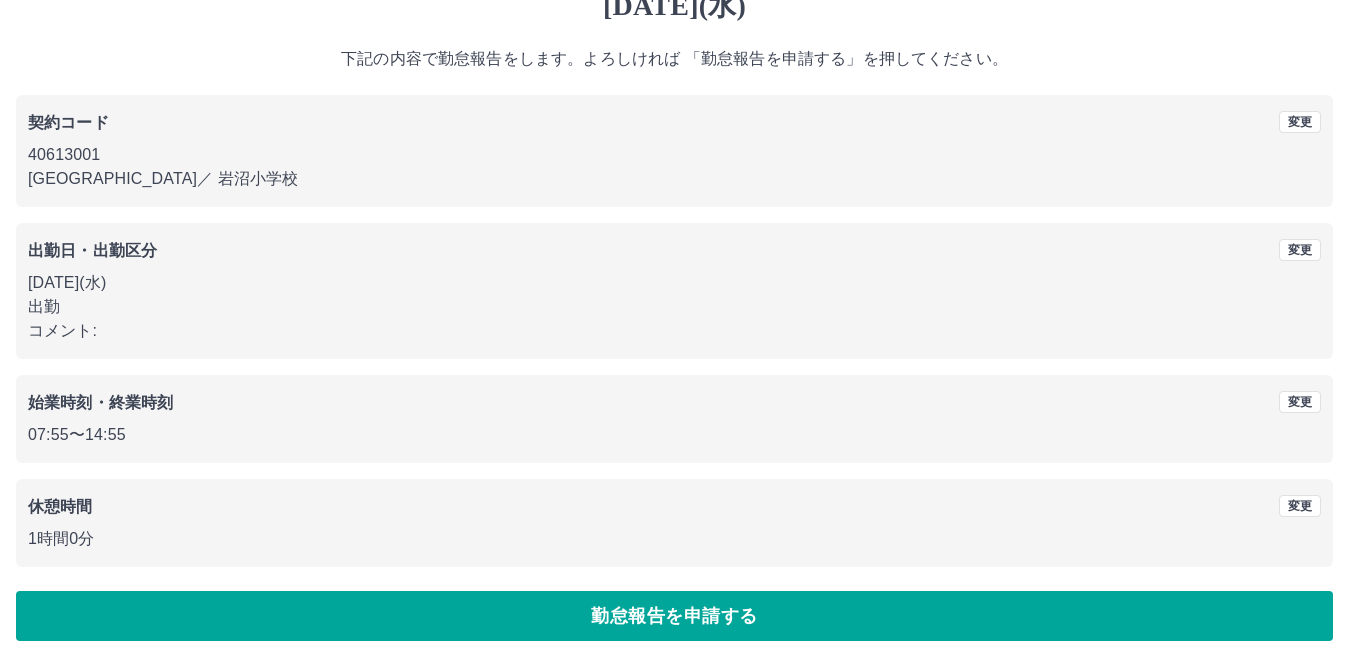 scroll, scrollTop: 92, scrollLeft: 0, axis: vertical 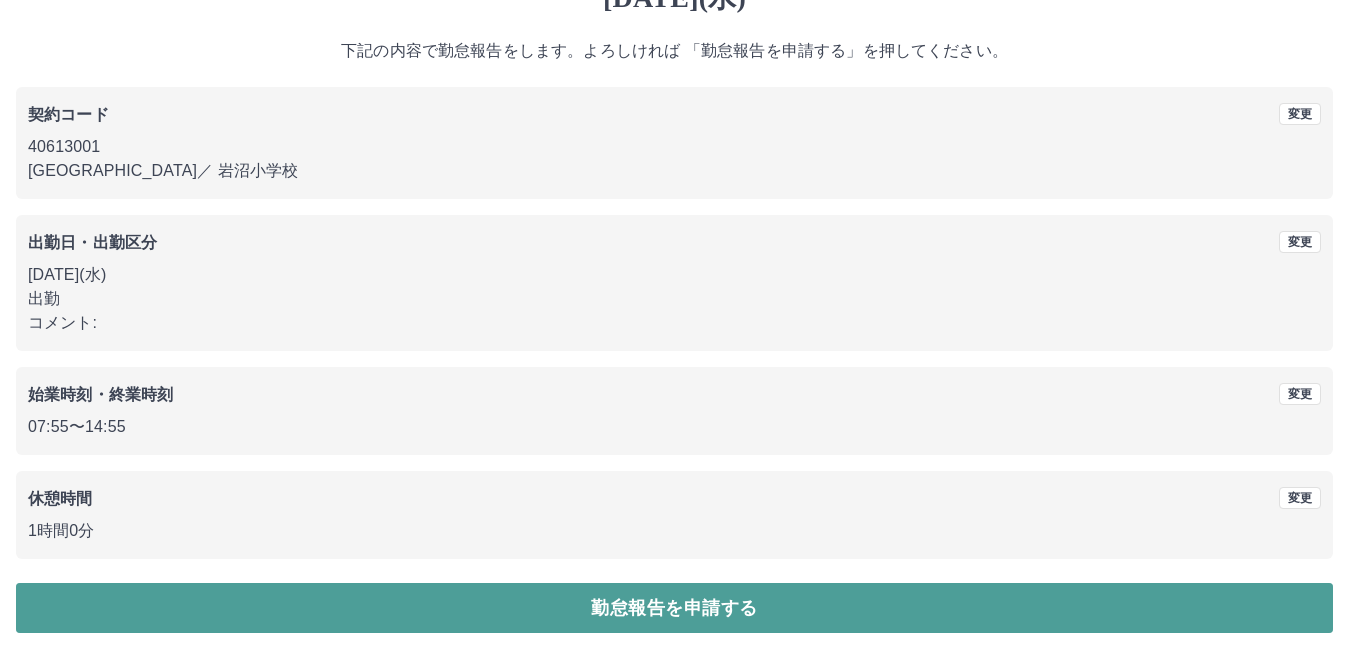 click on "勤怠報告を申請する" at bounding box center [674, 608] 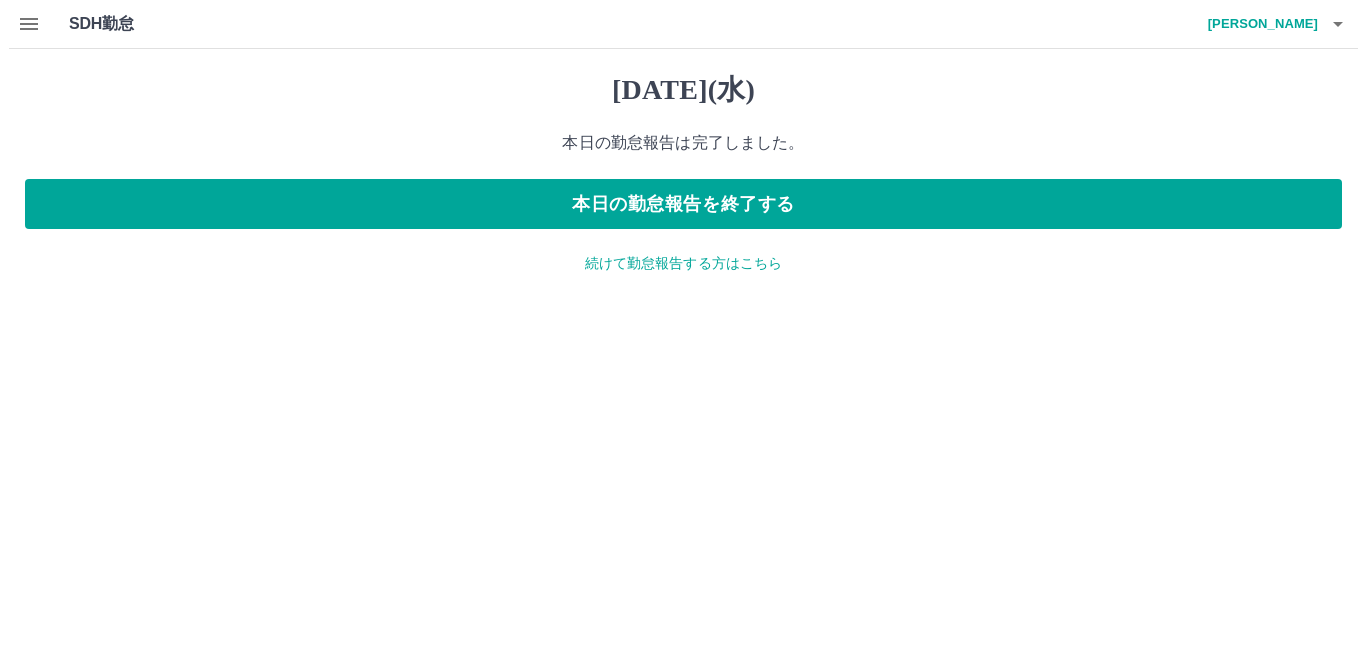 scroll, scrollTop: 0, scrollLeft: 0, axis: both 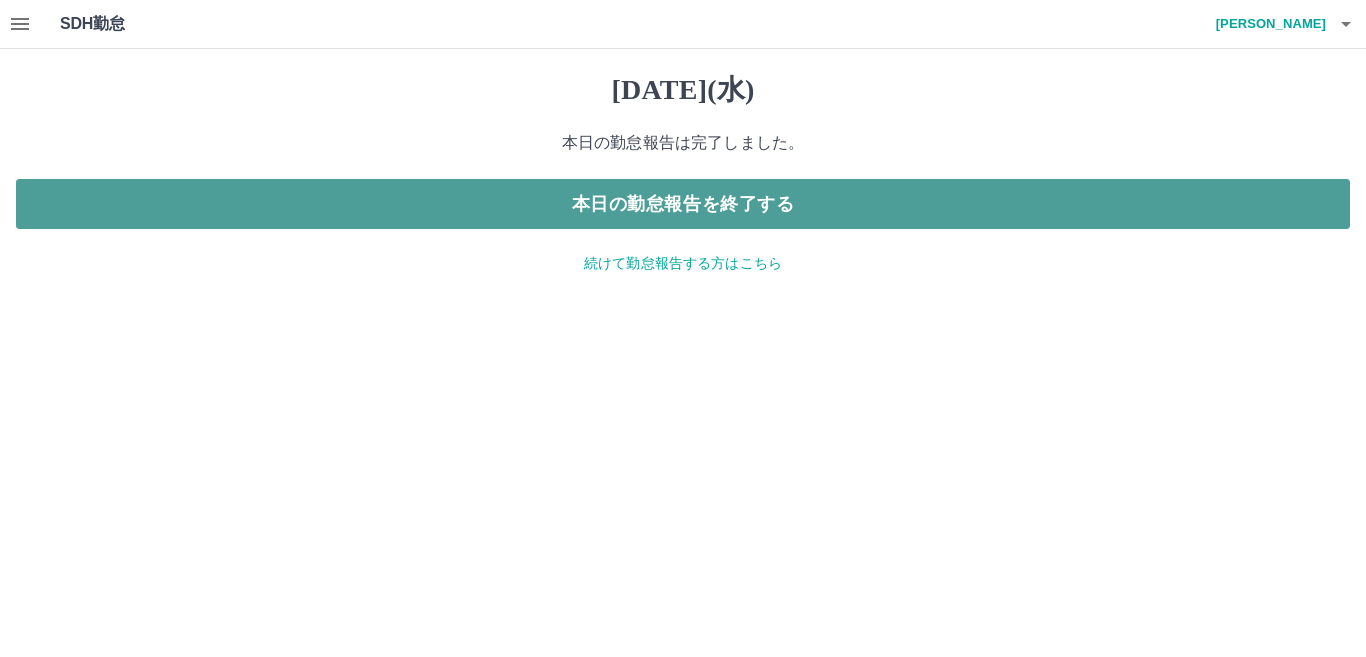 click on "本日の勤怠報告を終了する" at bounding box center (683, 204) 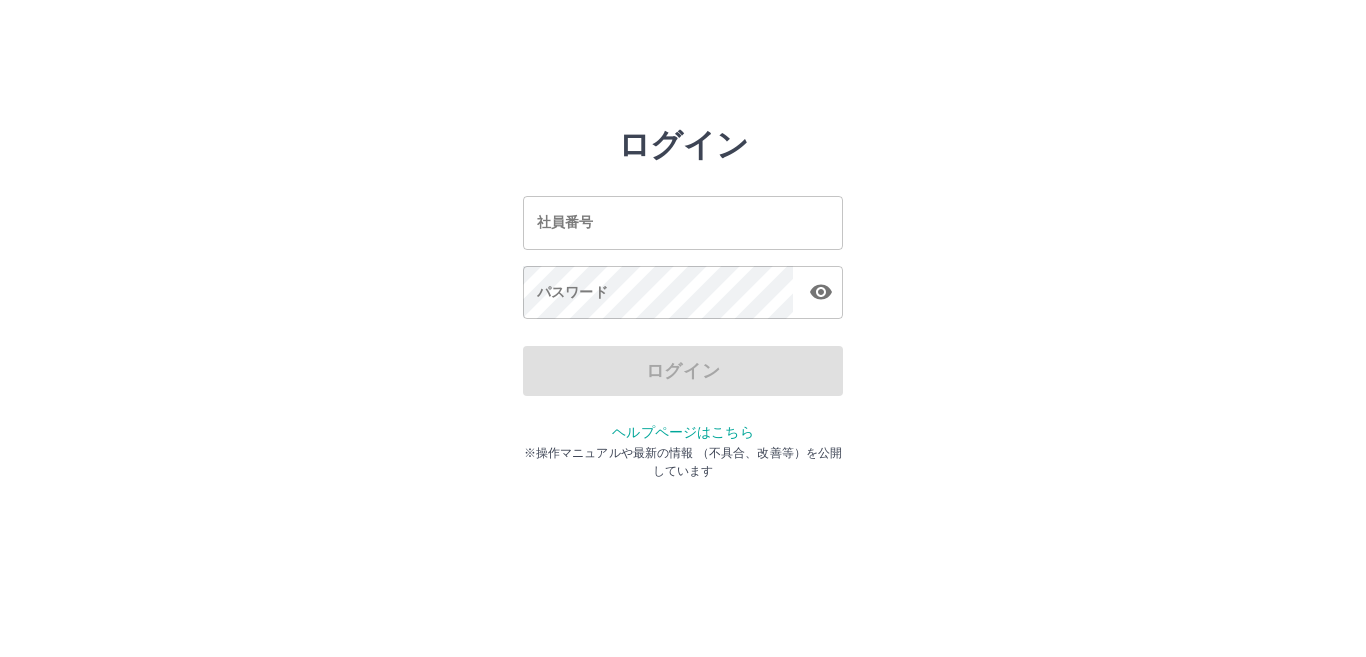 scroll, scrollTop: 0, scrollLeft: 0, axis: both 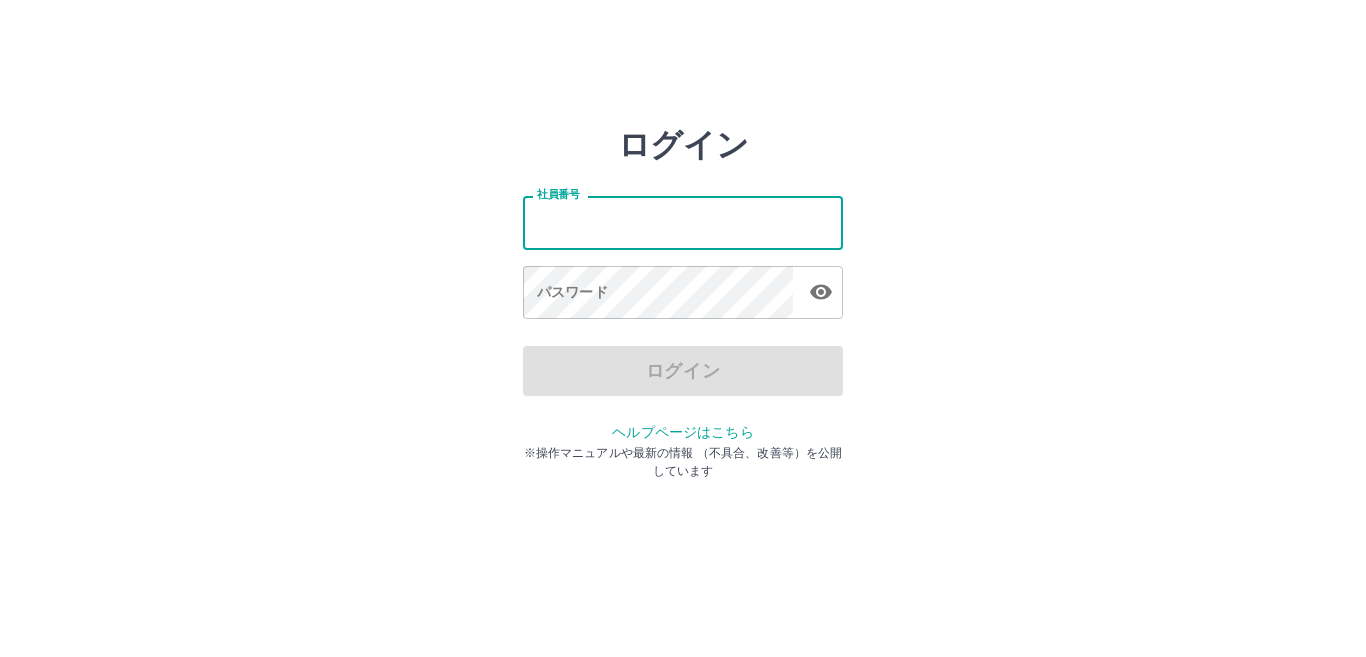 click on "社員番号" at bounding box center [683, 222] 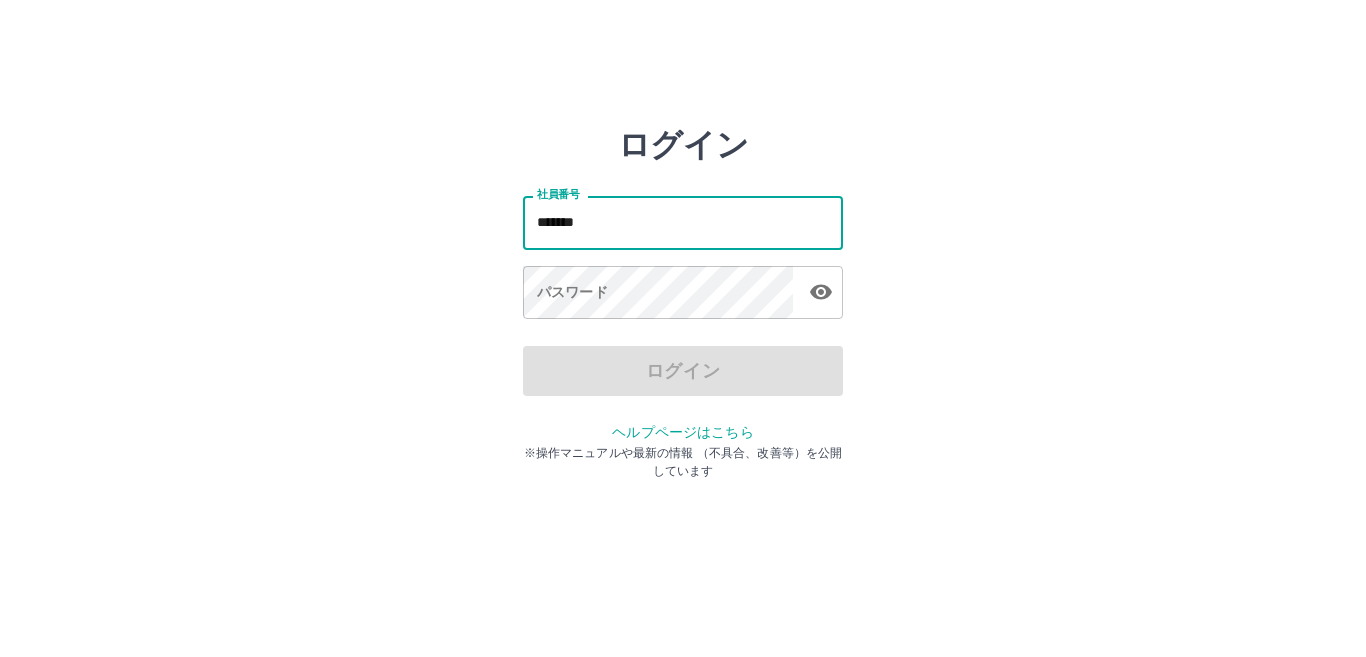 type on "*******" 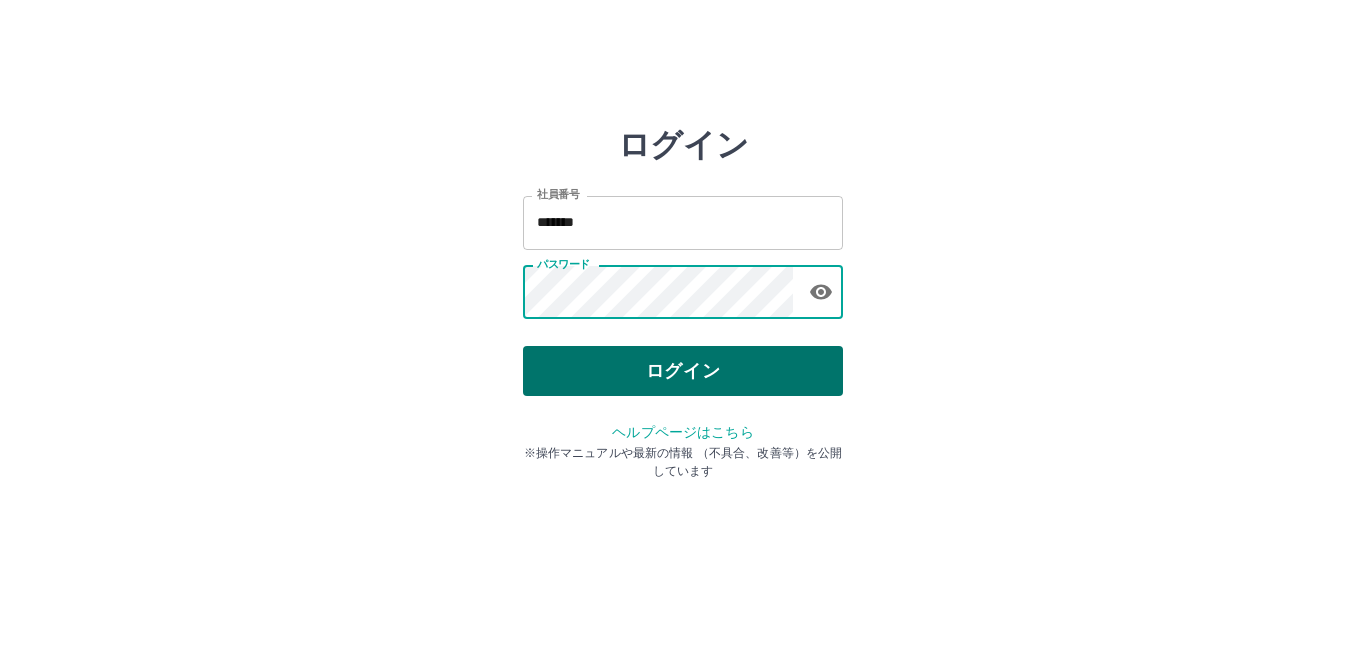 click on "ログイン" at bounding box center (683, 371) 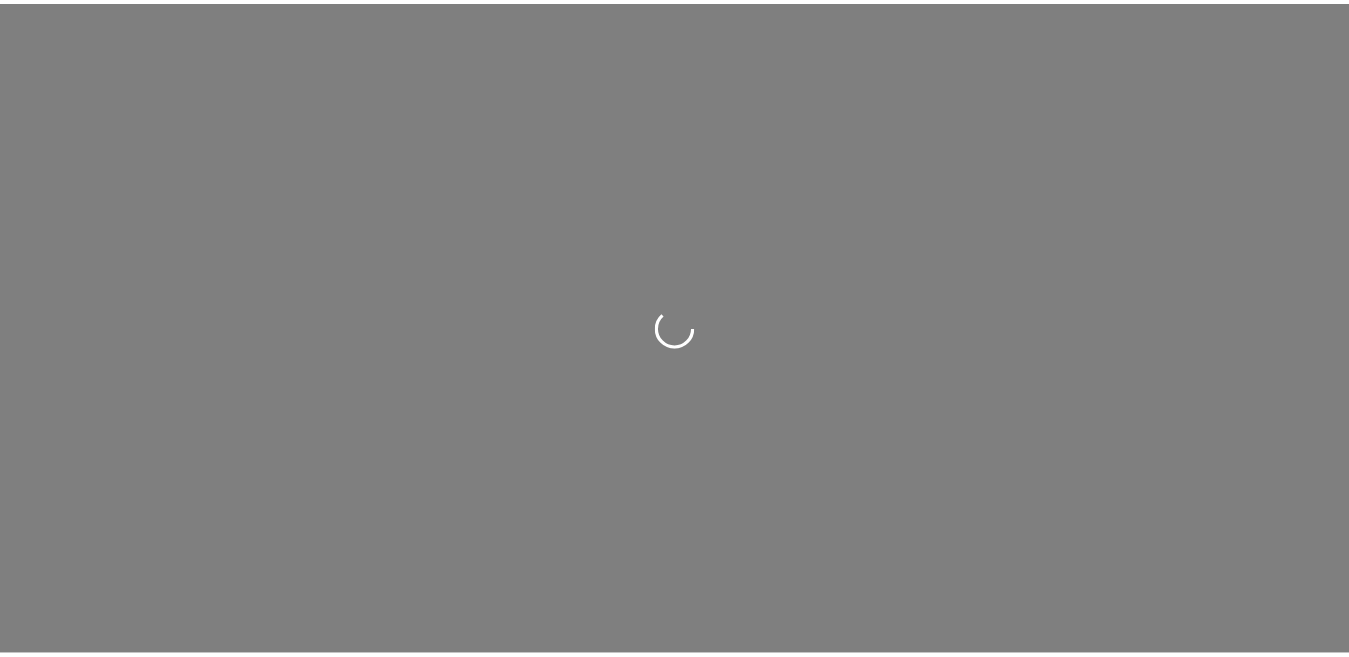 scroll, scrollTop: 0, scrollLeft: 0, axis: both 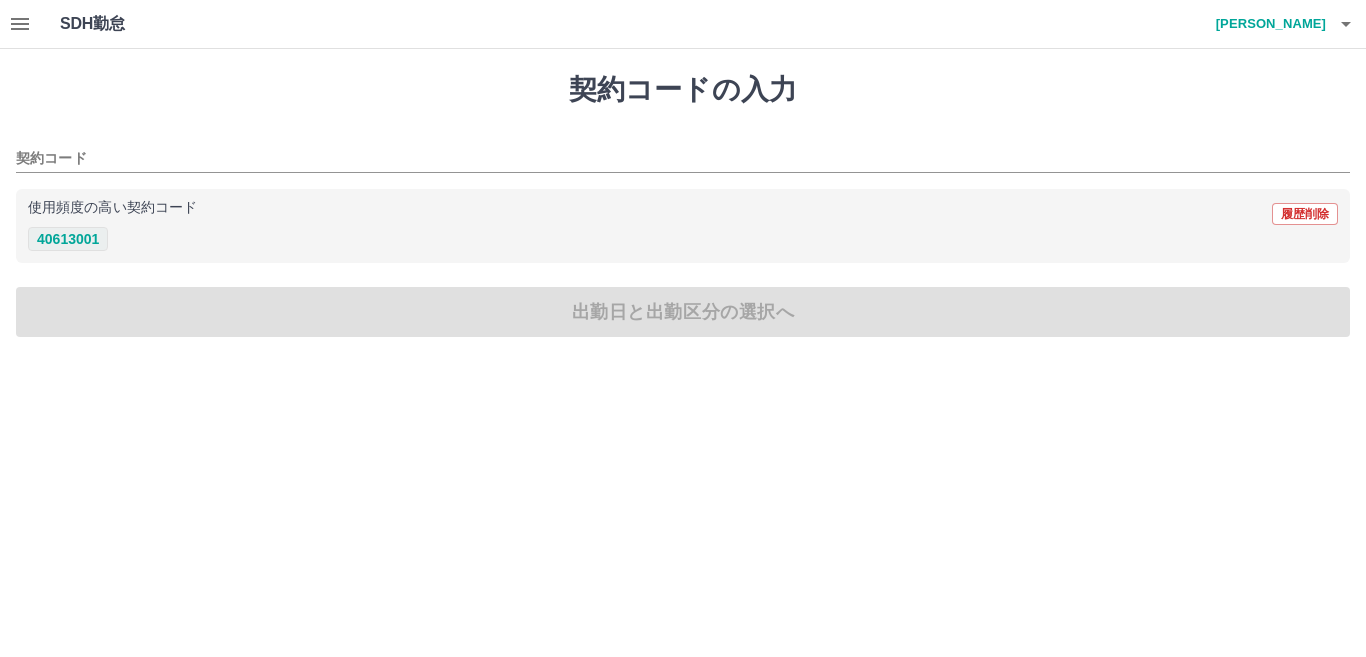 click on "40613001" at bounding box center [68, 239] 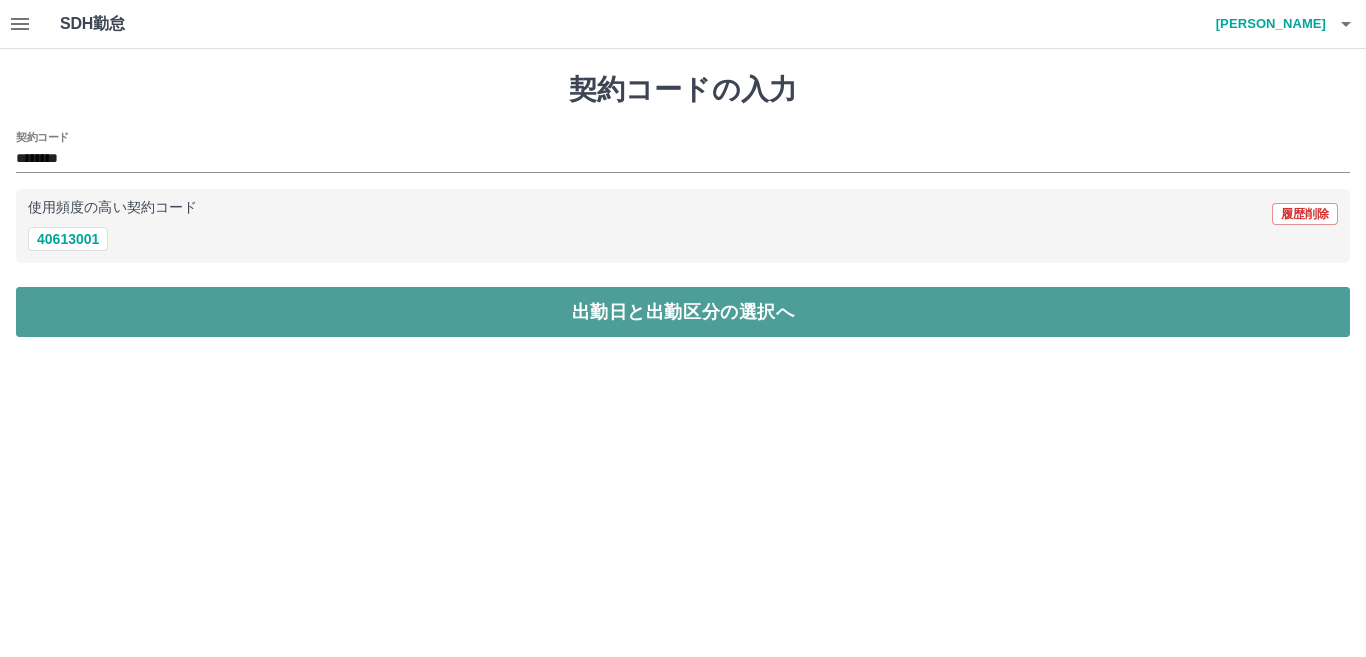 click on "出勤日と出勤区分の選択へ" at bounding box center (683, 312) 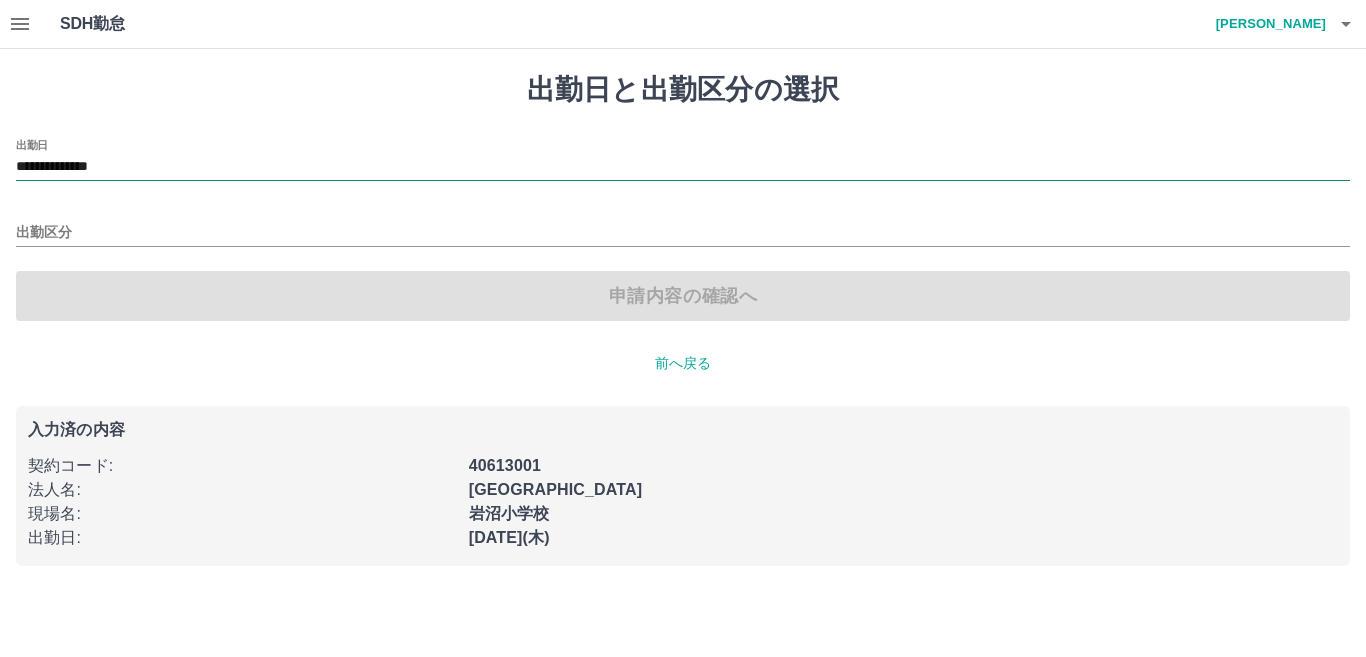 click on "**********" at bounding box center [683, 167] 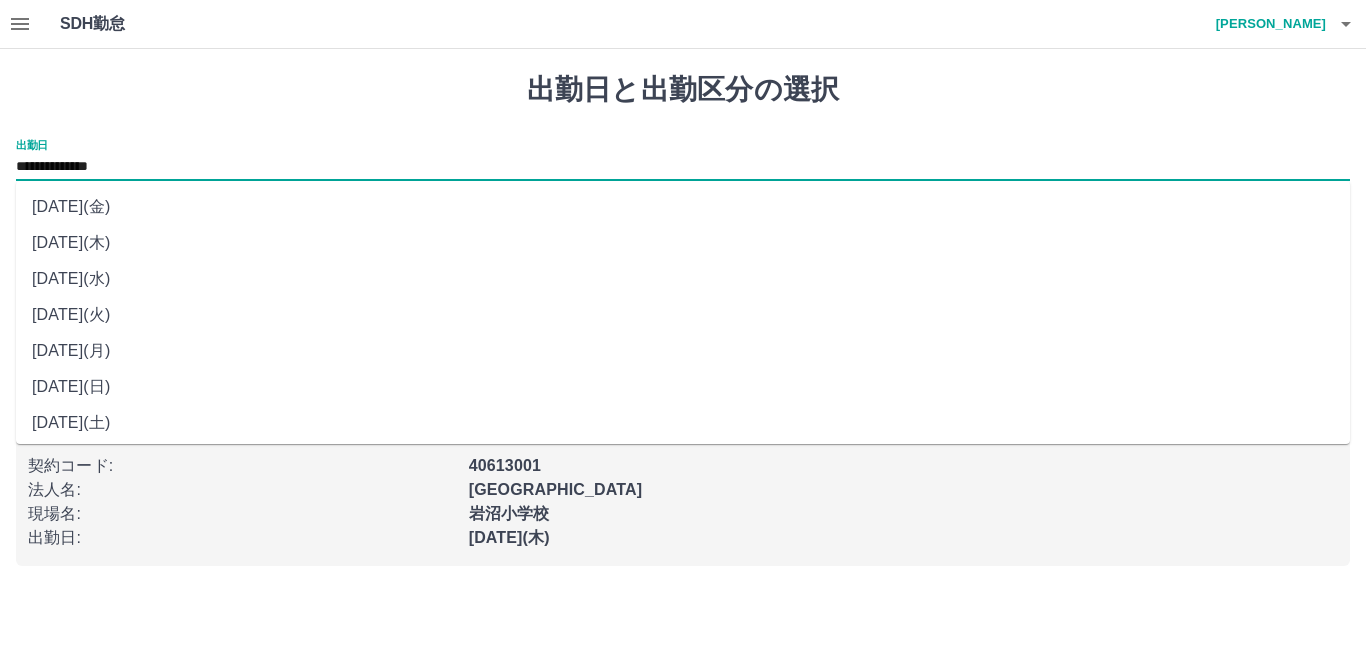 click on "[DATE](水)" at bounding box center [683, 279] 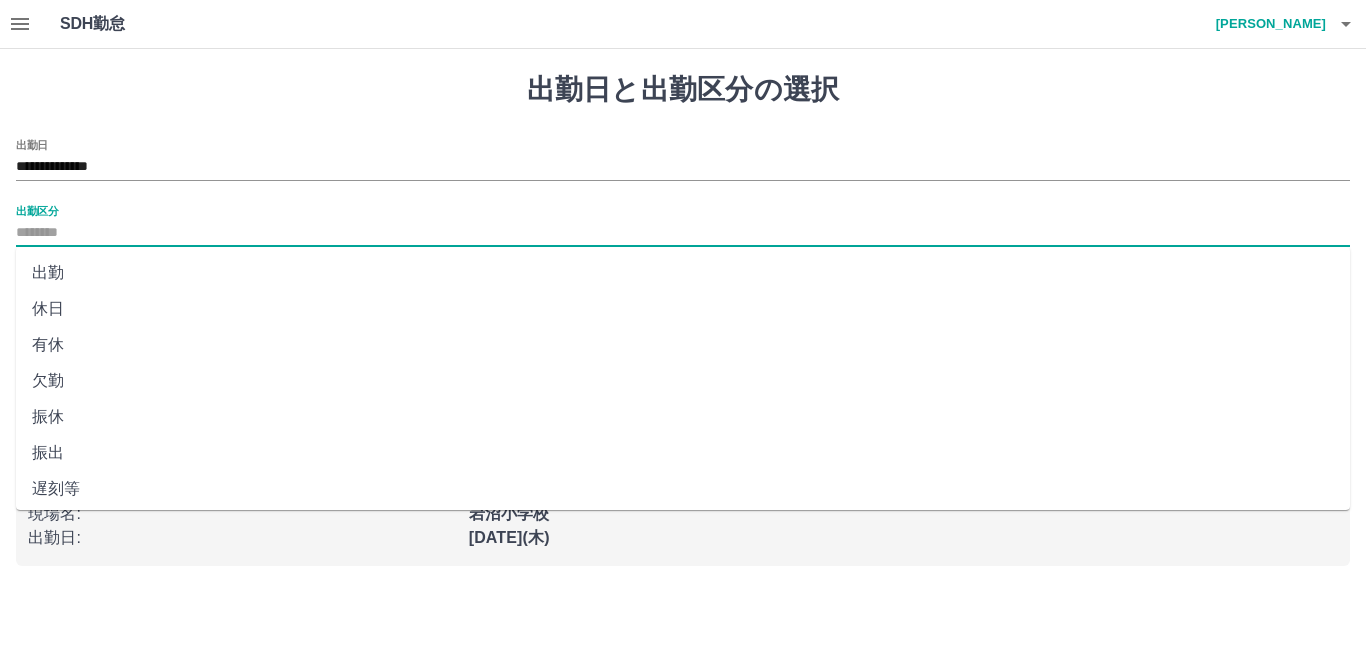 click on "出勤区分" at bounding box center (683, 233) 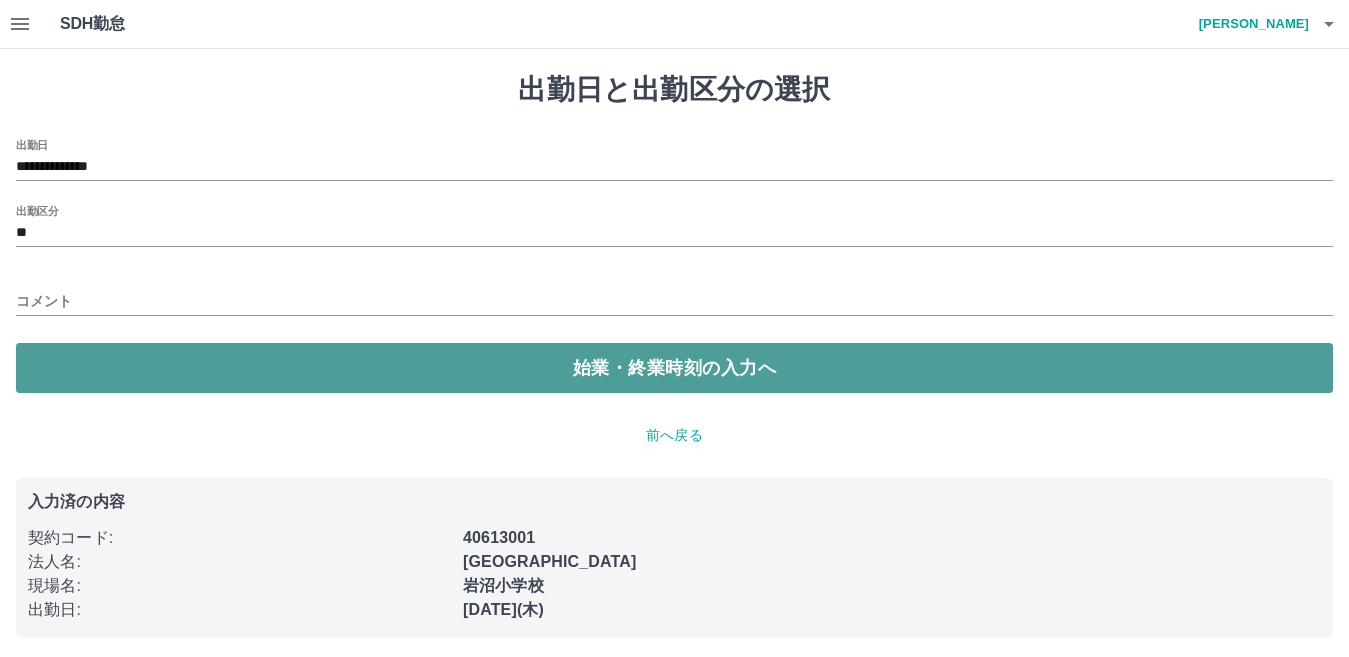 click on "始業・終業時刻の入力へ" at bounding box center [674, 368] 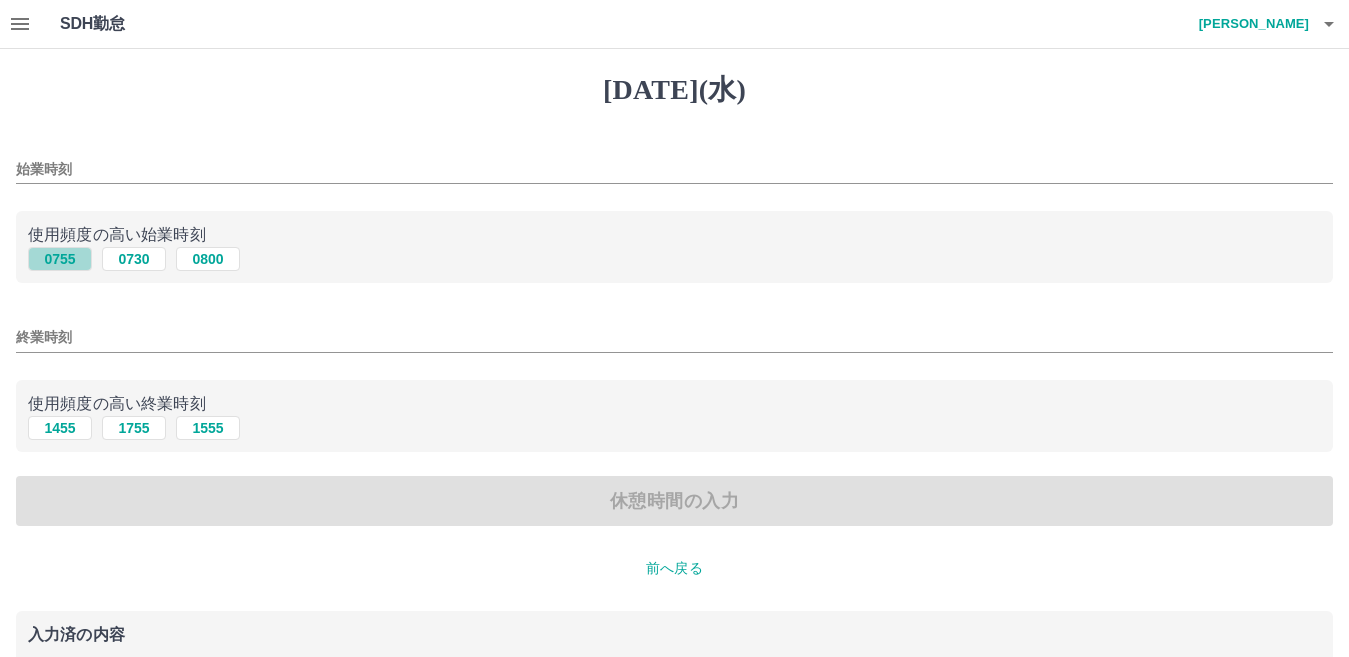 click on "0755" at bounding box center (60, 259) 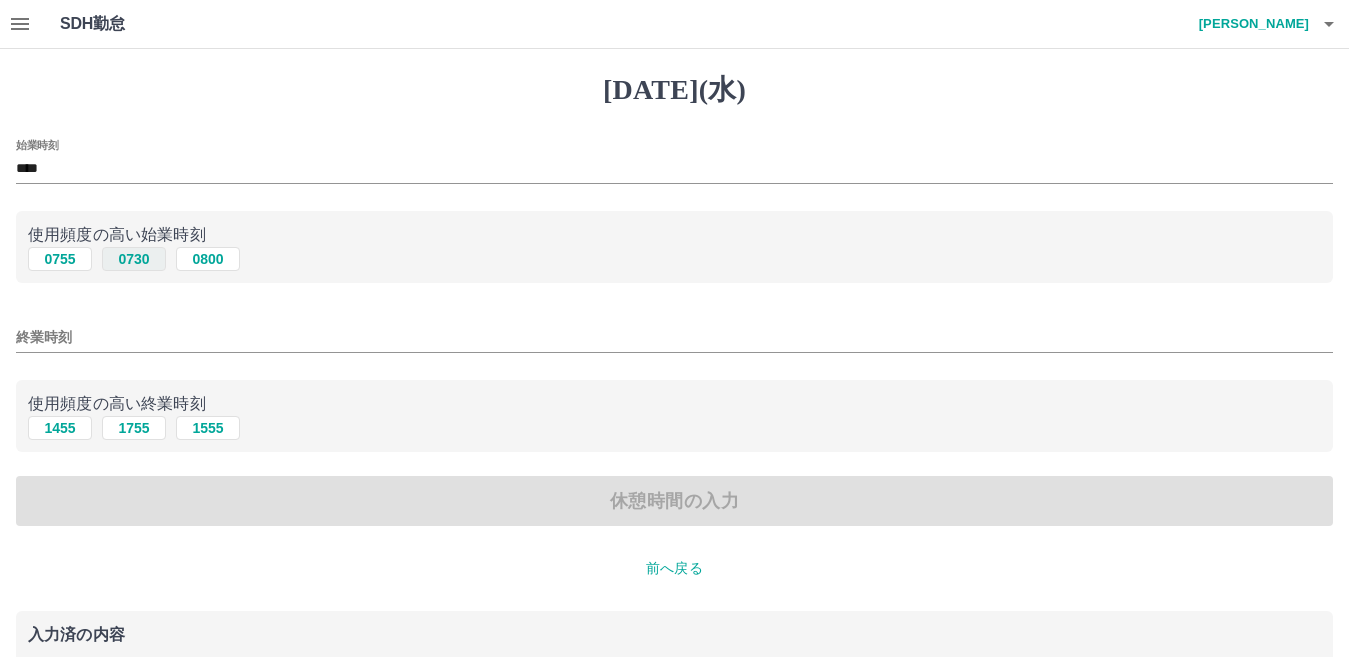 click on "0730" at bounding box center [134, 259] 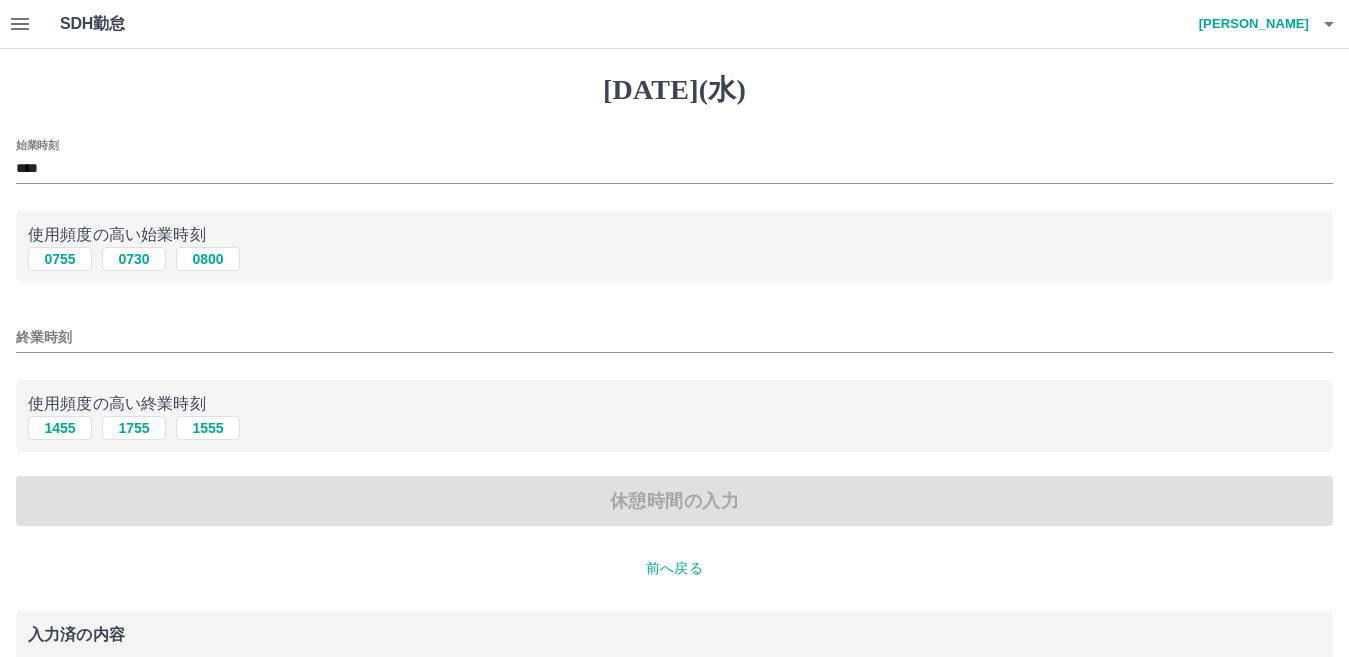 click on "終業時刻" at bounding box center (674, 337) 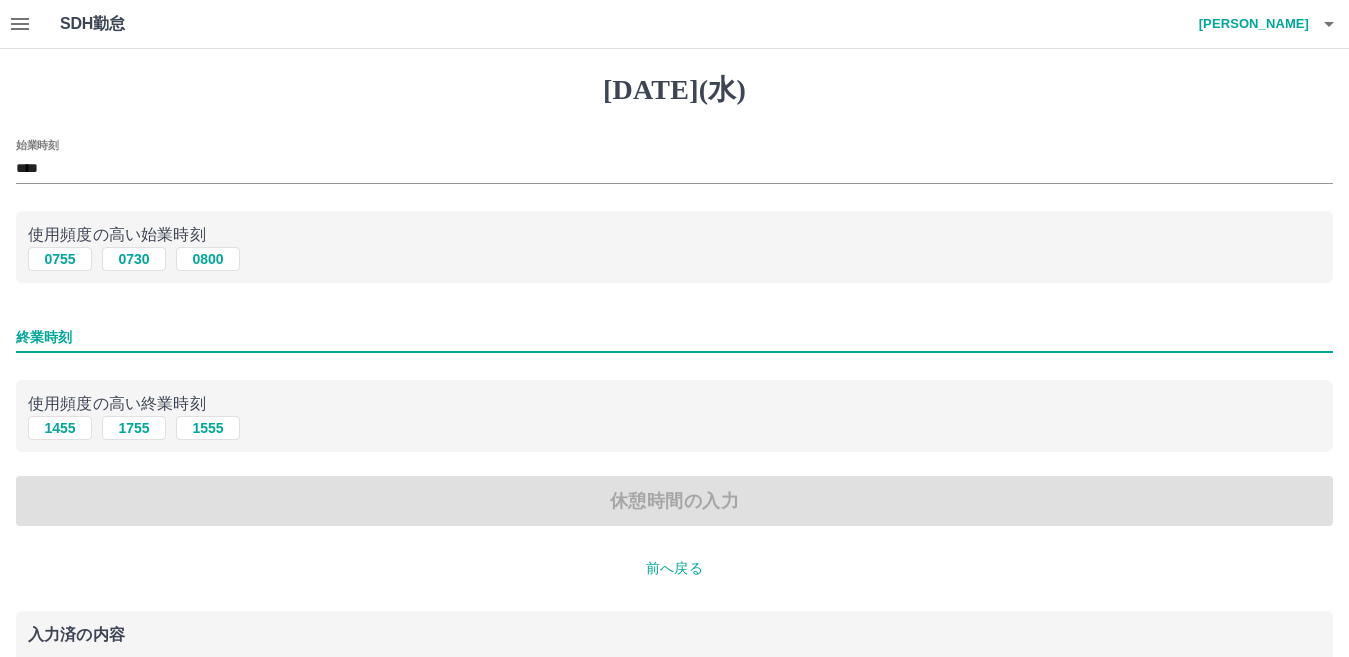type on "****" 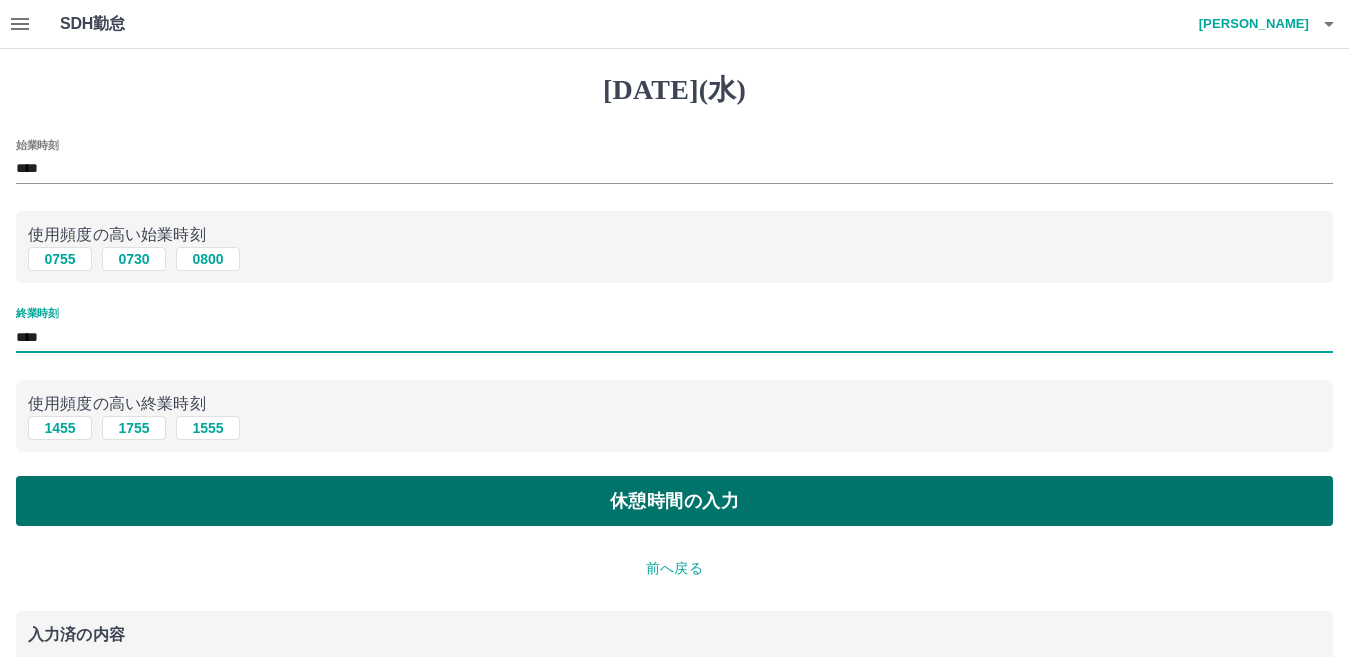 click on "休憩時間の入力" at bounding box center [674, 501] 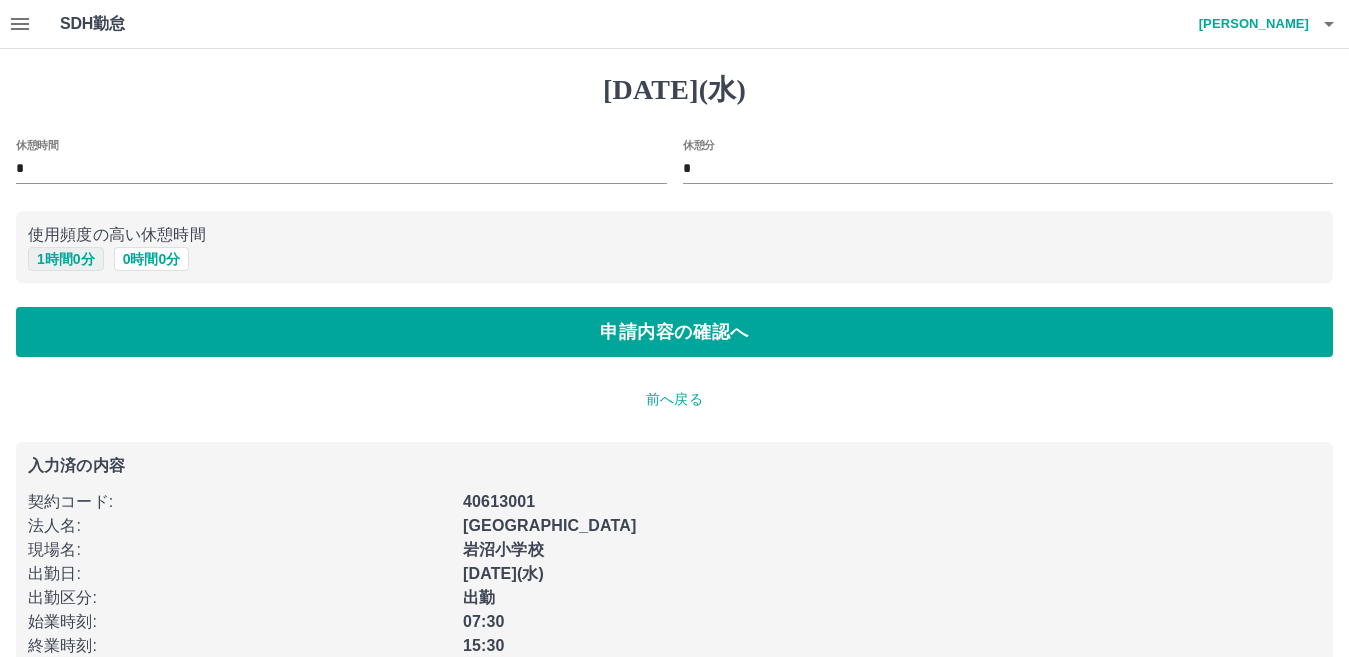 click on "1 時間 0 分" at bounding box center (66, 259) 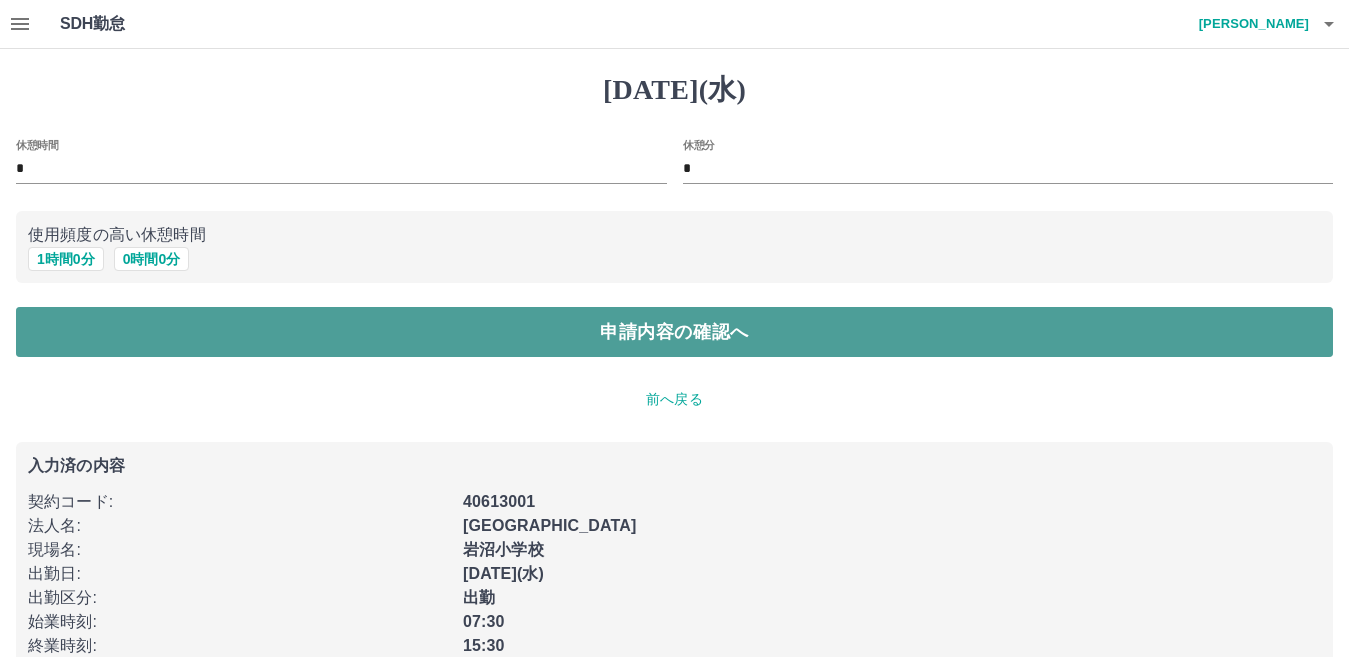 click on "申請内容の確認へ" at bounding box center (674, 332) 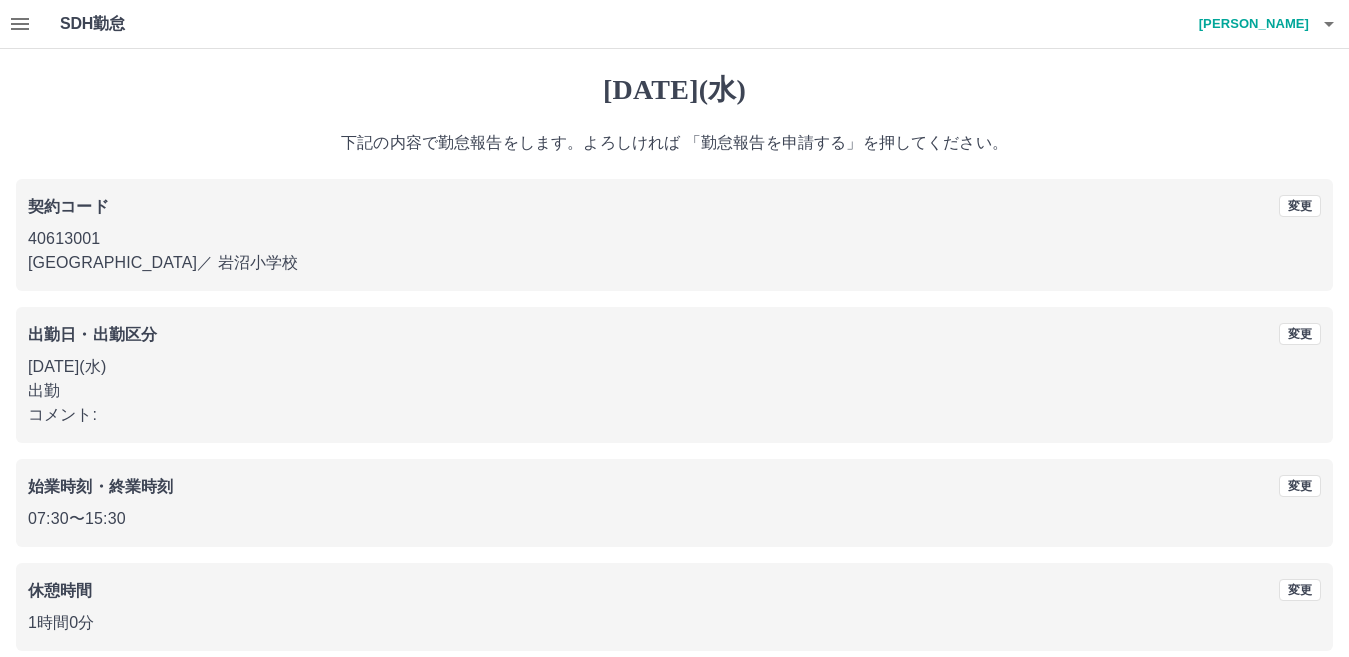scroll, scrollTop: 92, scrollLeft: 0, axis: vertical 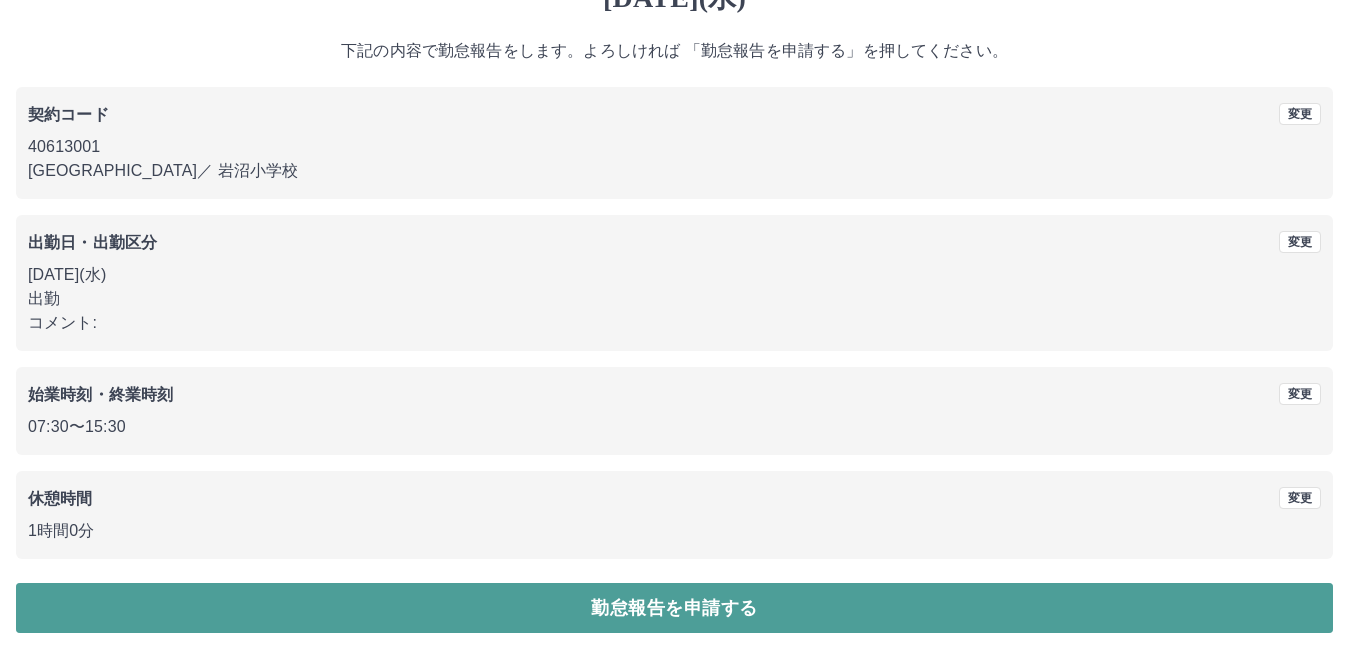 click on "勤怠報告を申請する" at bounding box center [674, 608] 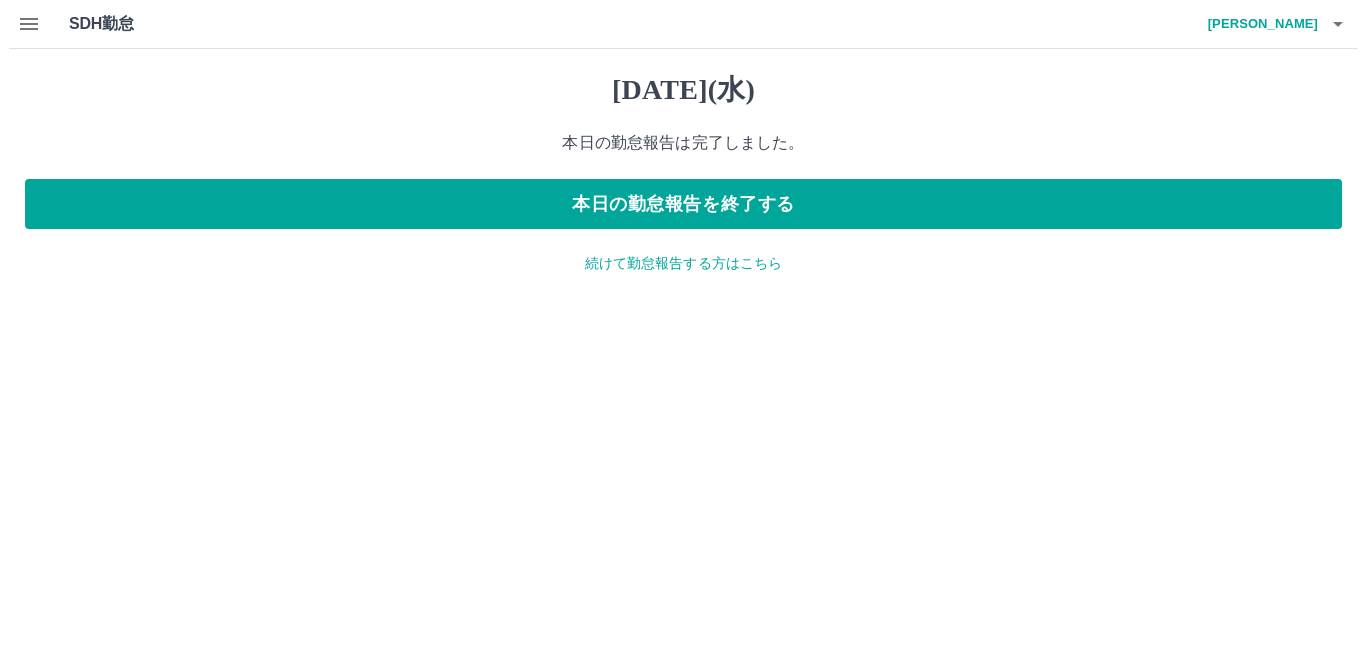 scroll, scrollTop: 0, scrollLeft: 0, axis: both 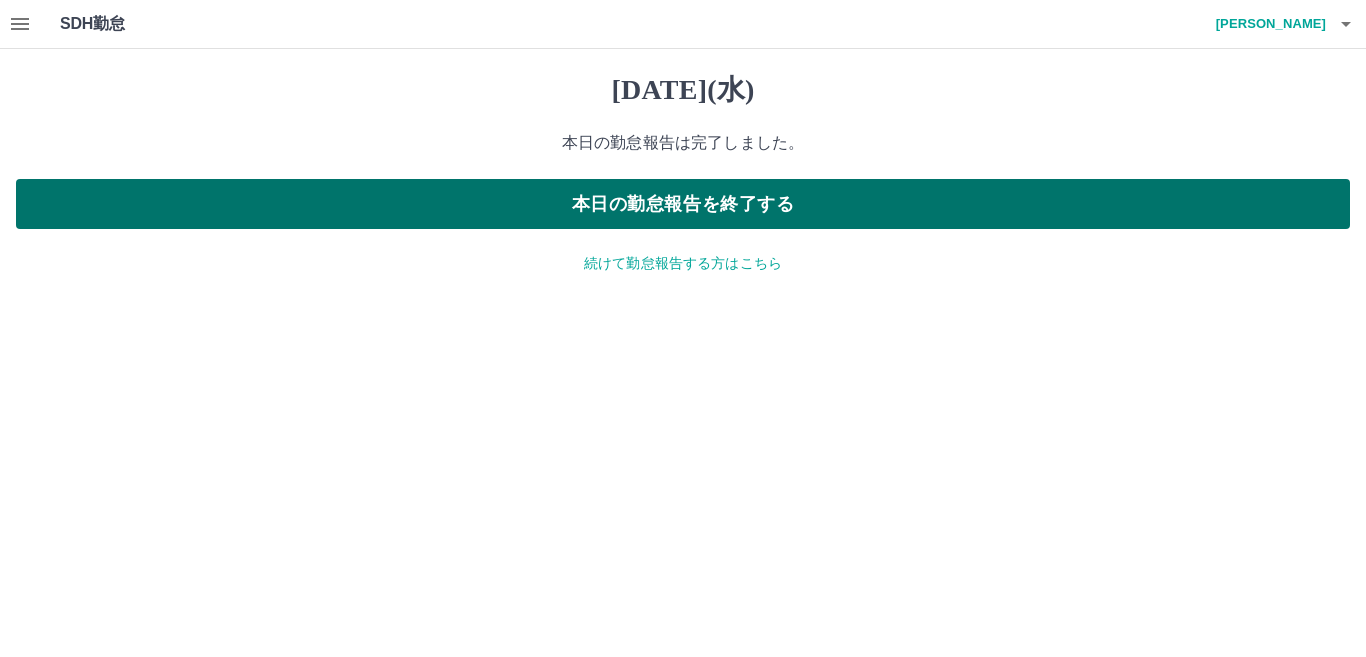 click on "本日の勤怠報告を終了する" at bounding box center [683, 204] 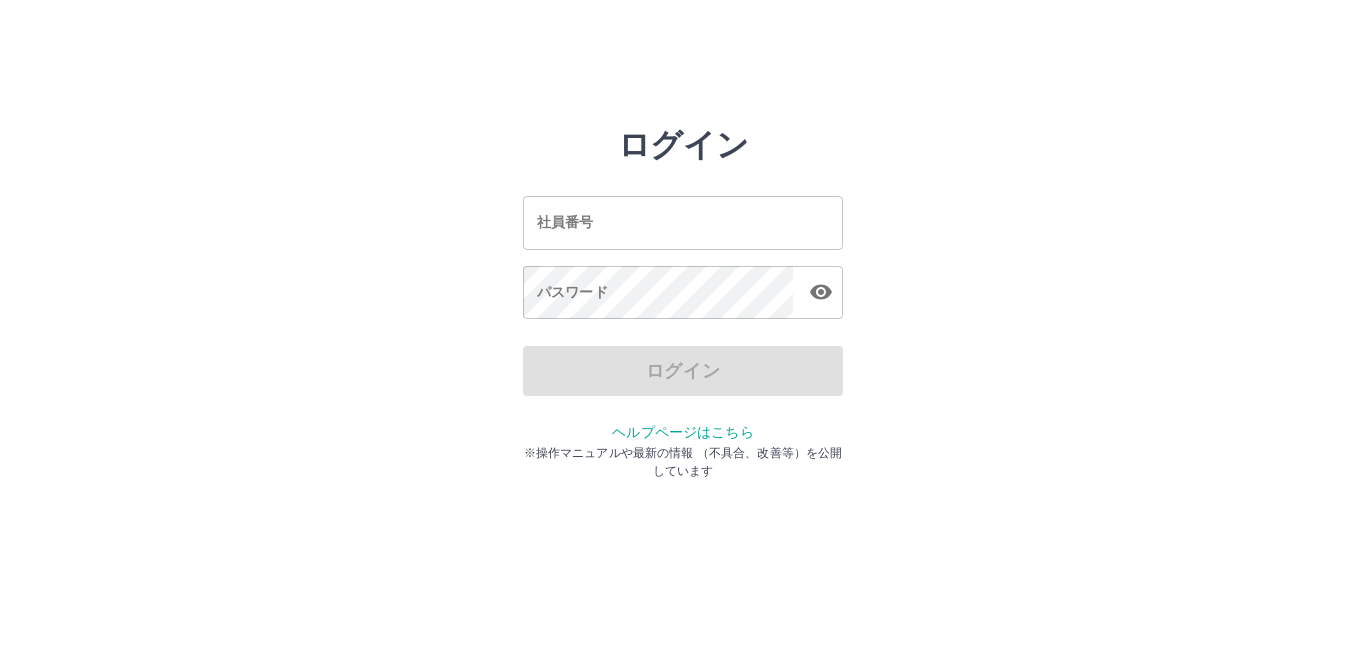 scroll, scrollTop: 0, scrollLeft: 0, axis: both 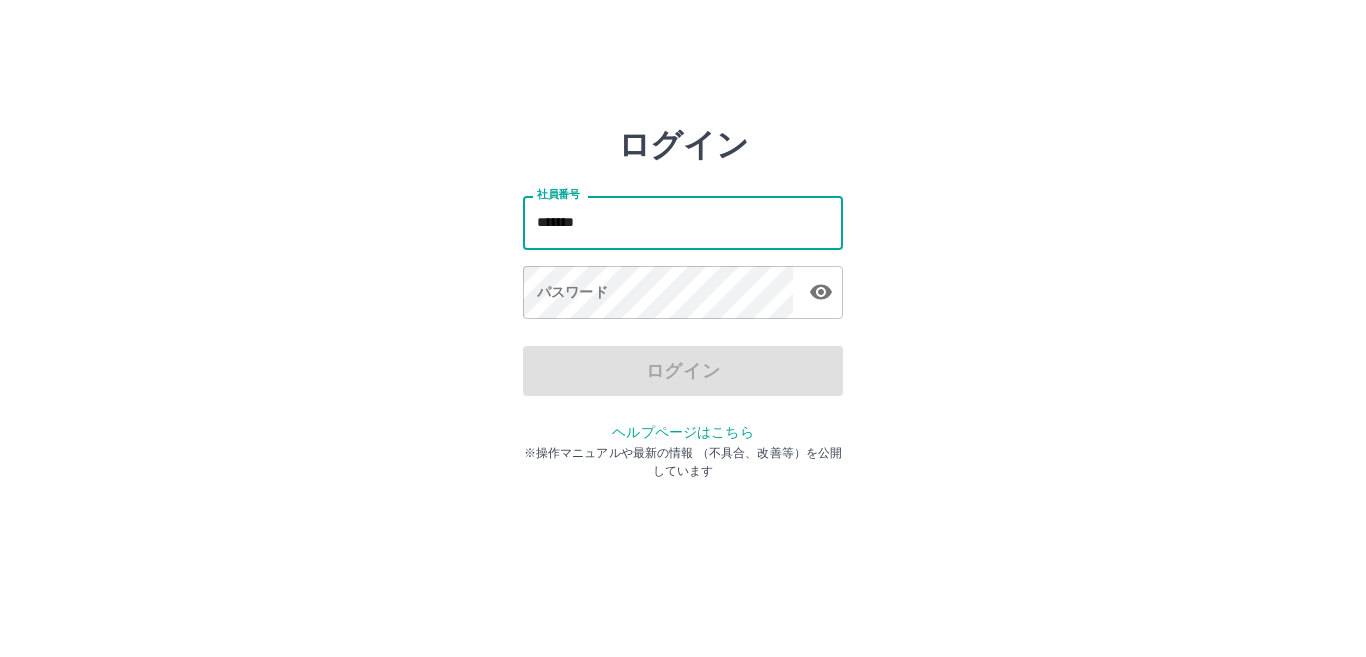 type on "*******" 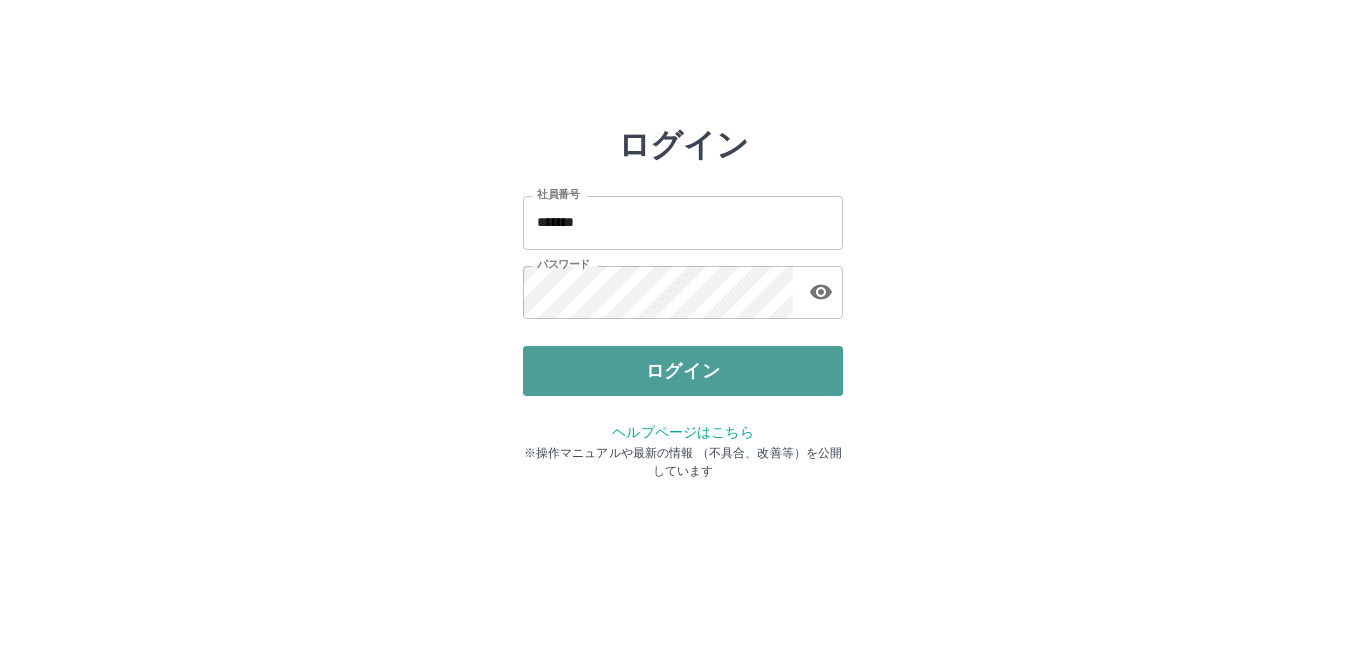 click on "ログイン" at bounding box center (683, 371) 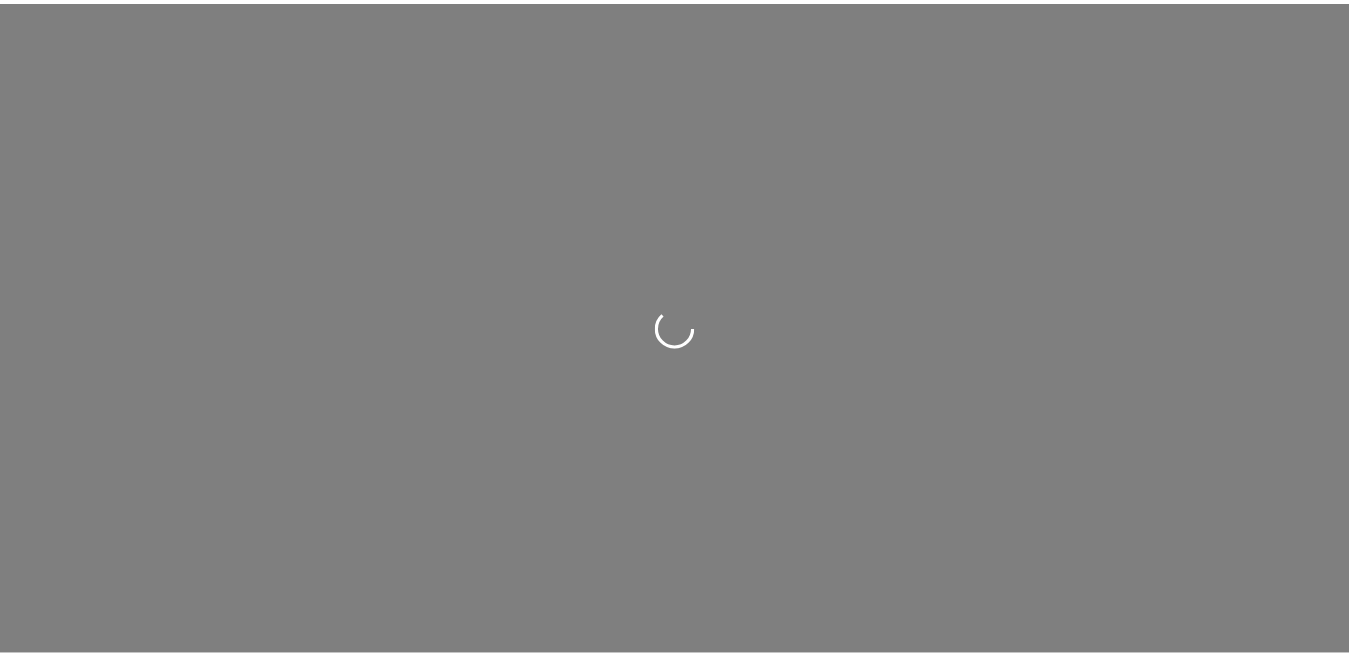 scroll, scrollTop: 0, scrollLeft: 0, axis: both 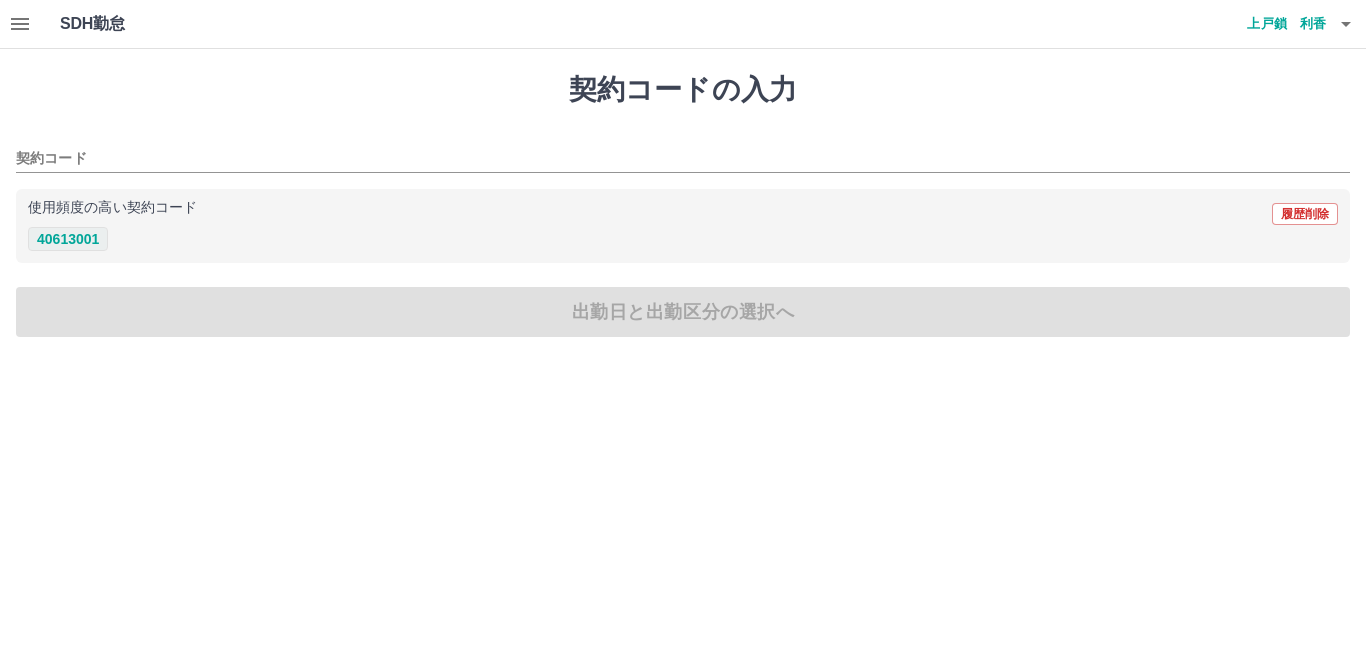click on "40613001" at bounding box center (68, 239) 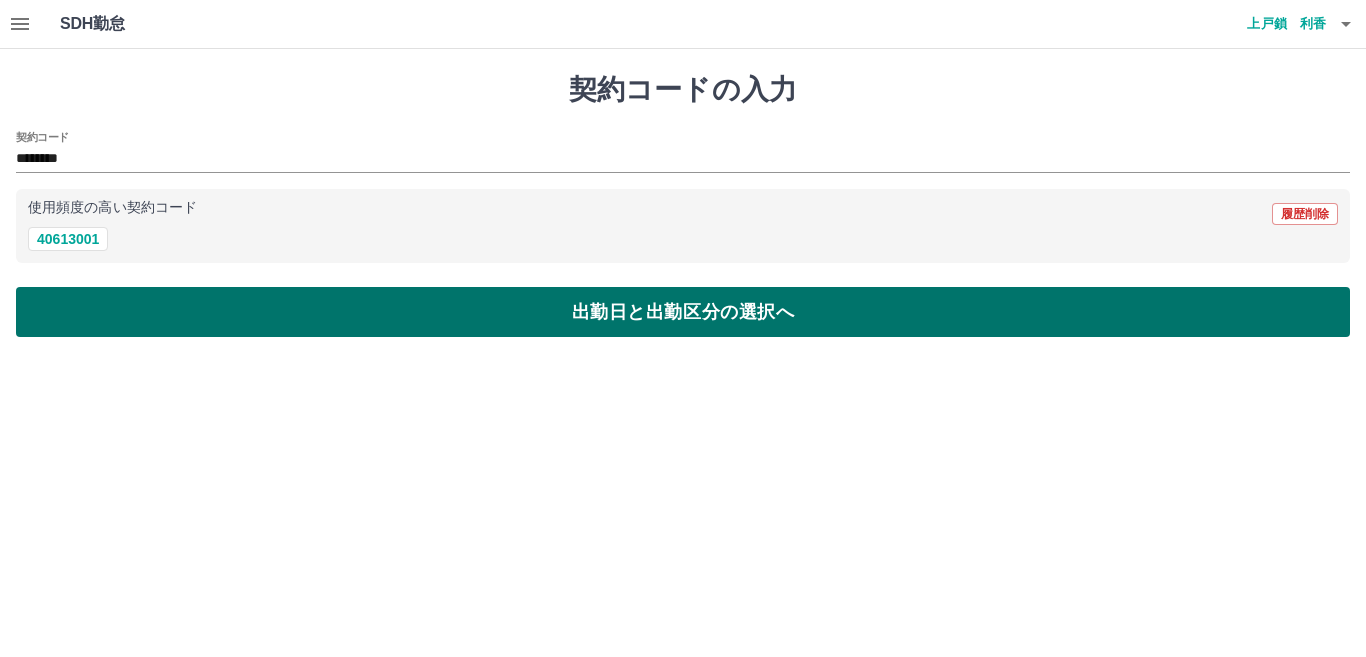 click on "出勤日と出勤区分の選択へ" at bounding box center [683, 312] 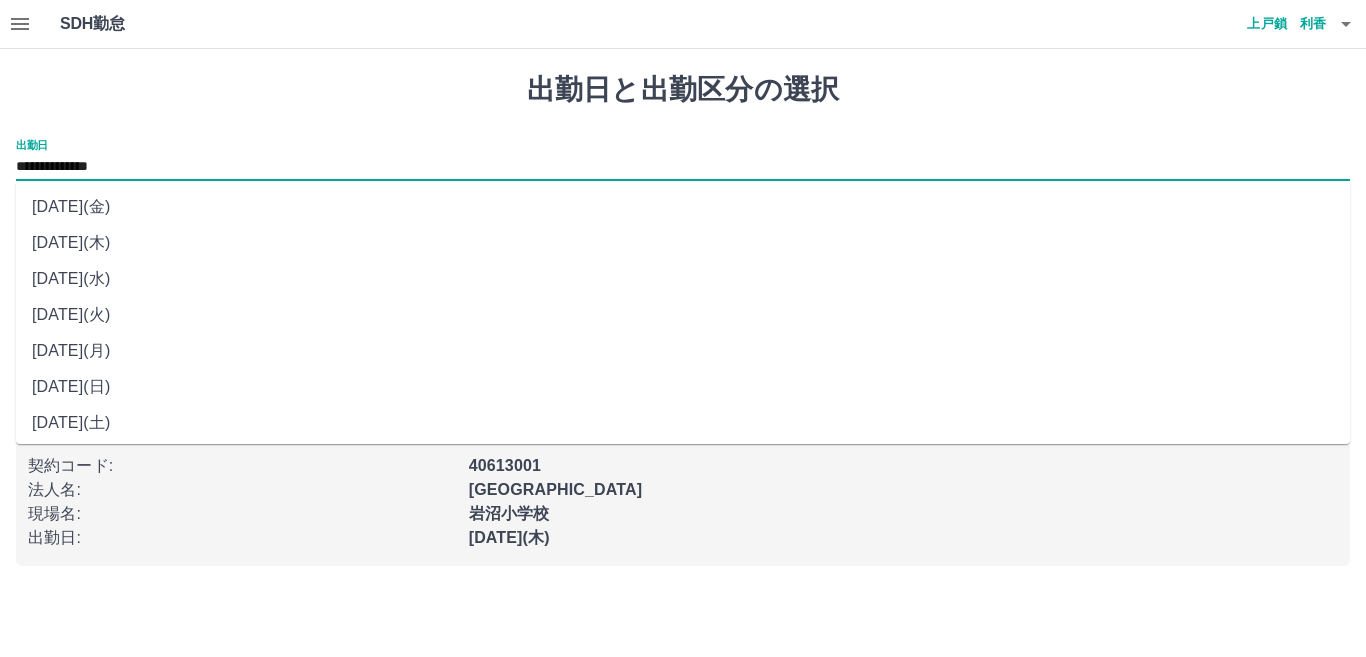 click on "**********" at bounding box center (683, 167) 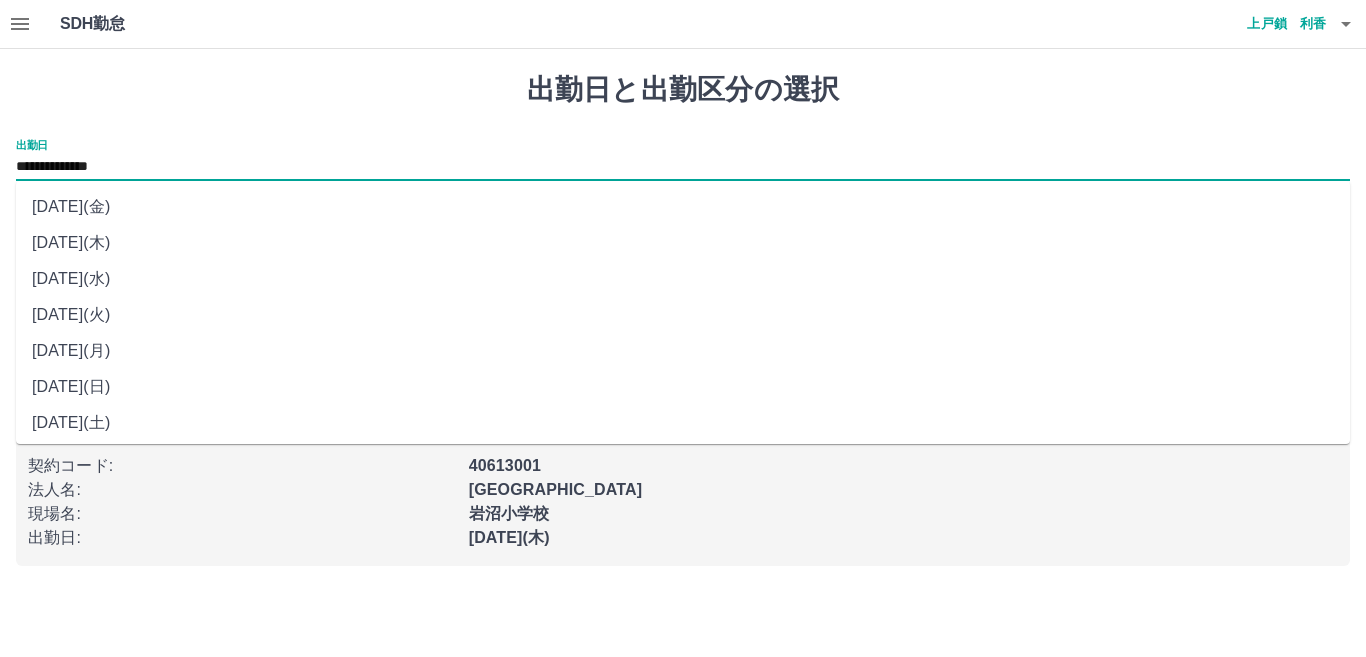click on "2025年07月09日(水)" at bounding box center (683, 279) 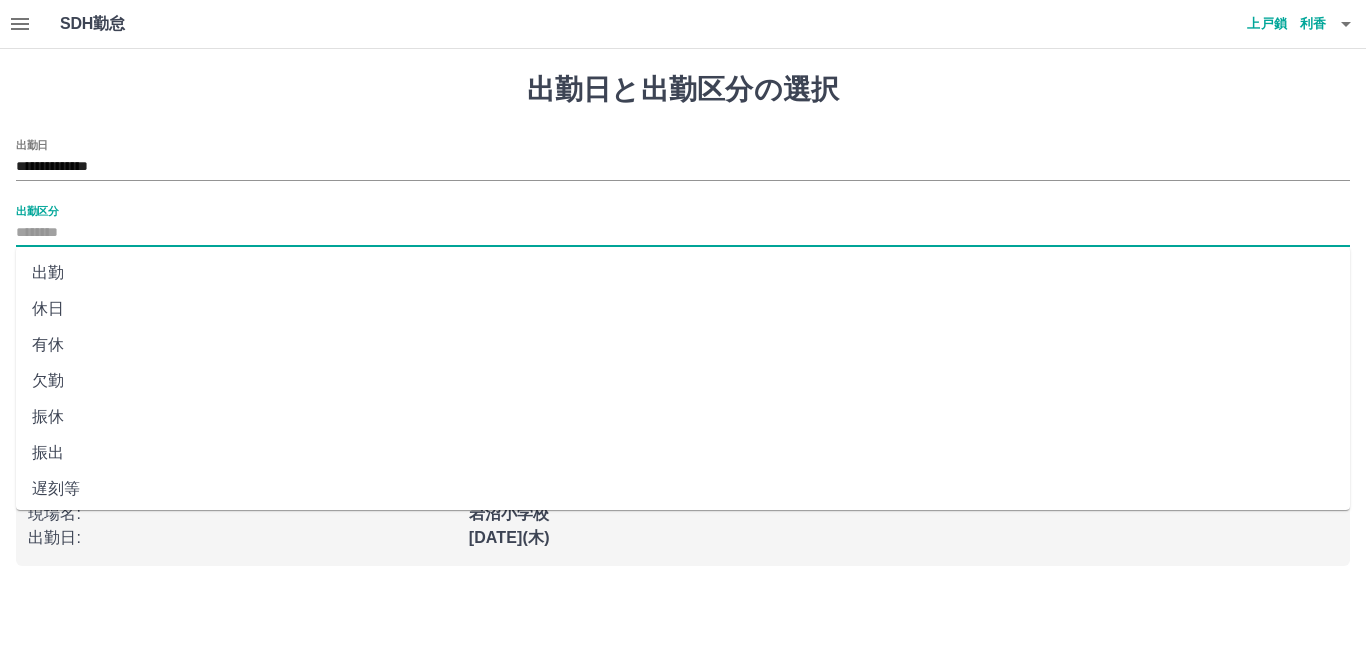 click on "出勤区分" at bounding box center (683, 233) 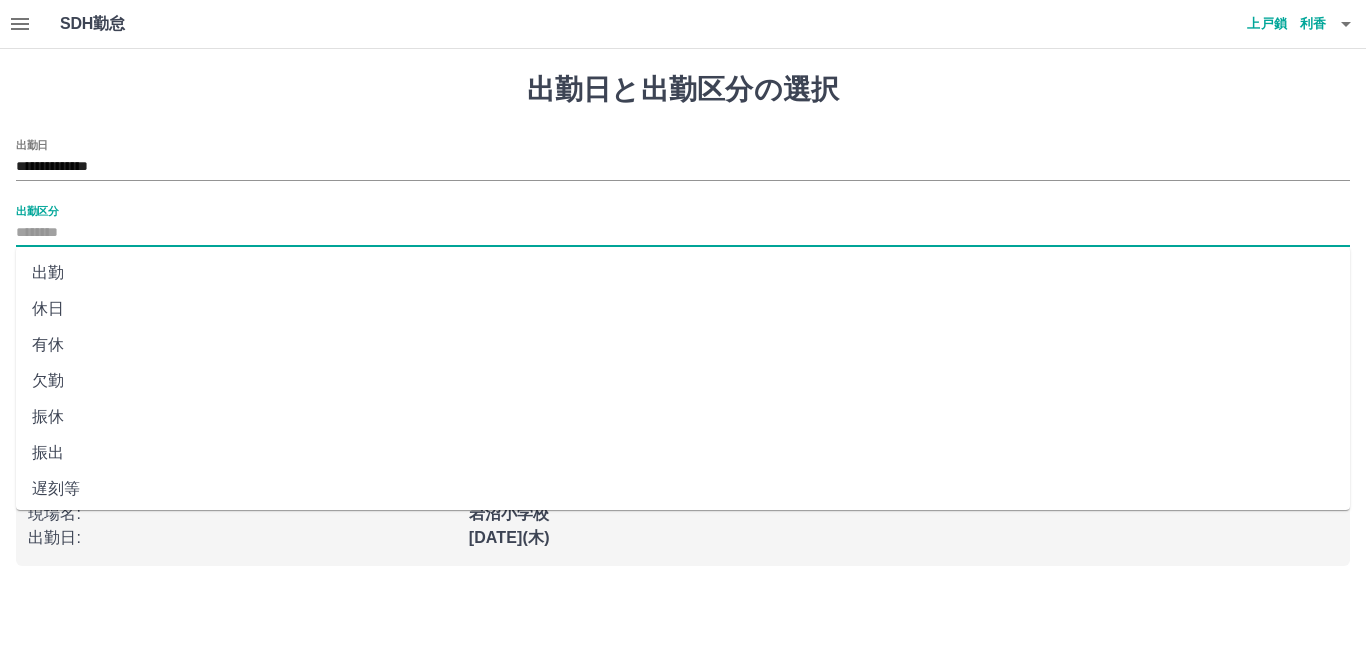 click on "出勤" at bounding box center (683, 273) 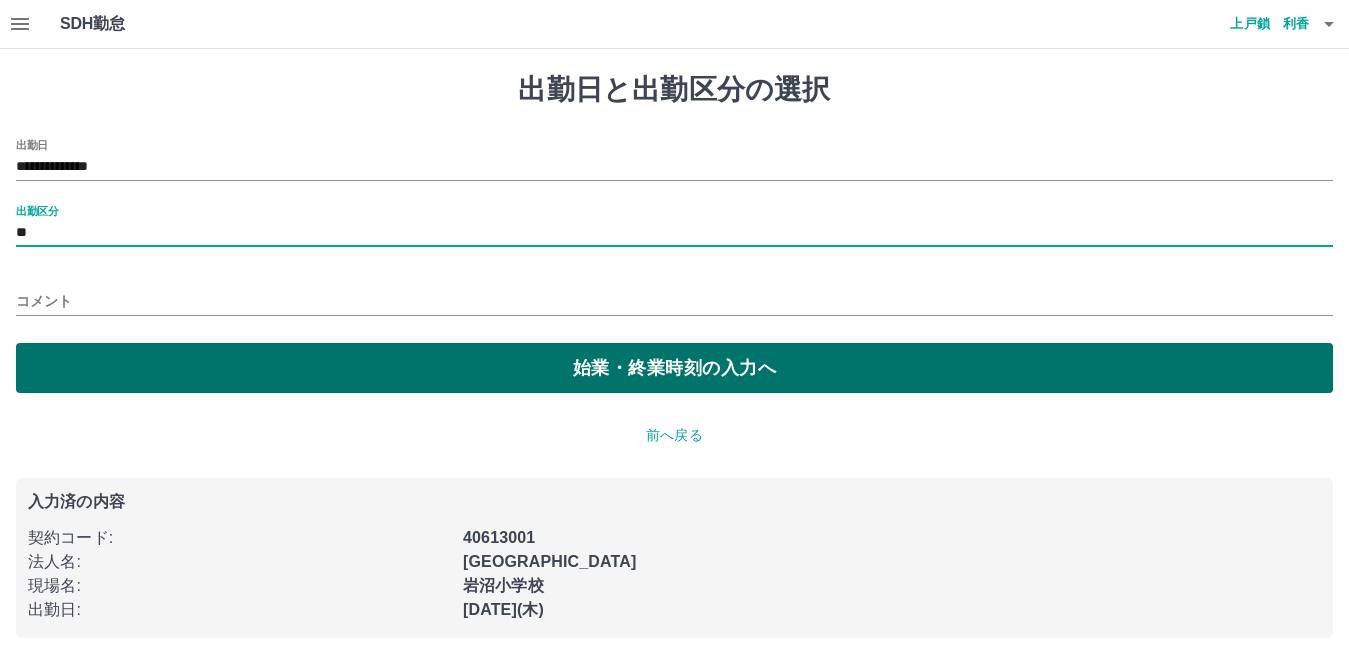 click on "始業・終業時刻の入力へ" at bounding box center [674, 368] 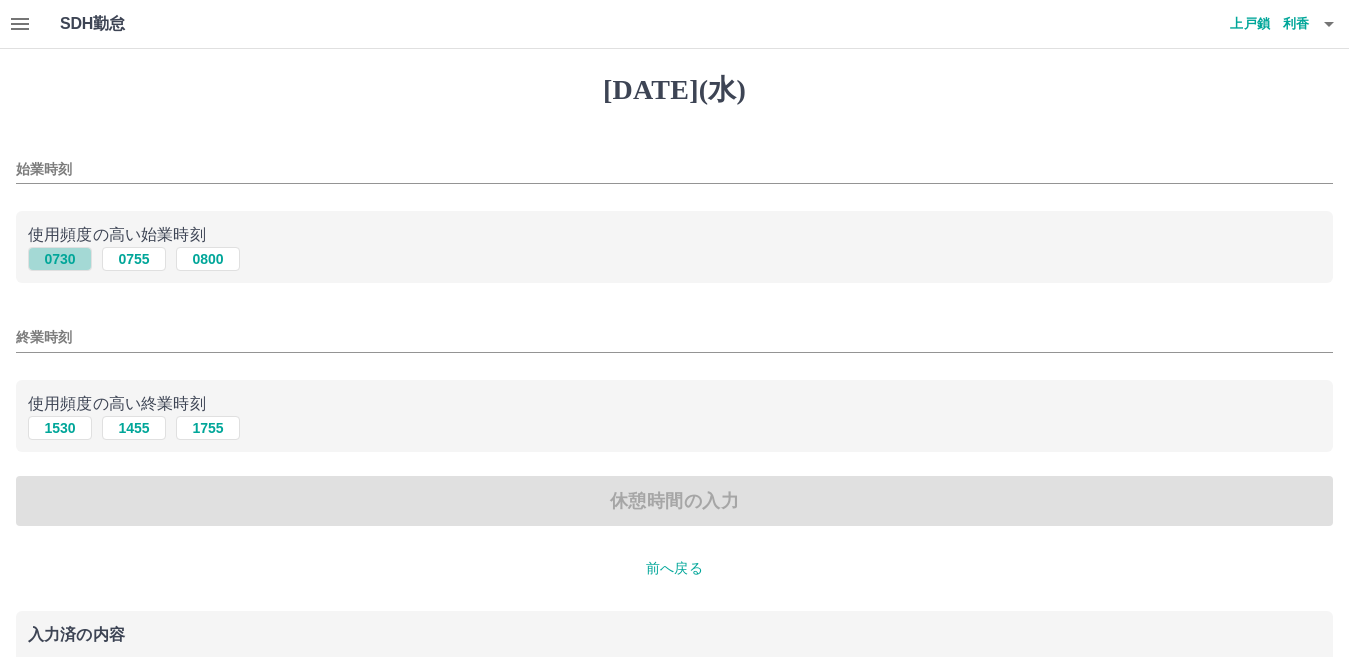 click on "0730" at bounding box center [60, 259] 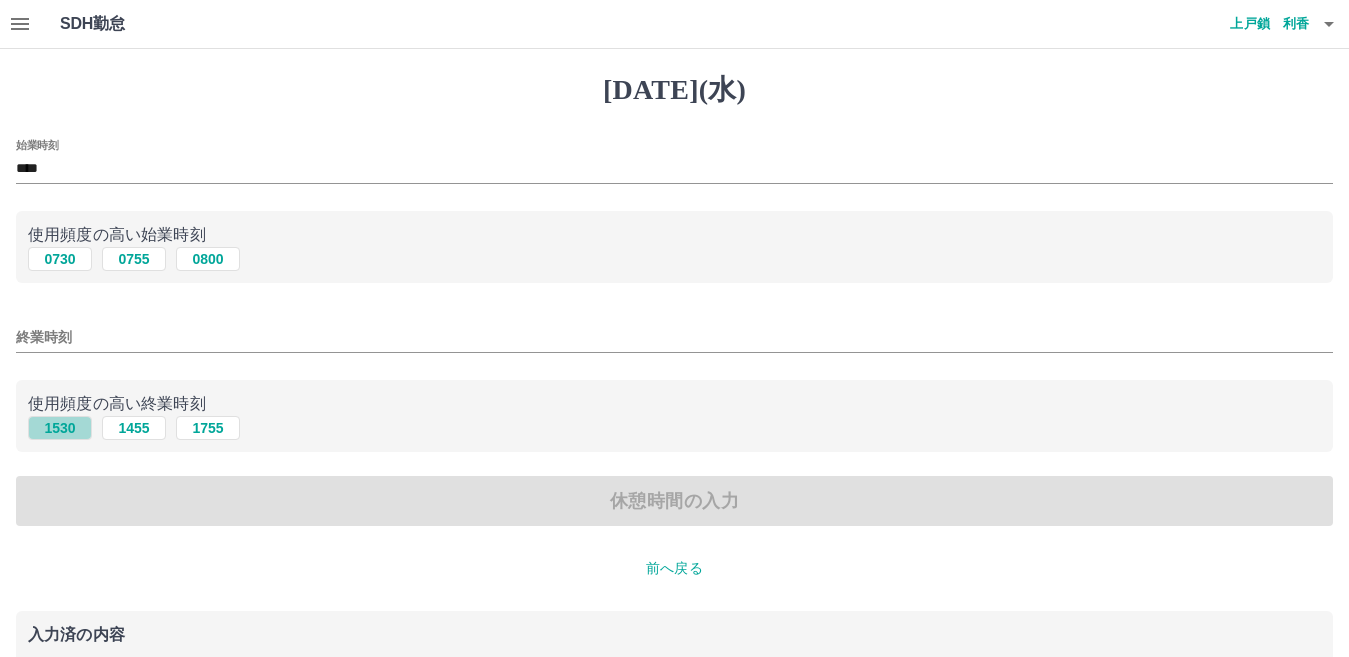 click on "1530" at bounding box center (60, 428) 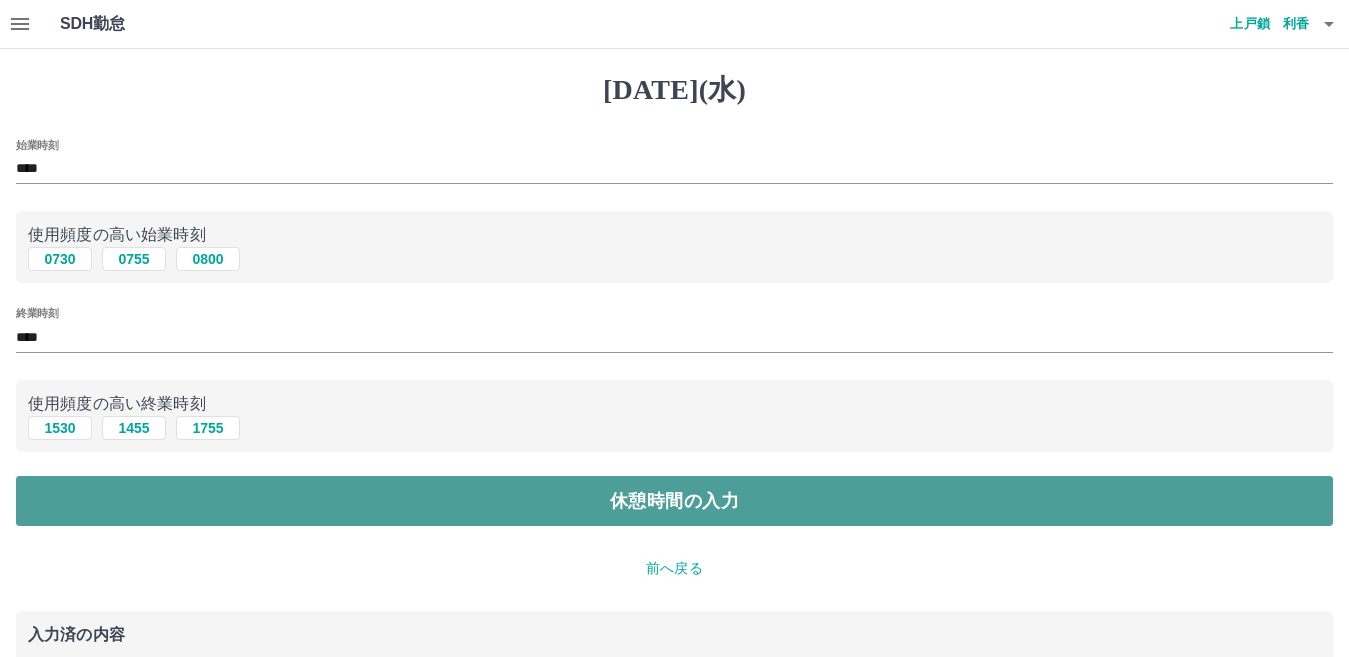 click on "休憩時間の入力" at bounding box center (674, 501) 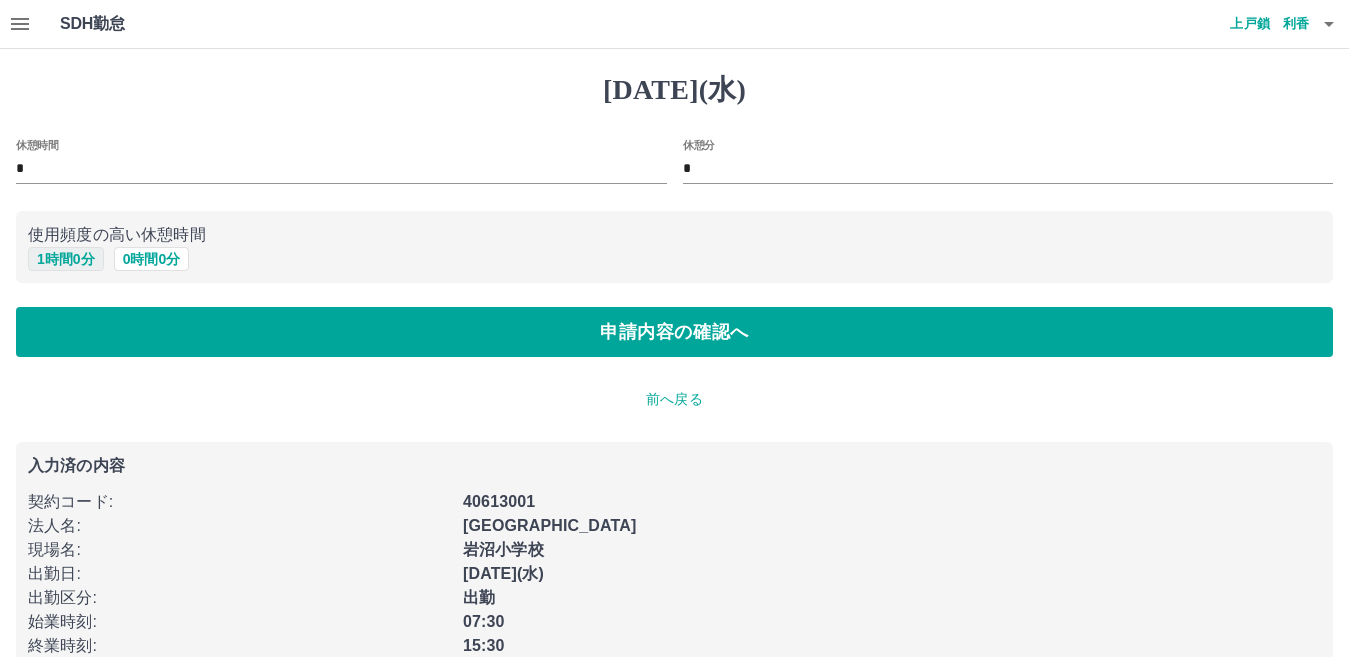 click on "1 時間 0 分" at bounding box center [66, 259] 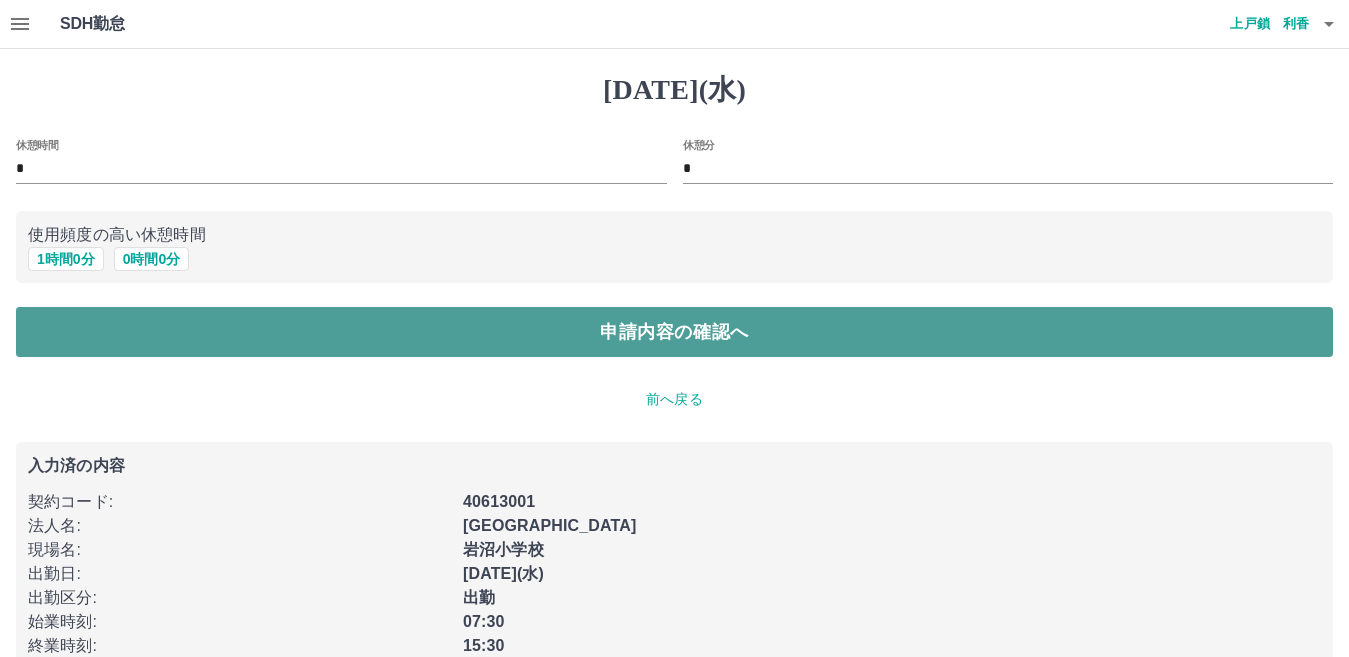 click on "申請内容の確認へ" at bounding box center (674, 332) 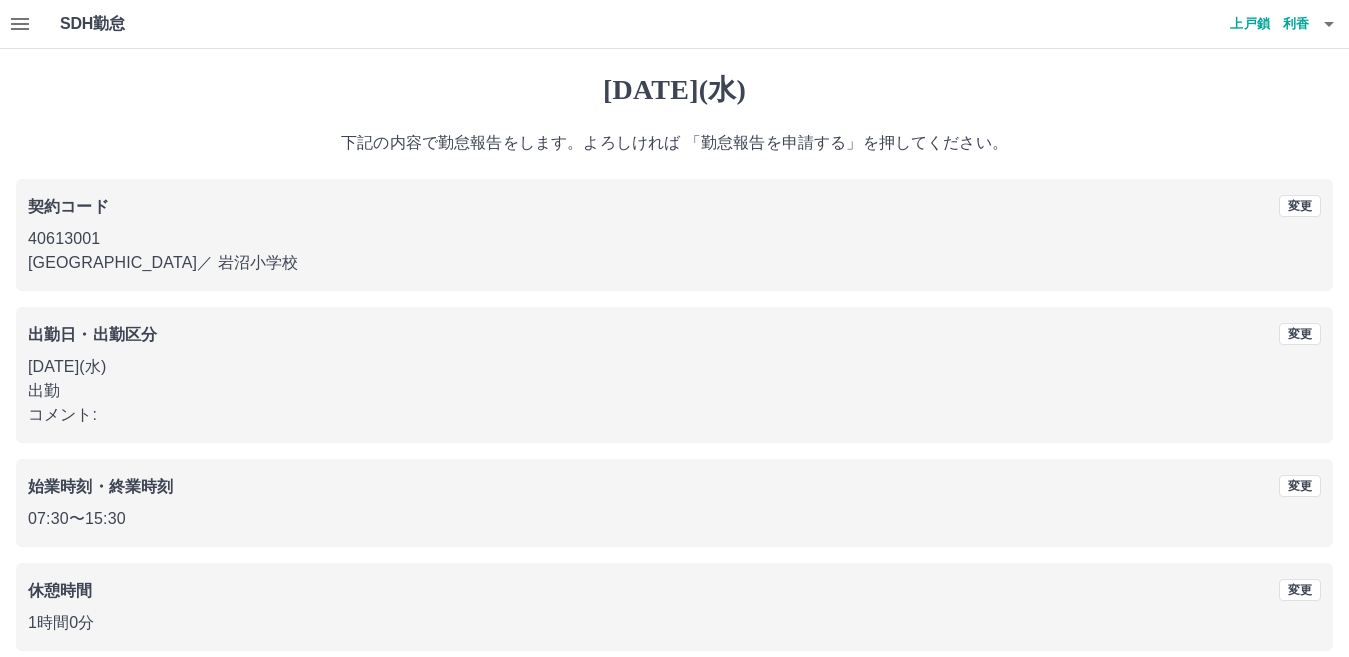scroll, scrollTop: 92, scrollLeft: 0, axis: vertical 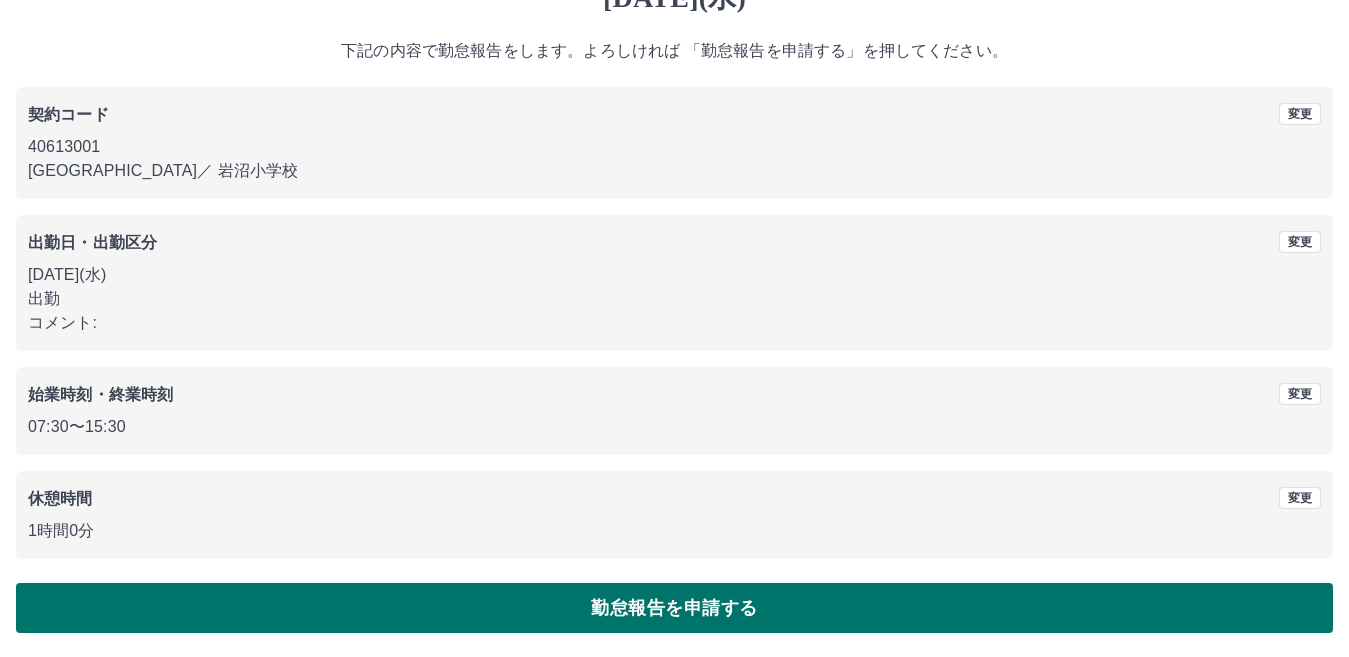click on "勤怠報告を申請する" at bounding box center (674, 608) 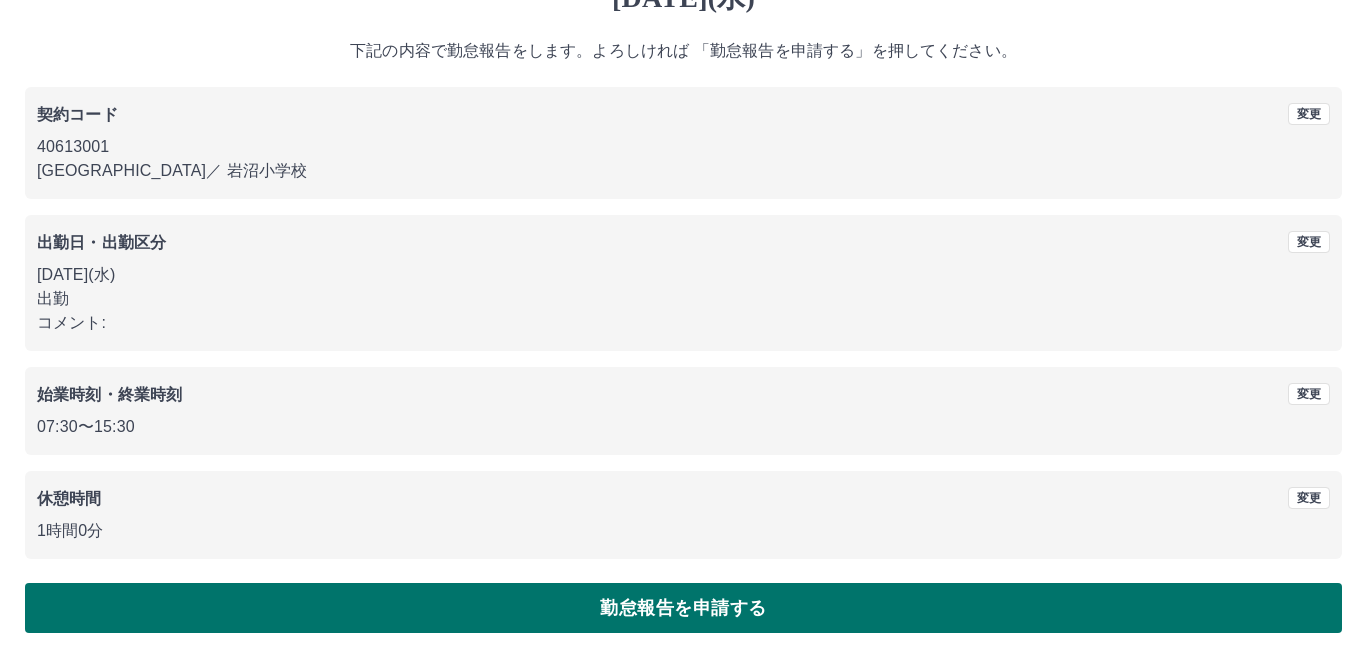 scroll, scrollTop: 0, scrollLeft: 0, axis: both 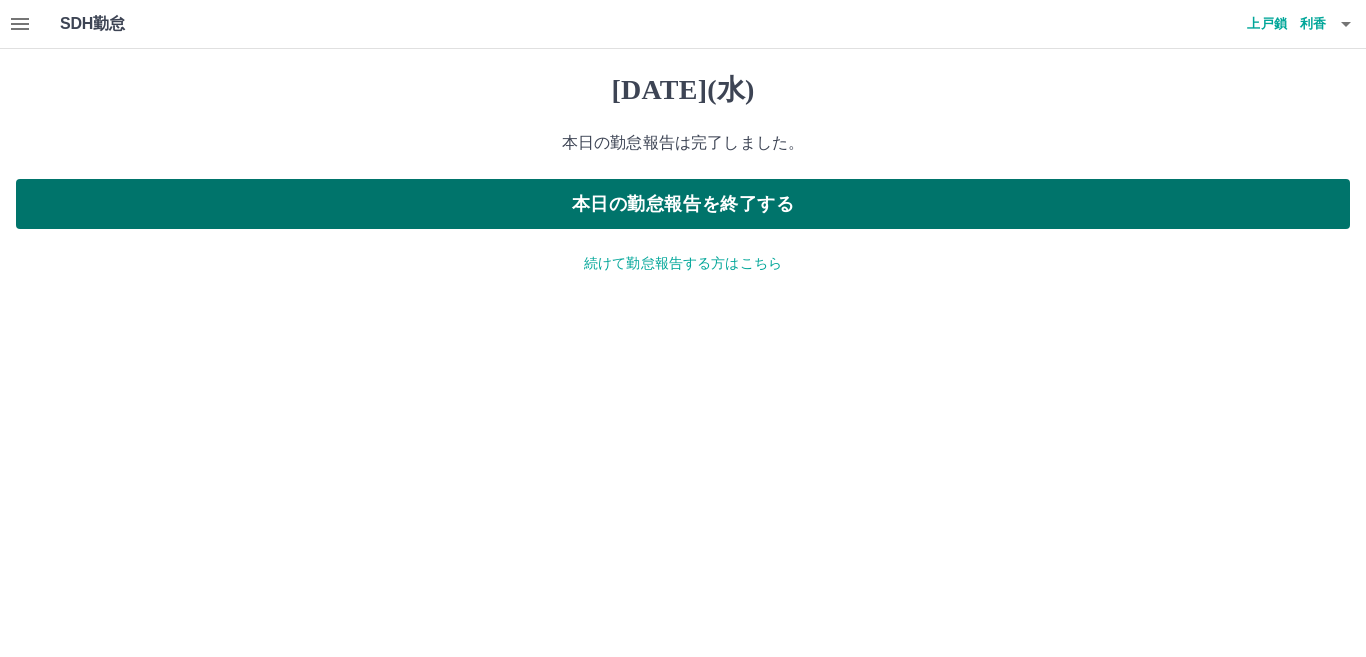 click on "本日の勤怠報告を終了する" at bounding box center [683, 204] 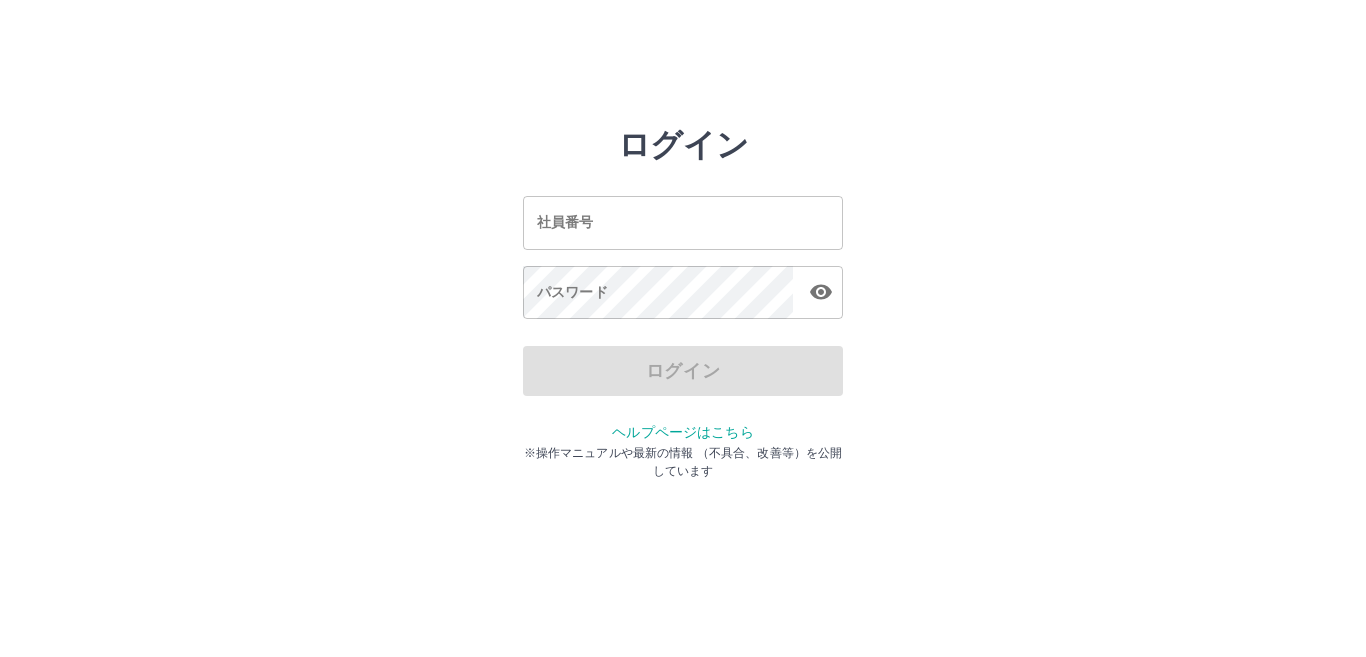 scroll, scrollTop: 0, scrollLeft: 0, axis: both 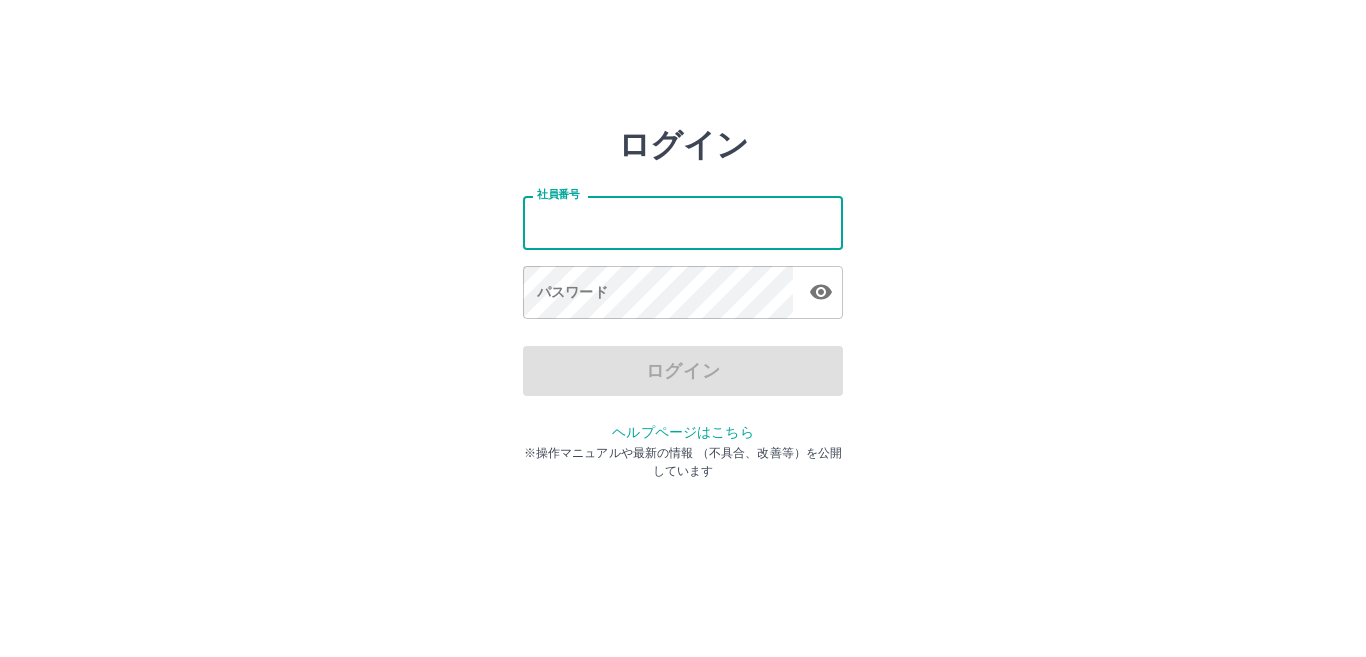 click on "社員番号" at bounding box center [683, 222] 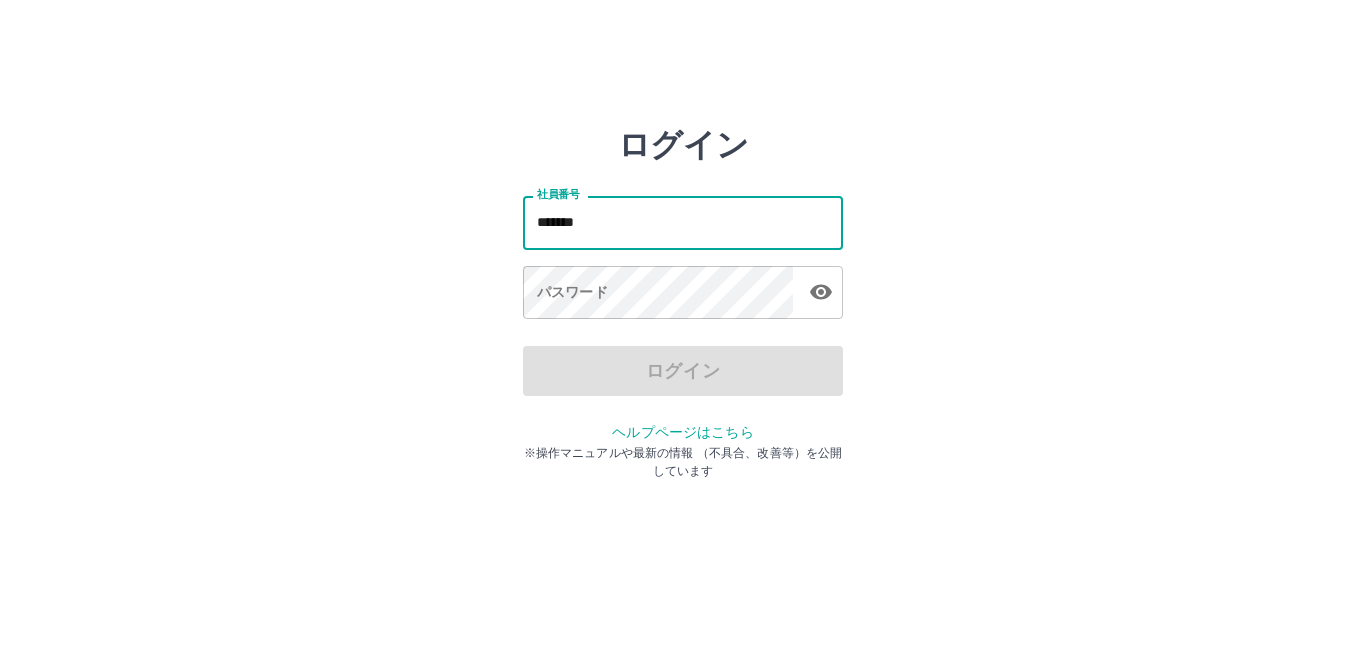 type on "*******" 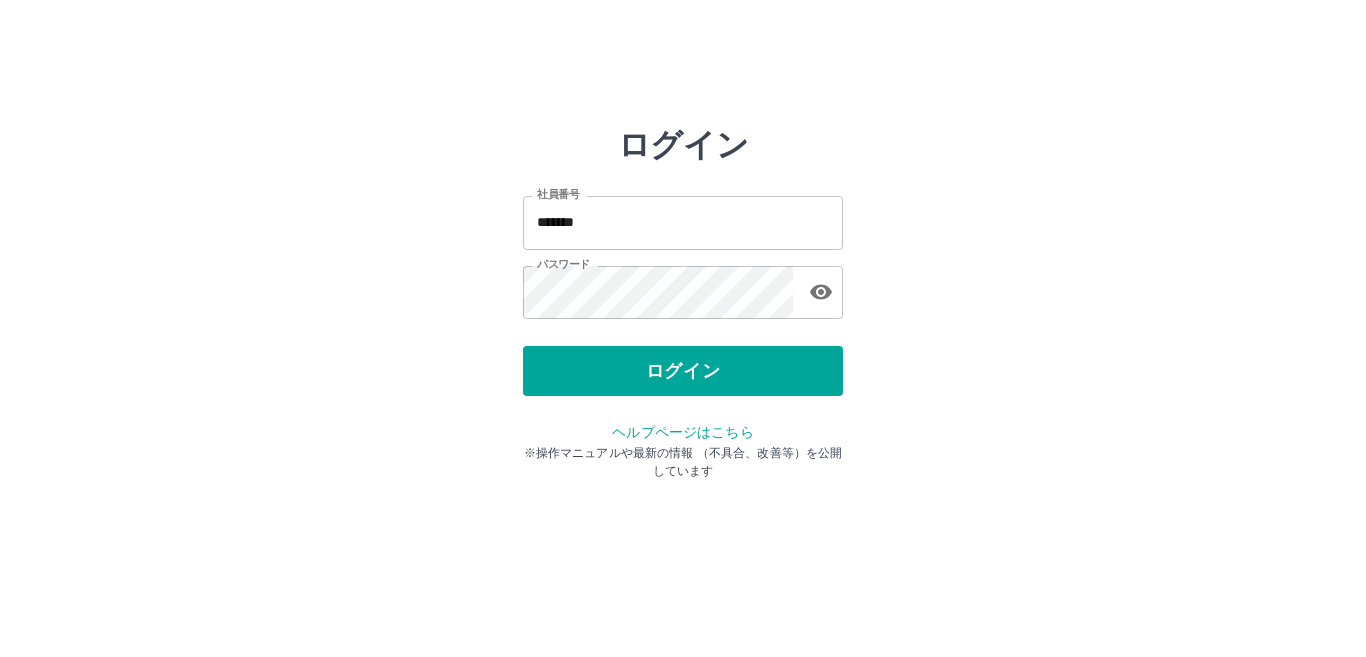 click on "ログイン 社員番号 ******* 社員番号 パスワード パスワード ログイン ヘルプページはこちら ※操作マニュアルや最新の情報 （不具合、改善等）を公開しています" at bounding box center [683, 286] 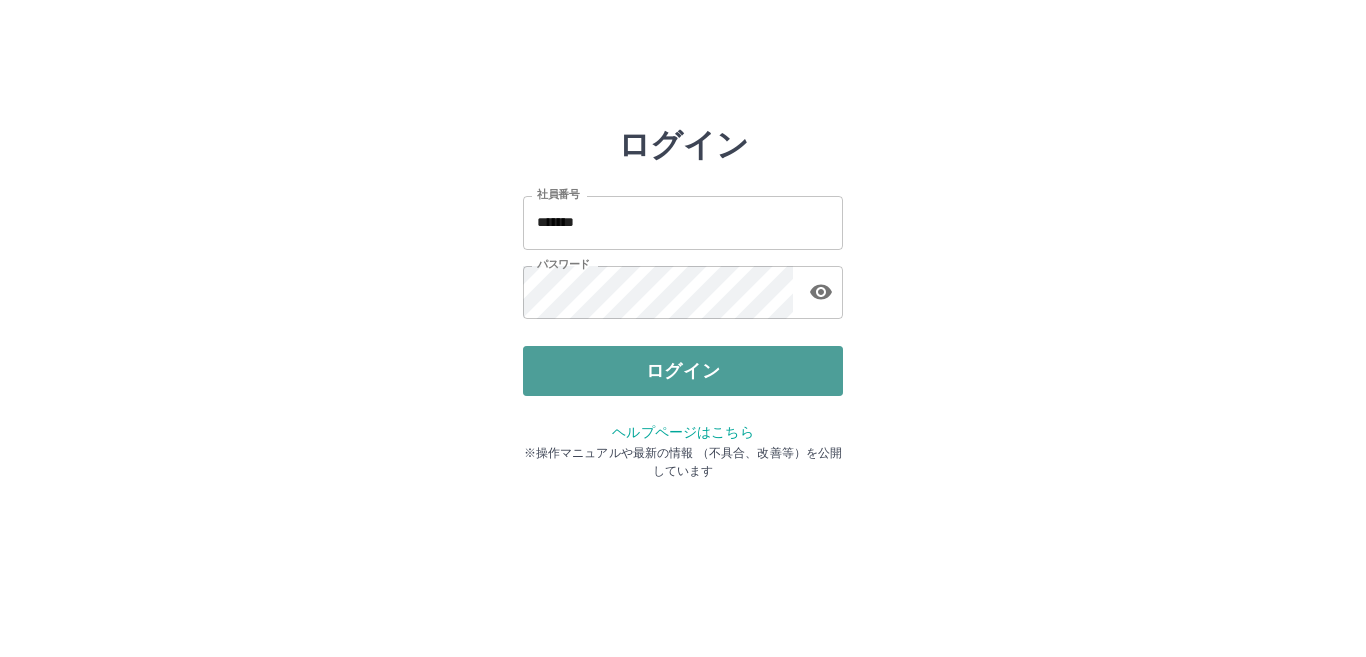click on "ログイン" at bounding box center [683, 371] 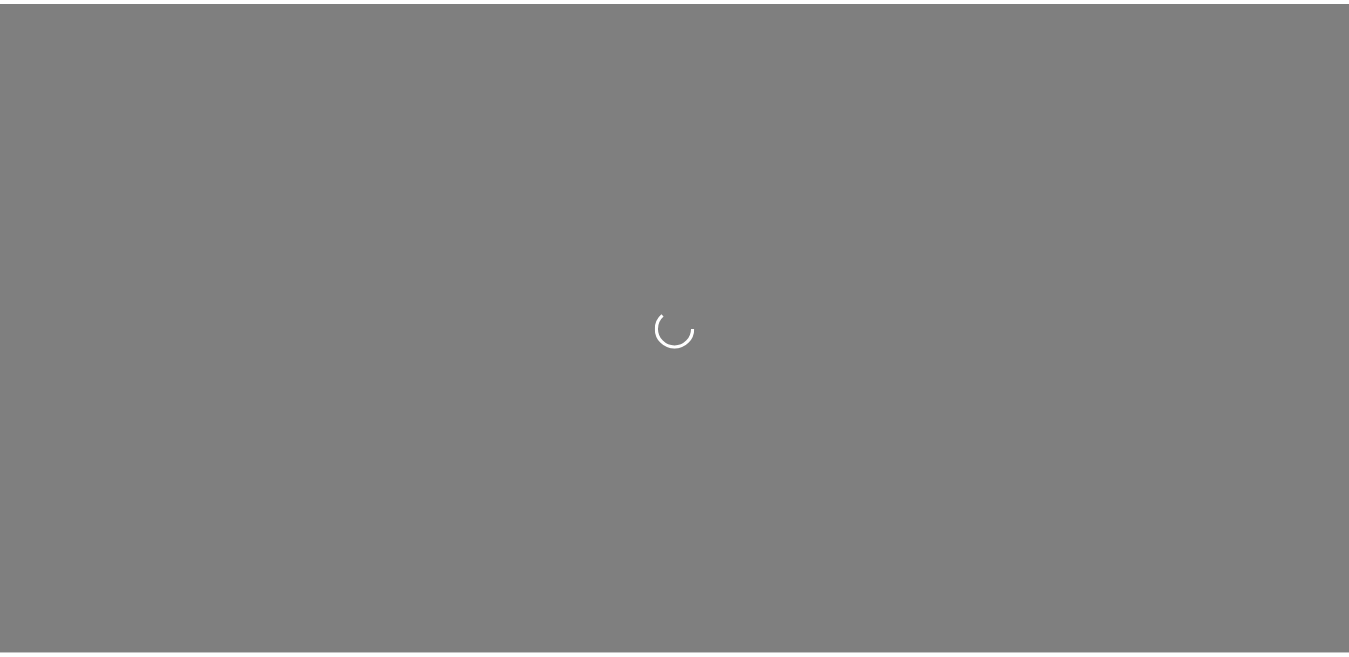 scroll, scrollTop: 0, scrollLeft: 0, axis: both 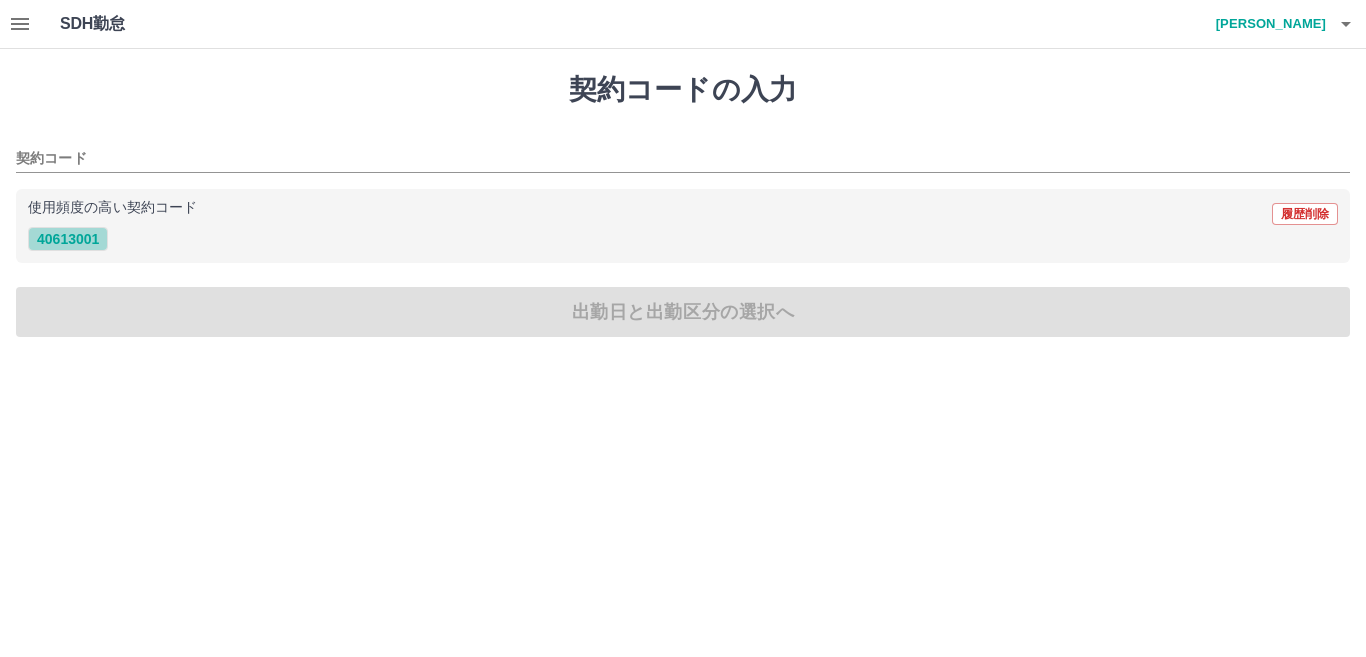 click on "40613001" at bounding box center (68, 239) 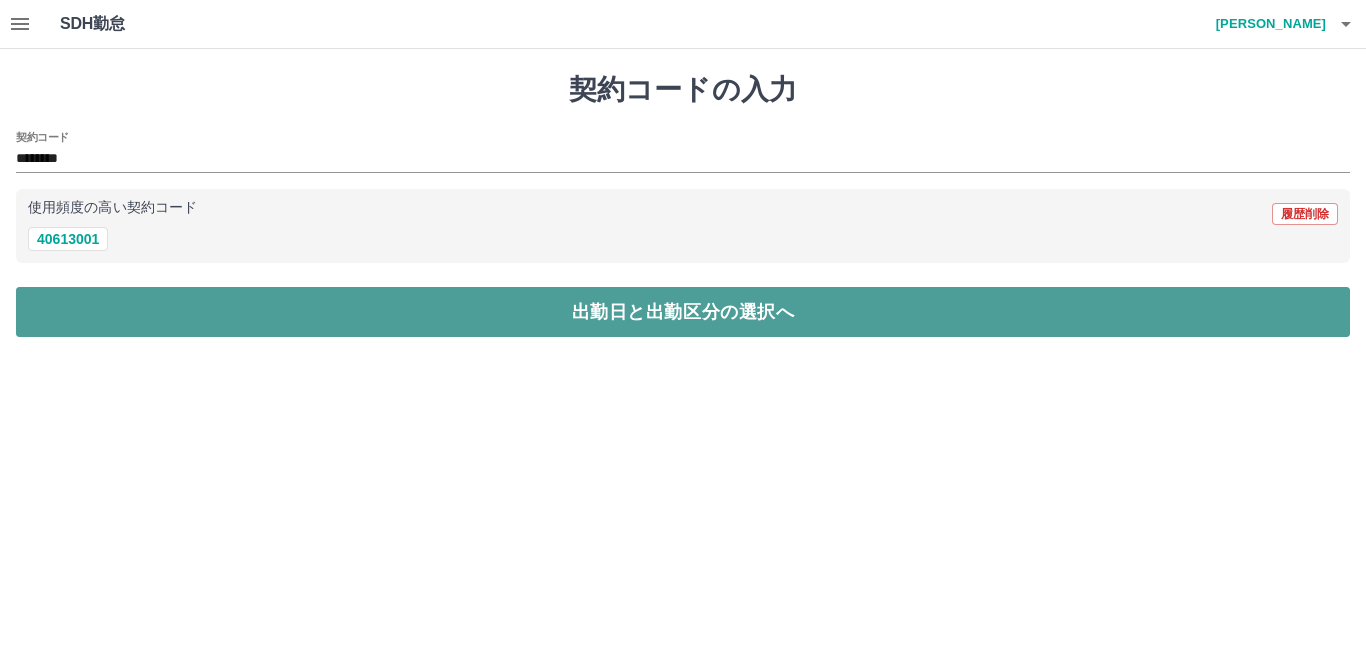 click on "出勤日と出勤区分の選択へ" at bounding box center [683, 312] 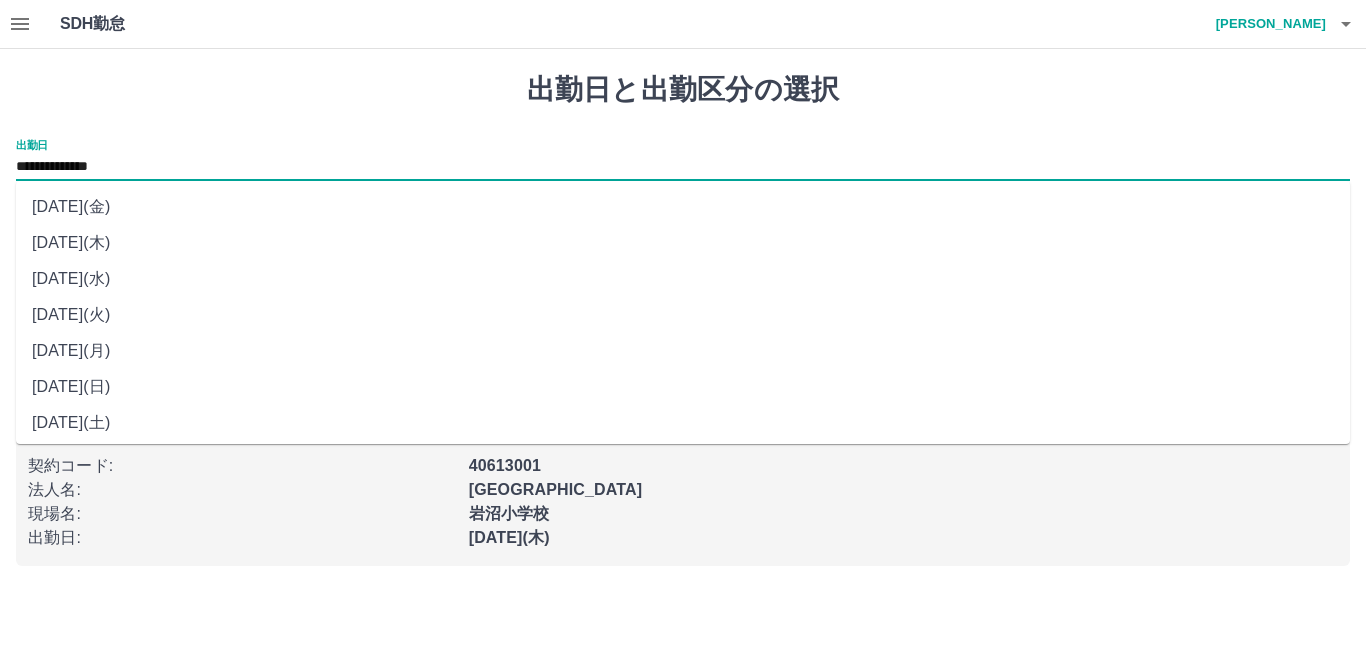 click on "**********" at bounding box center [683, 167] 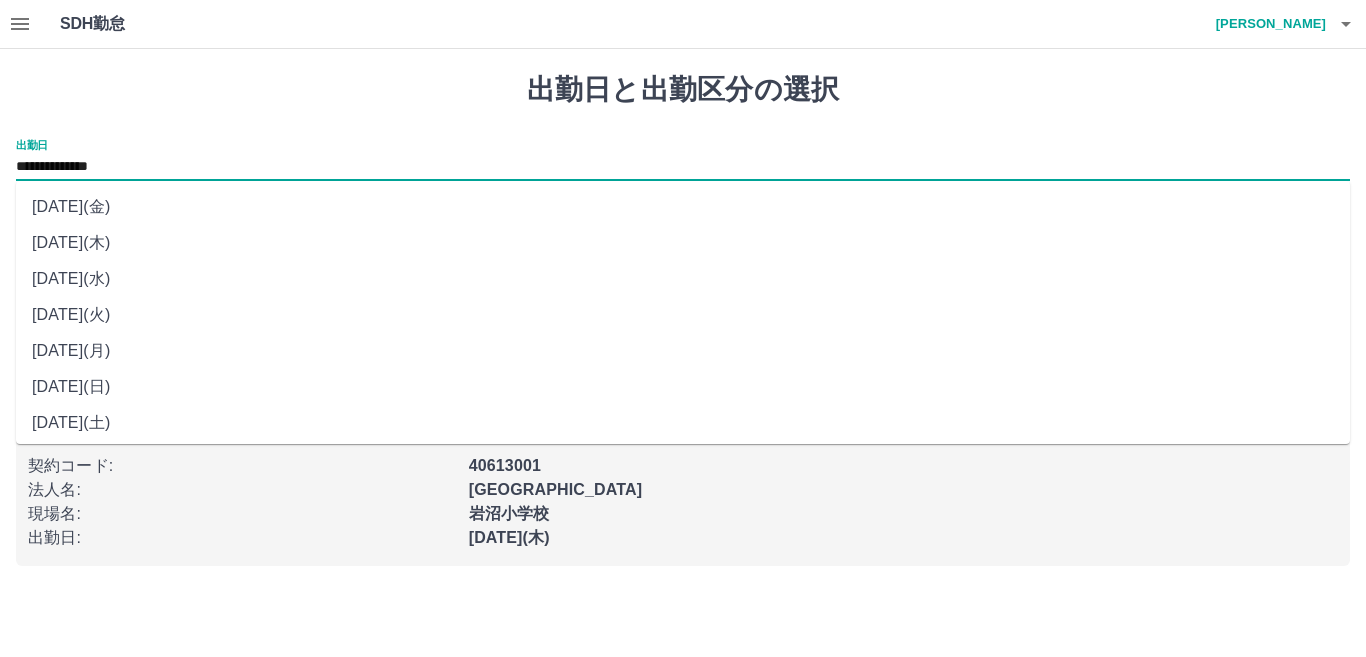 click on "[DATE](水)" at bounding box center (683, 279) 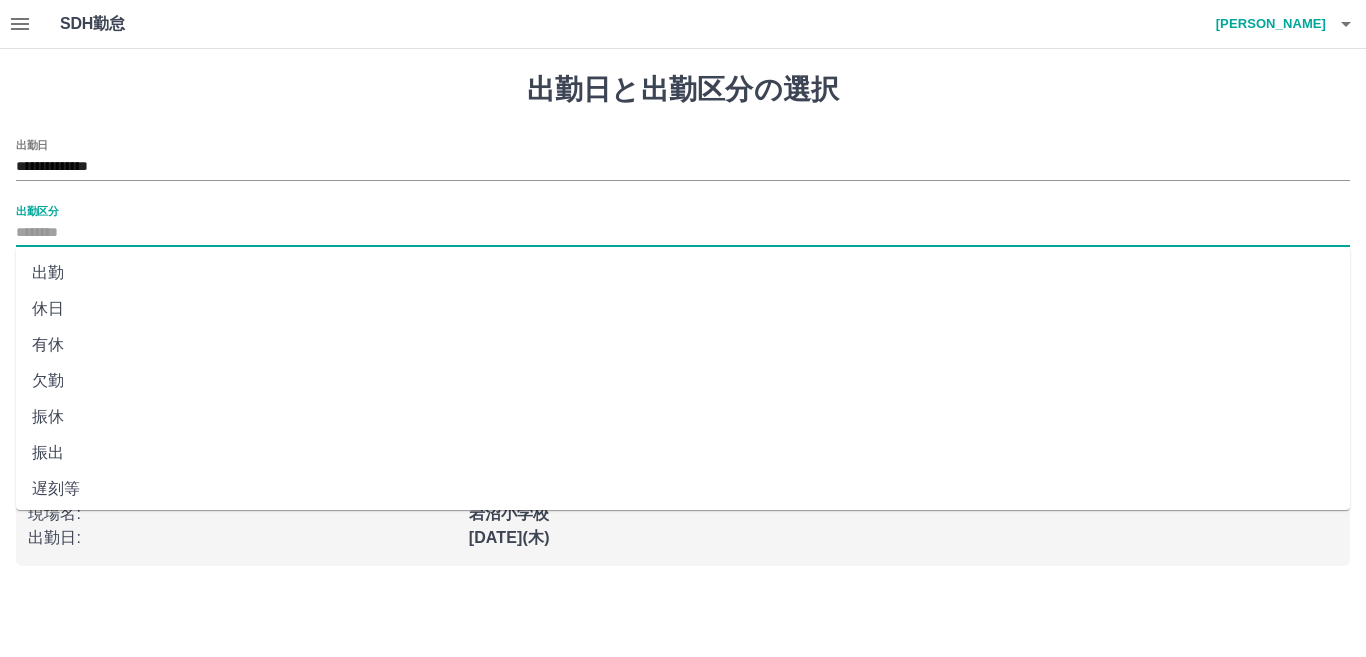 click on "出勤区分" at bounding box center (683, 233) 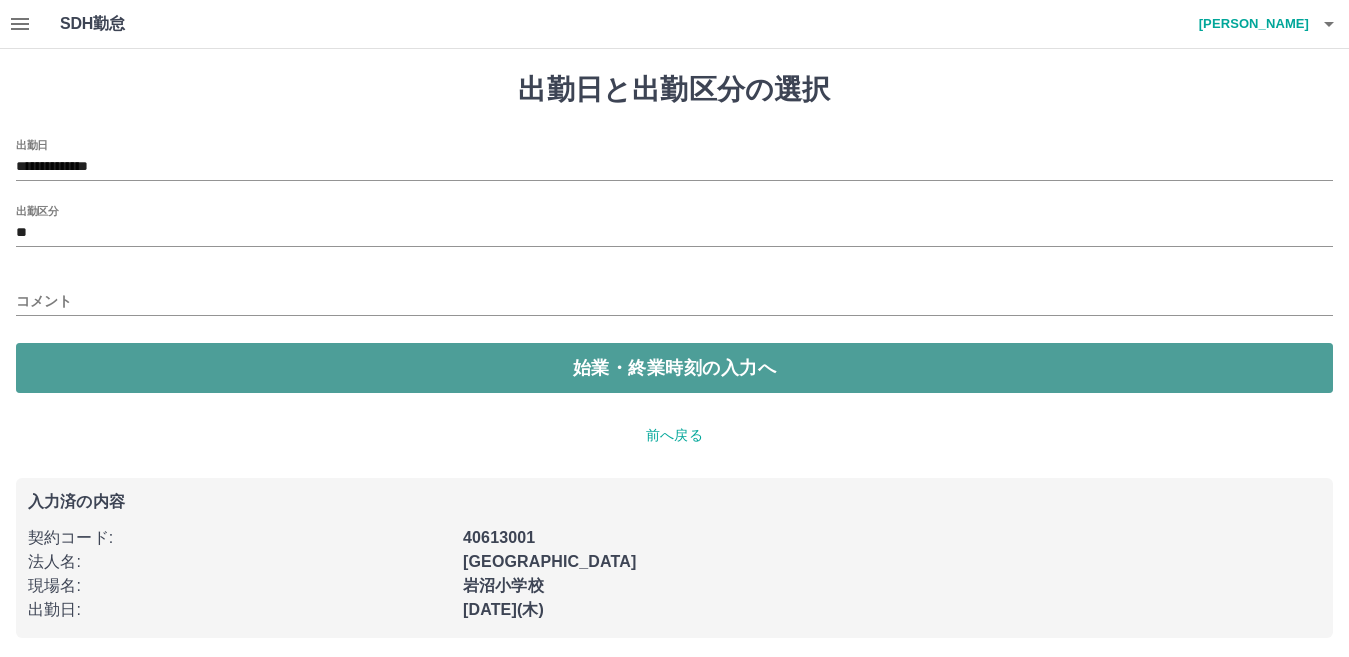 click on "始業・終業時刻の入力へ" at bounding box center [674, 368] 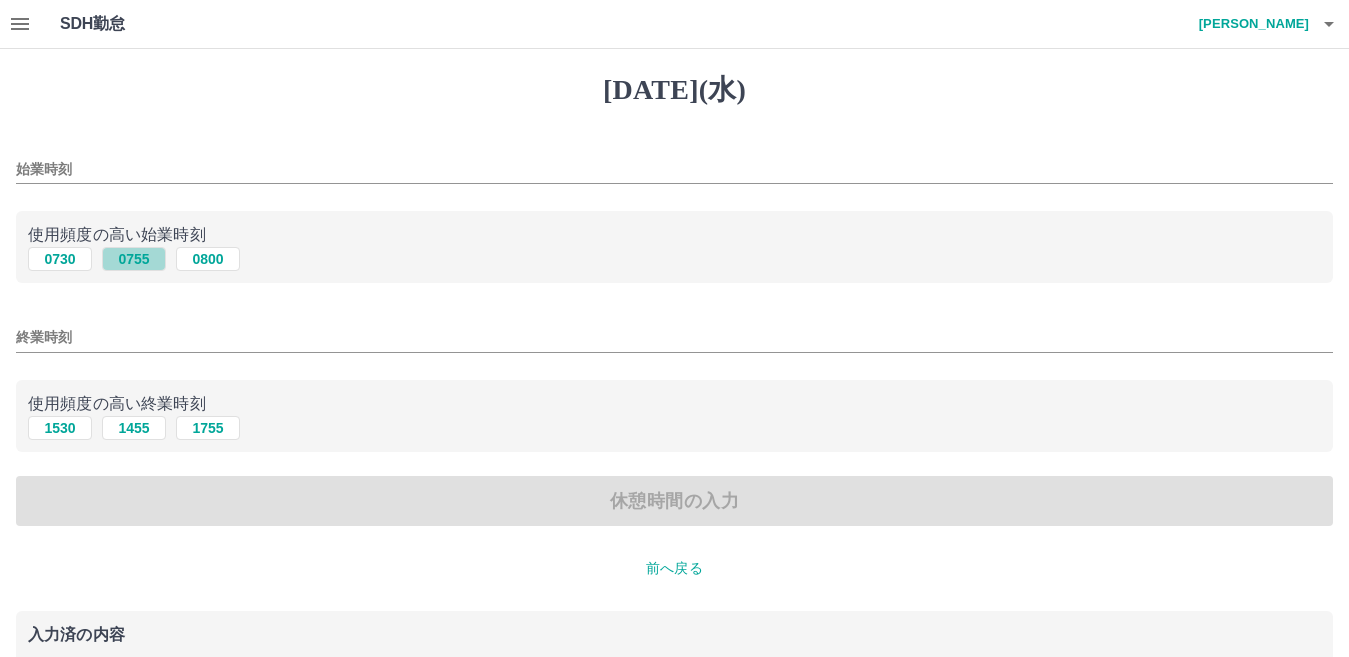 click on "0755" at bounding box center [134, 259] 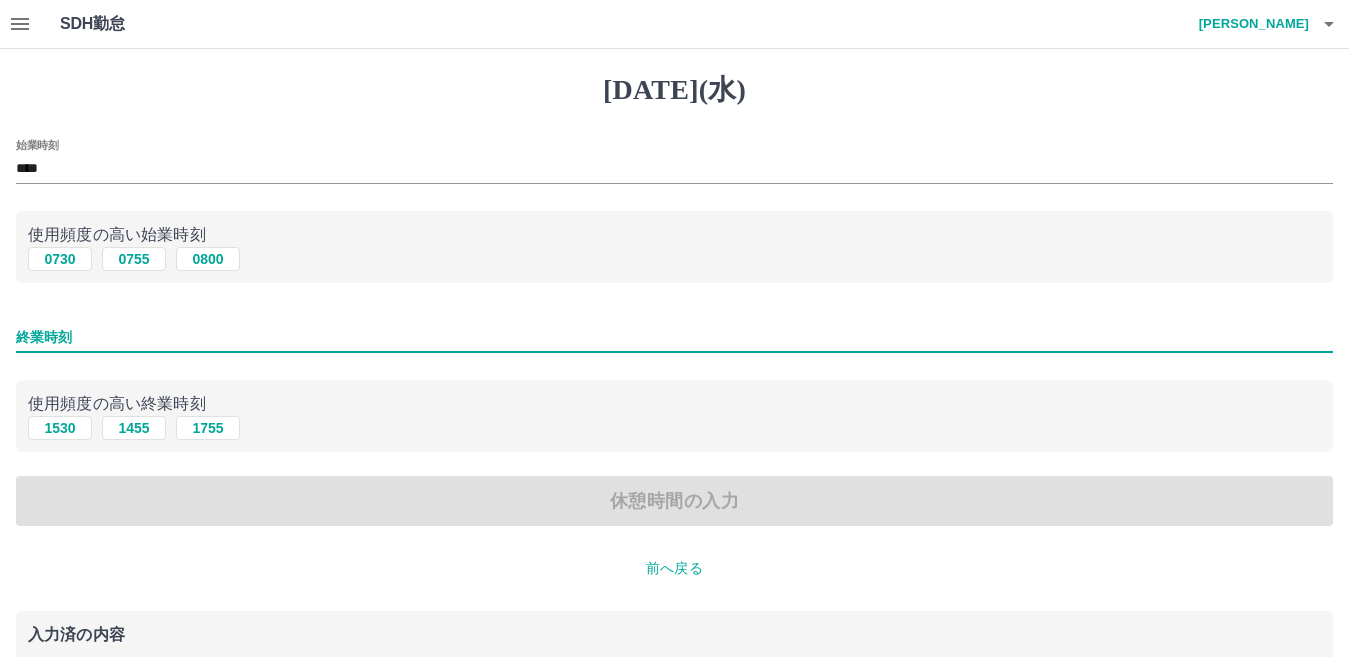 click on "終業時刻" at bounding box center [674, 337] 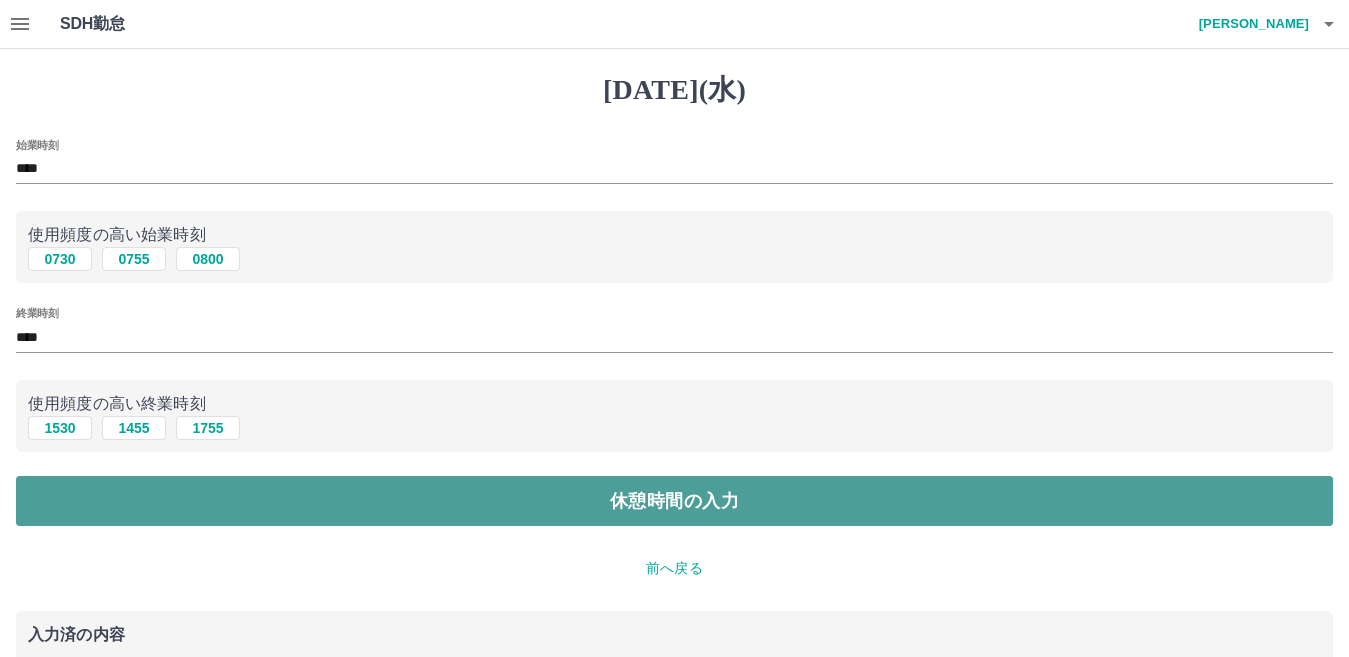 click on "休憩時間の入力" at bounding box center (674, 501) 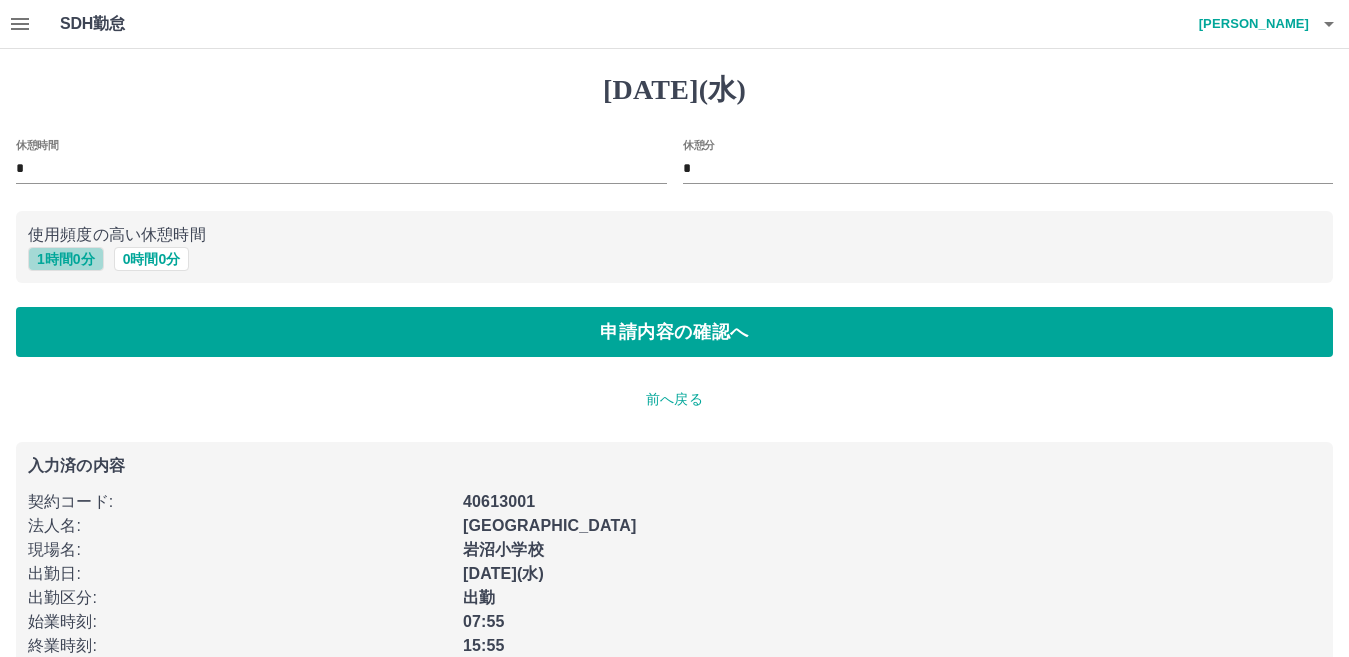 click on "1 時間 0 分" at bounding box center [66, 259] 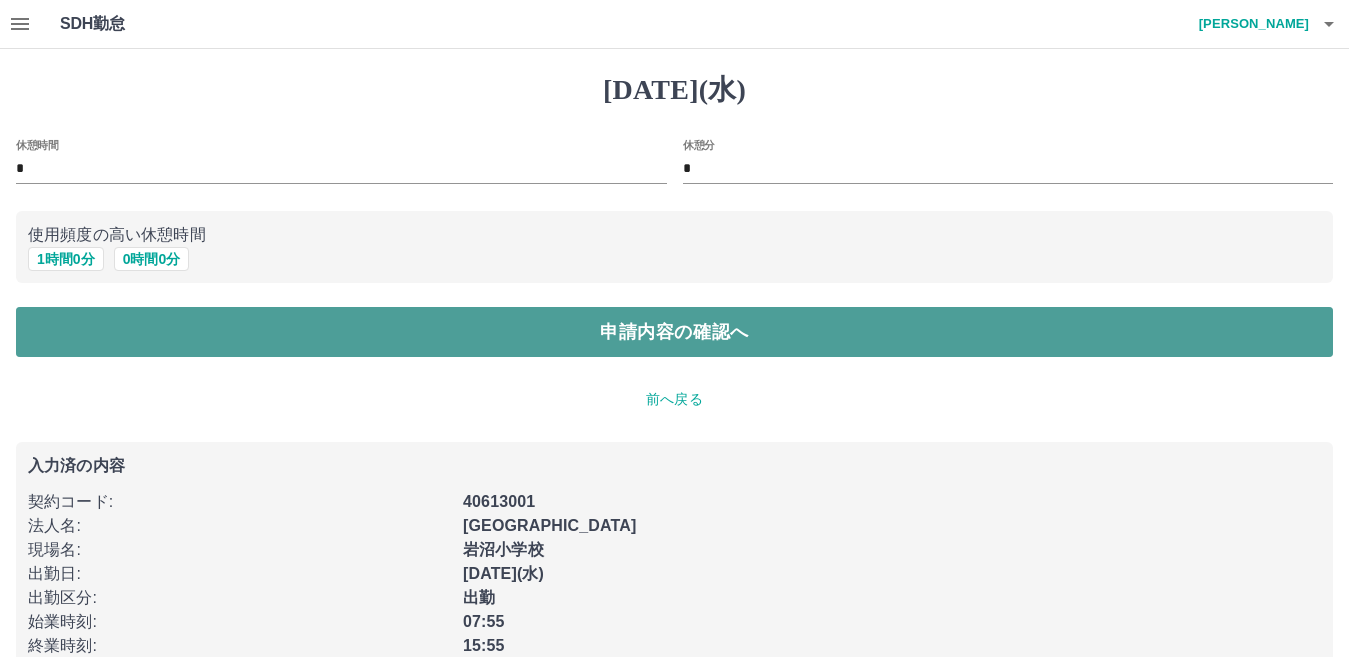 click on "申請内容の確認へ" at bounding box center (674, 332) 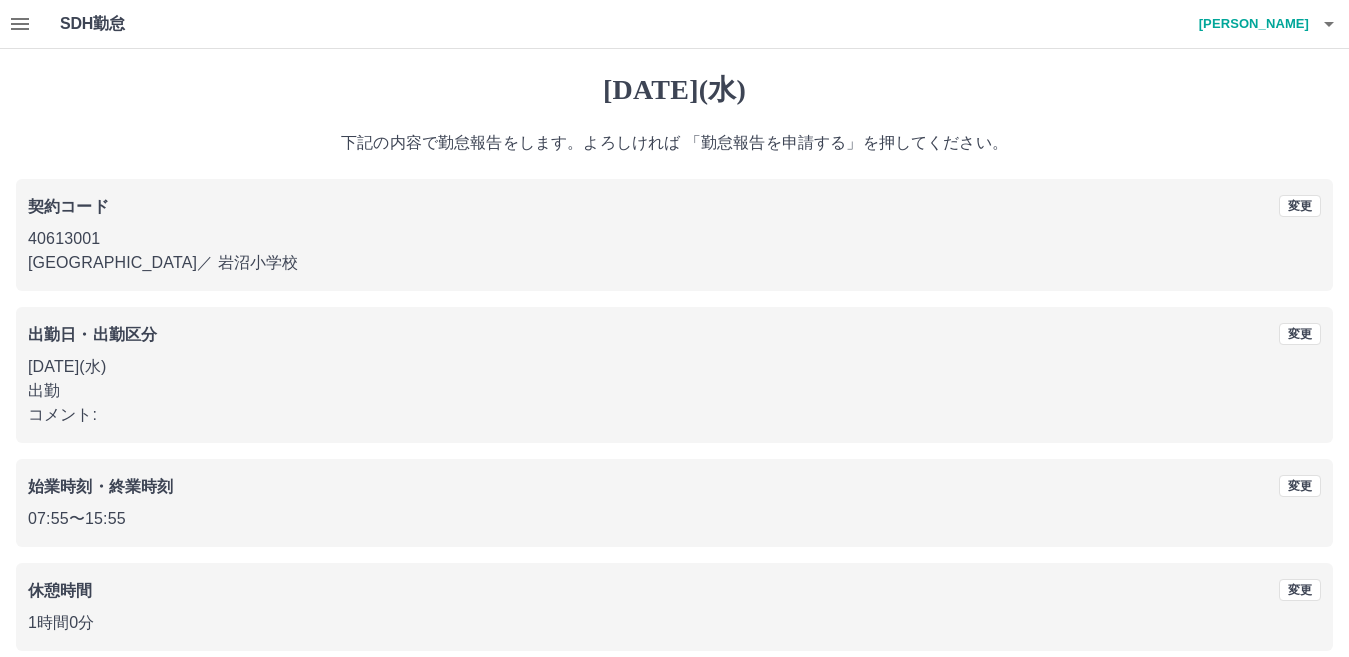 scroll, scrollTop: 92, scrollLeft: 0, axis: vertical 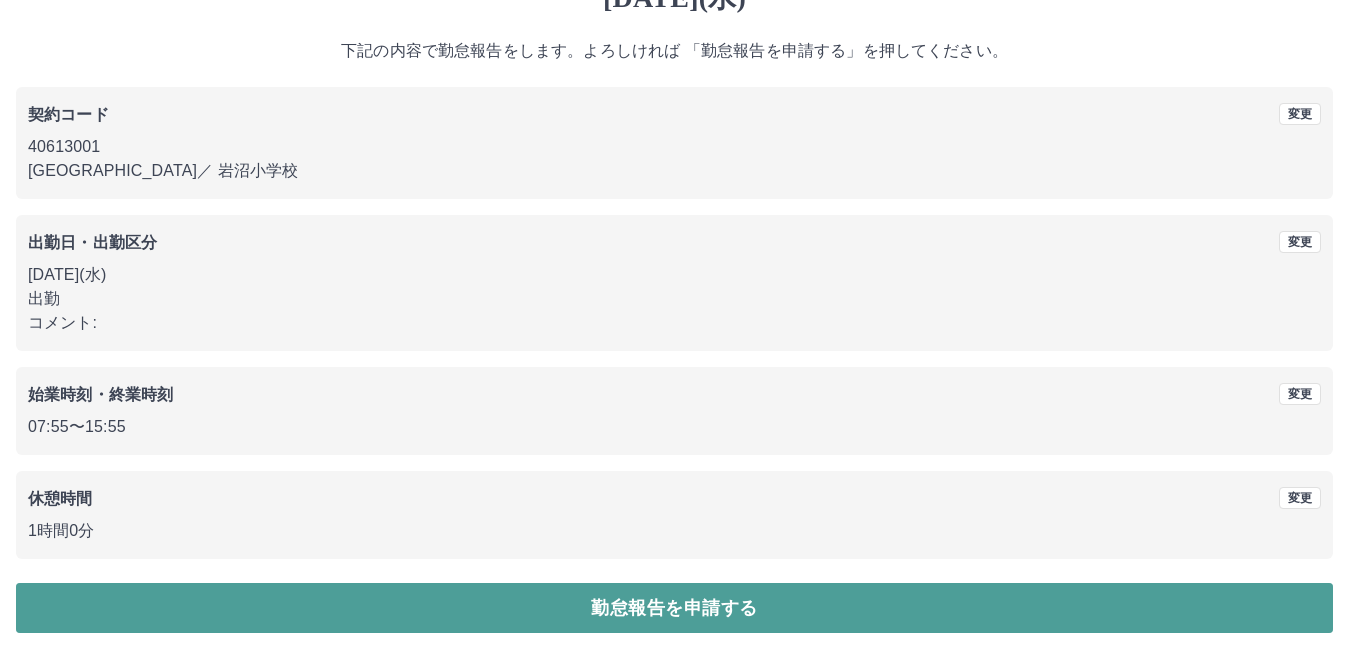 click on "勤怠報告を申請する" at bounding box center [674, 608] 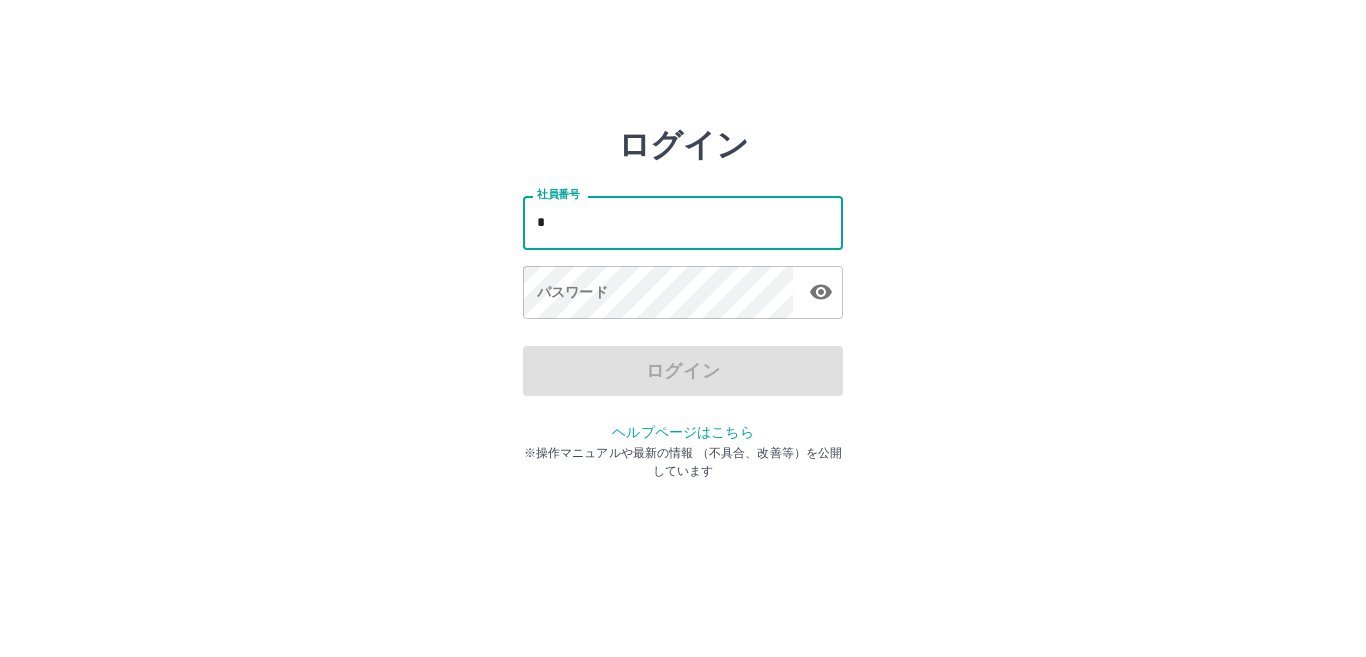 scroll, scrollTop: 0, scrollLeft: 0, axis: both 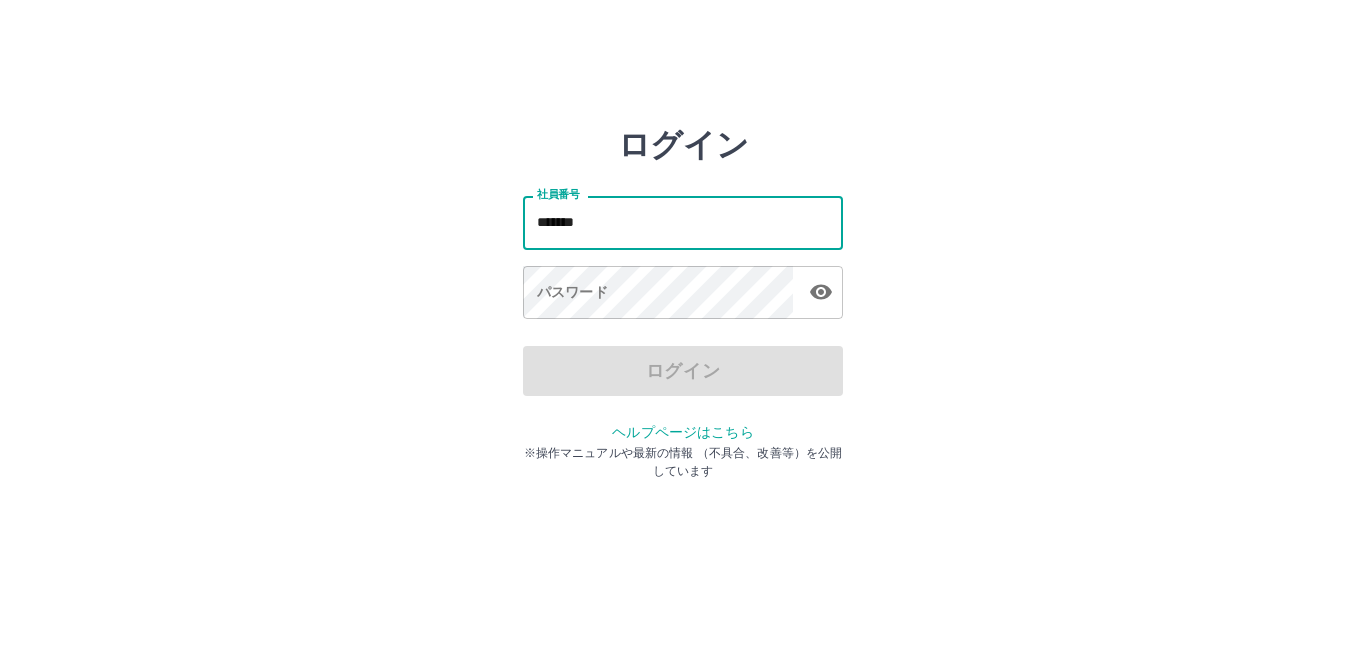 type on "*******" 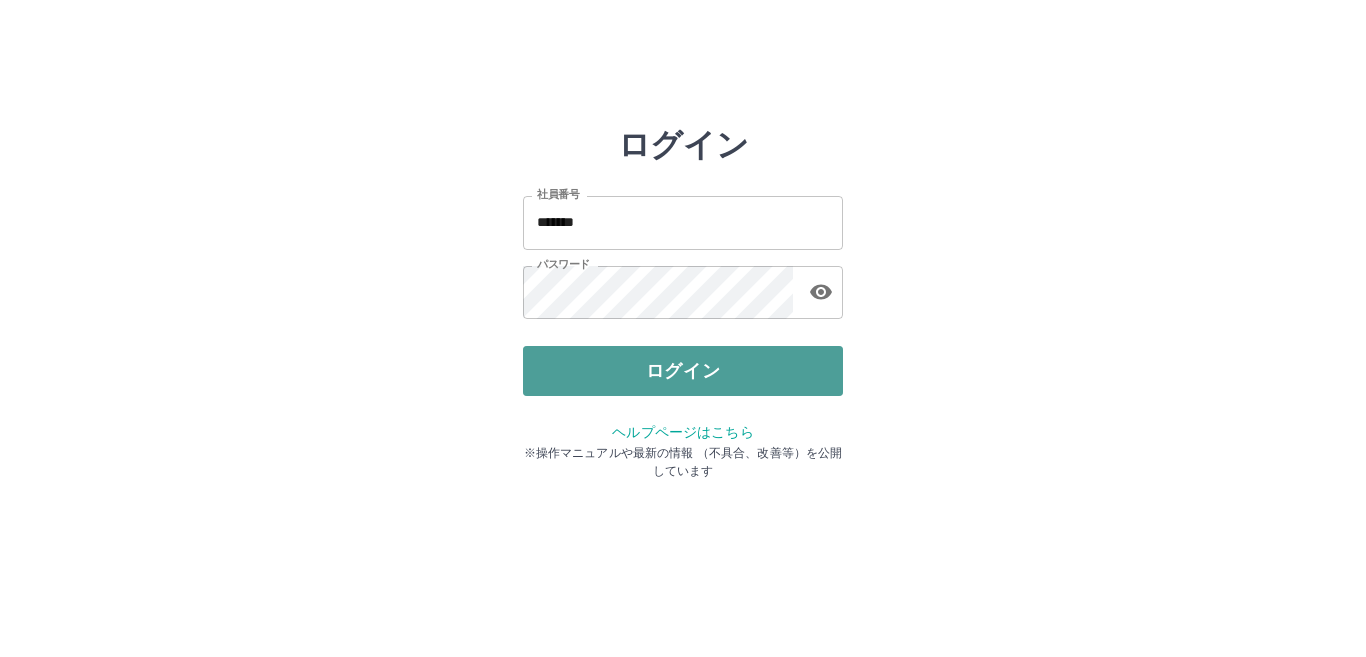 click on "ログイン" at bounding box center (683, 371) 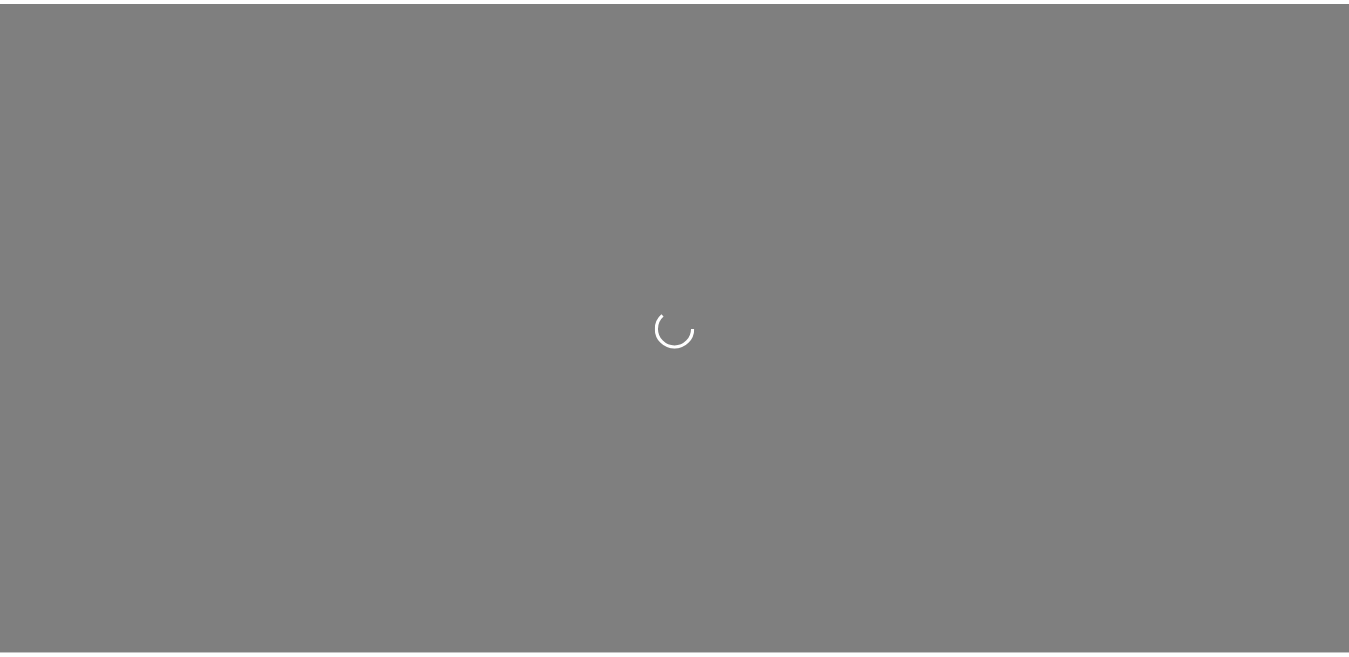 scroll, scrollTop: 0, scrollLeft: 0, axis: both 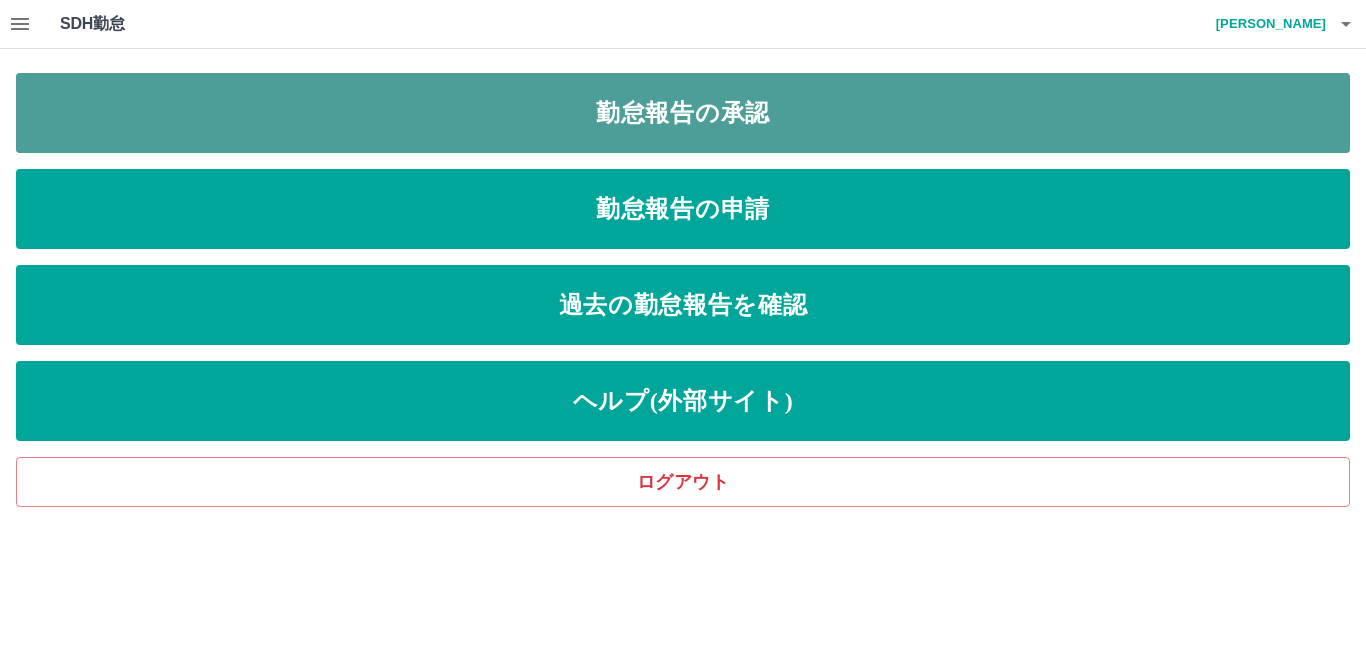 click on "勤怠報告の承認" at bounding box center [683, 113] 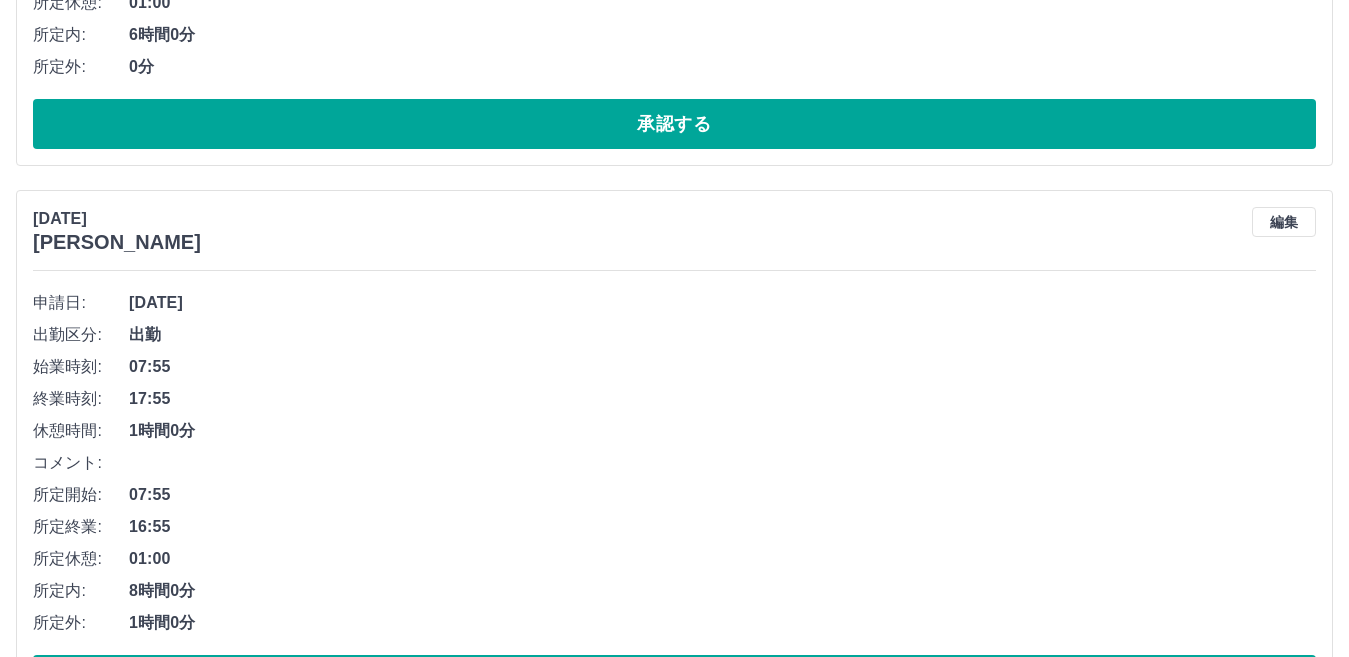 scroll, scrollTop: 2919, scrollLeft: 0, axis: vertical 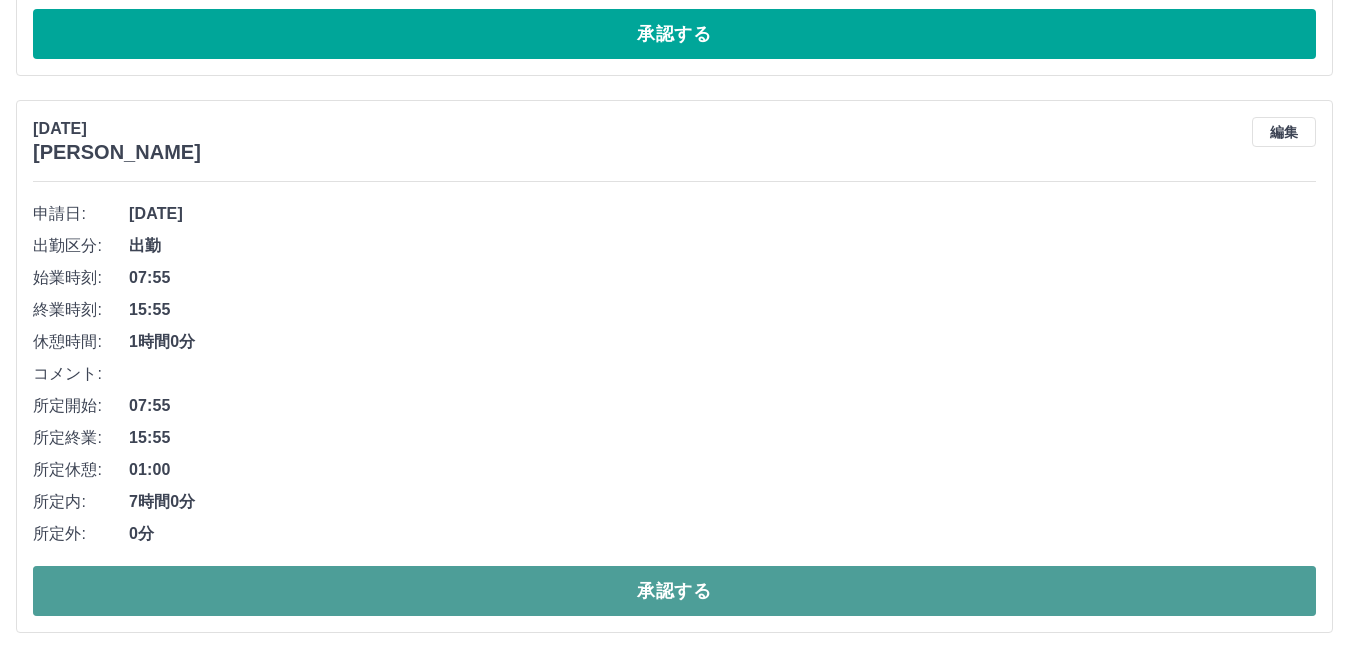 click on "承認する" at bounding box center [674, 591] 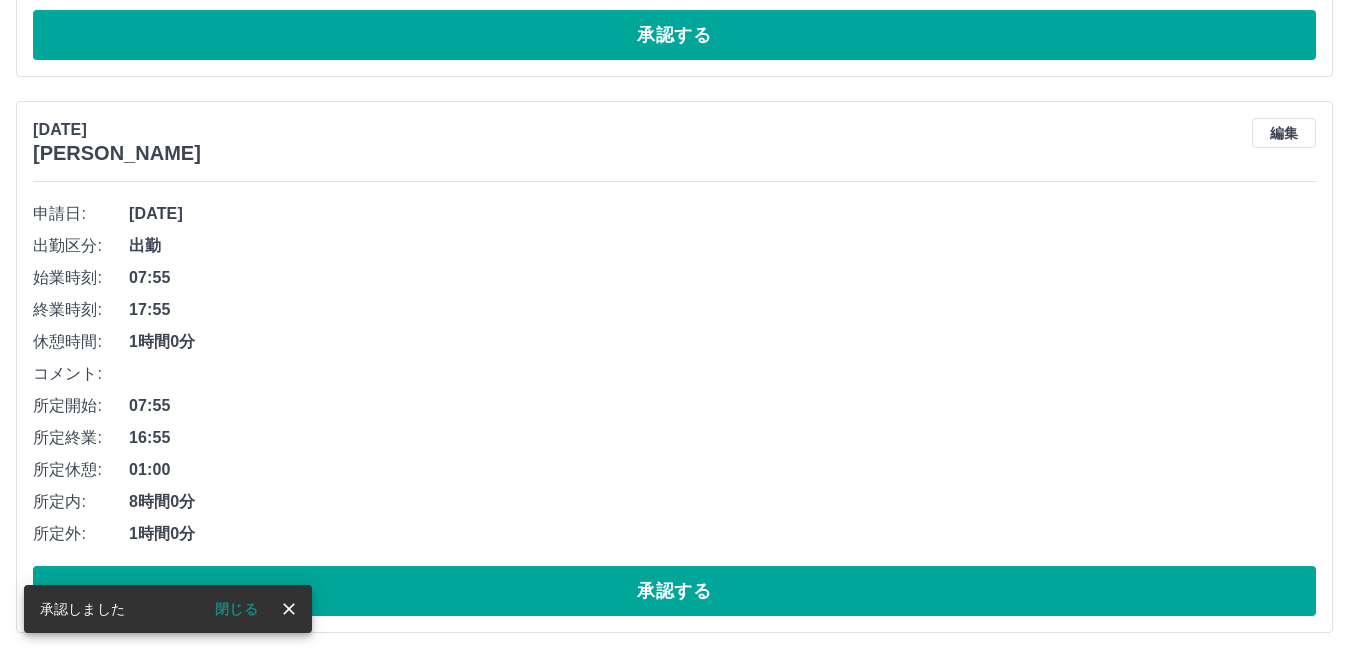 scroll, scrollTop: 2362, scrollLeft: 0, axis: vertical 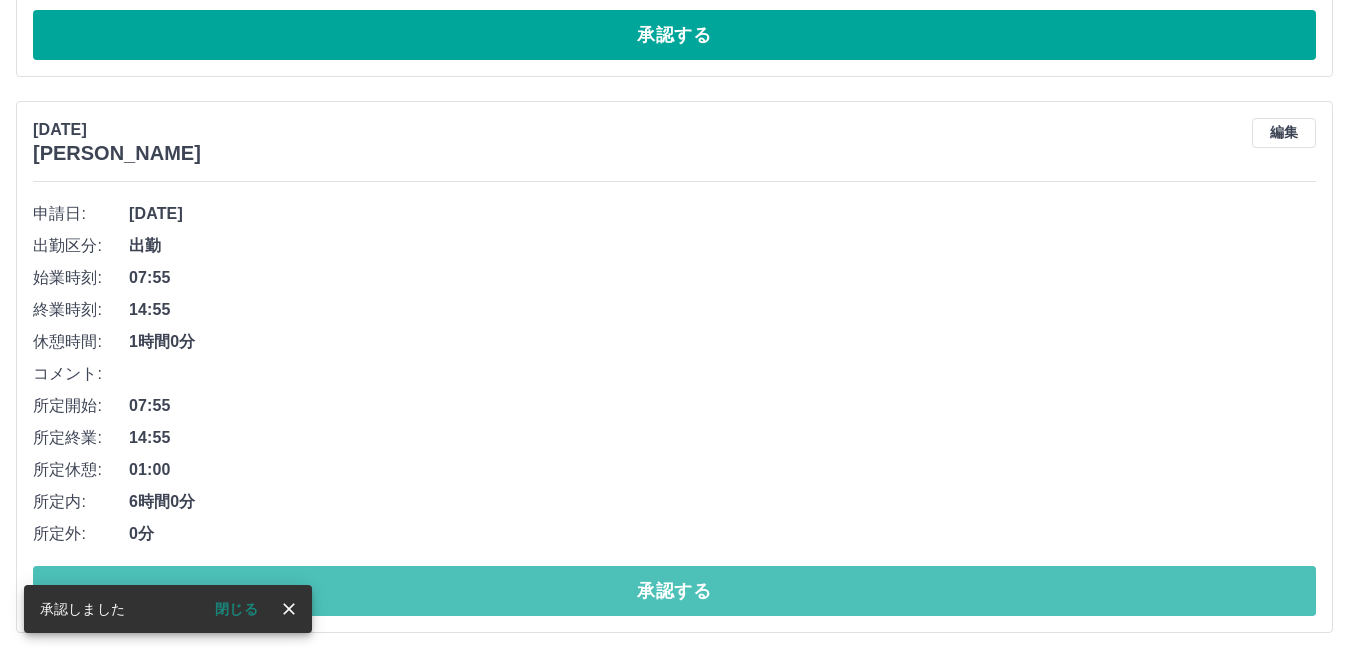 click on "承認する" at bounding box center [674, 591] 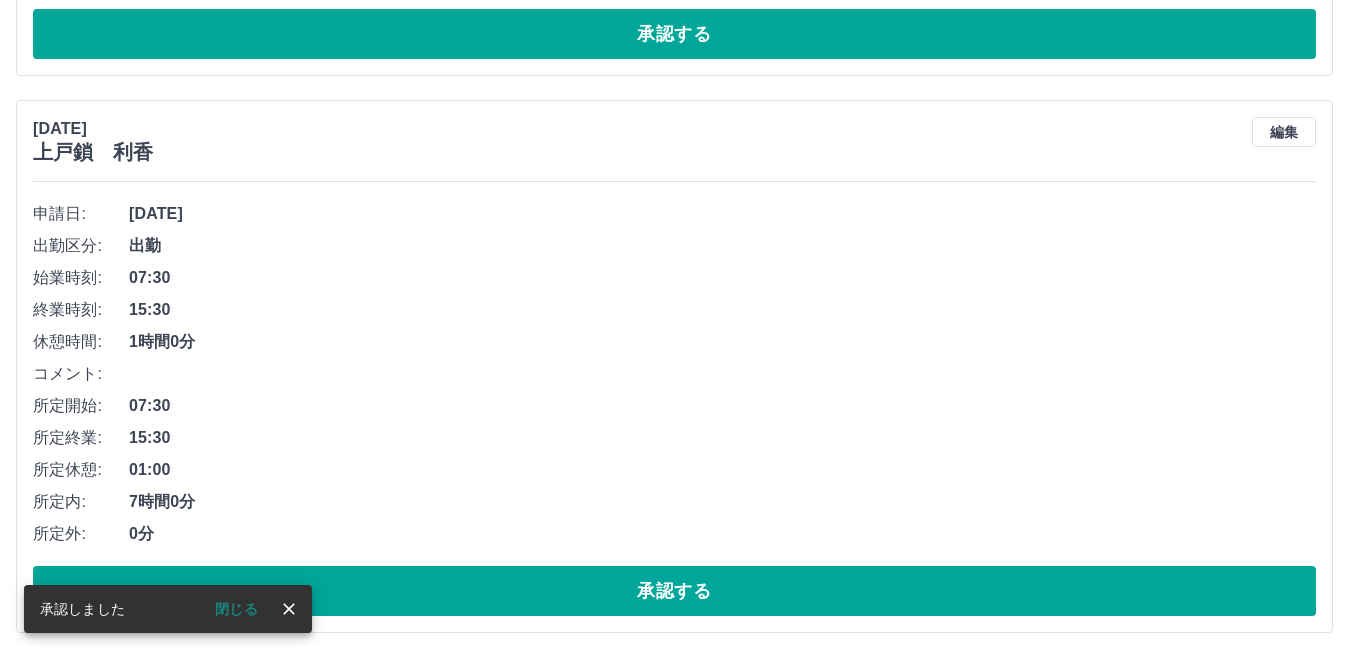 scroll, scrollTop: 1250, scrollLeft: 0, axis: vertical 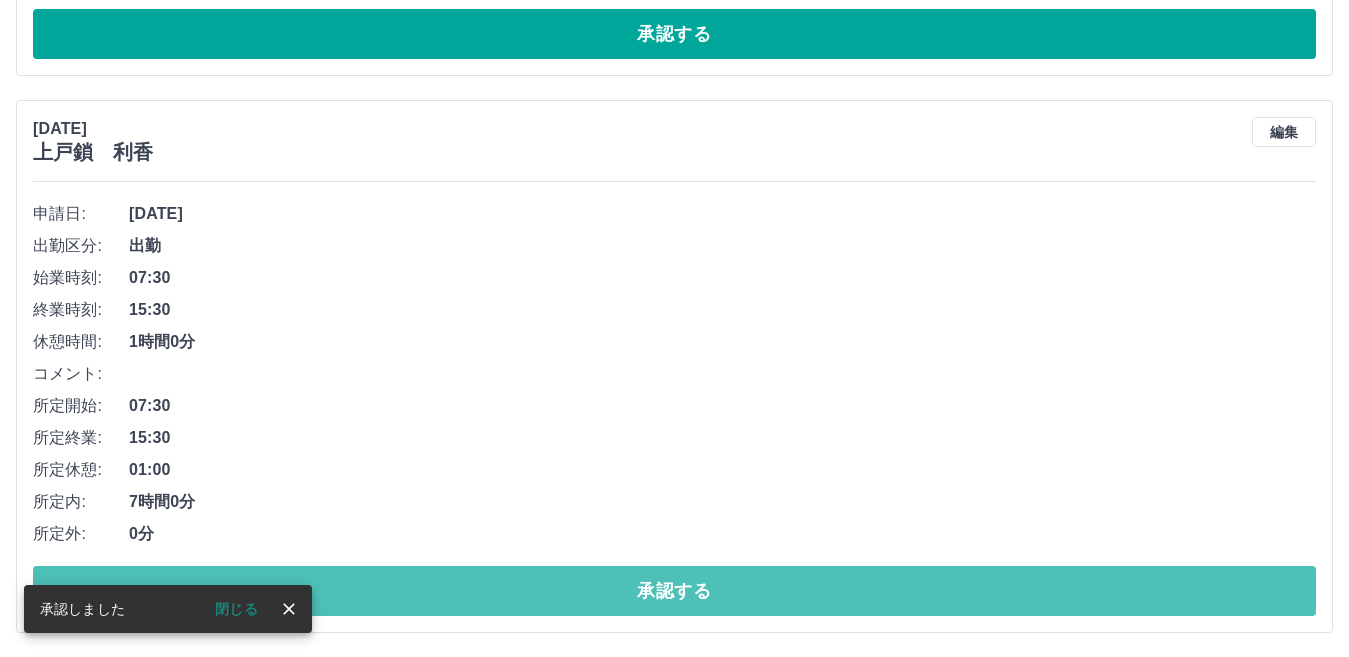 click on "承認する" at bounding box center [674, 591] 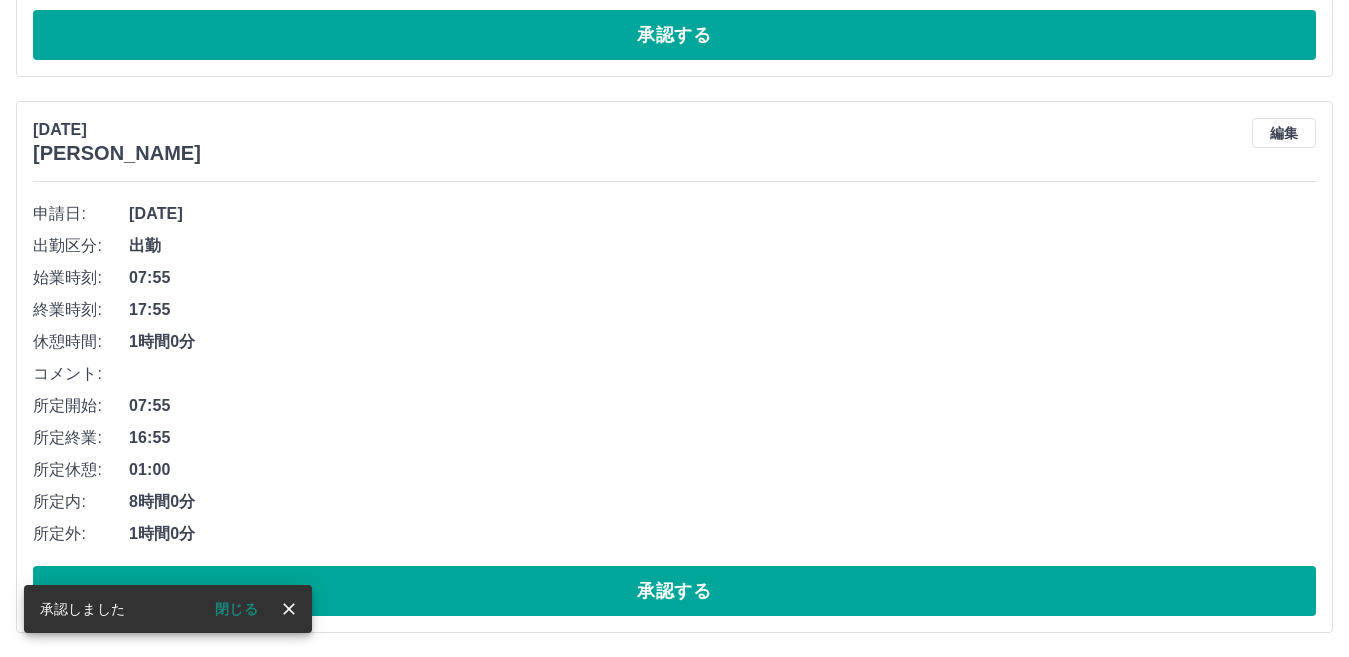 scroll, scrollTop: 693, scrollLeft: 0, axis: vertical 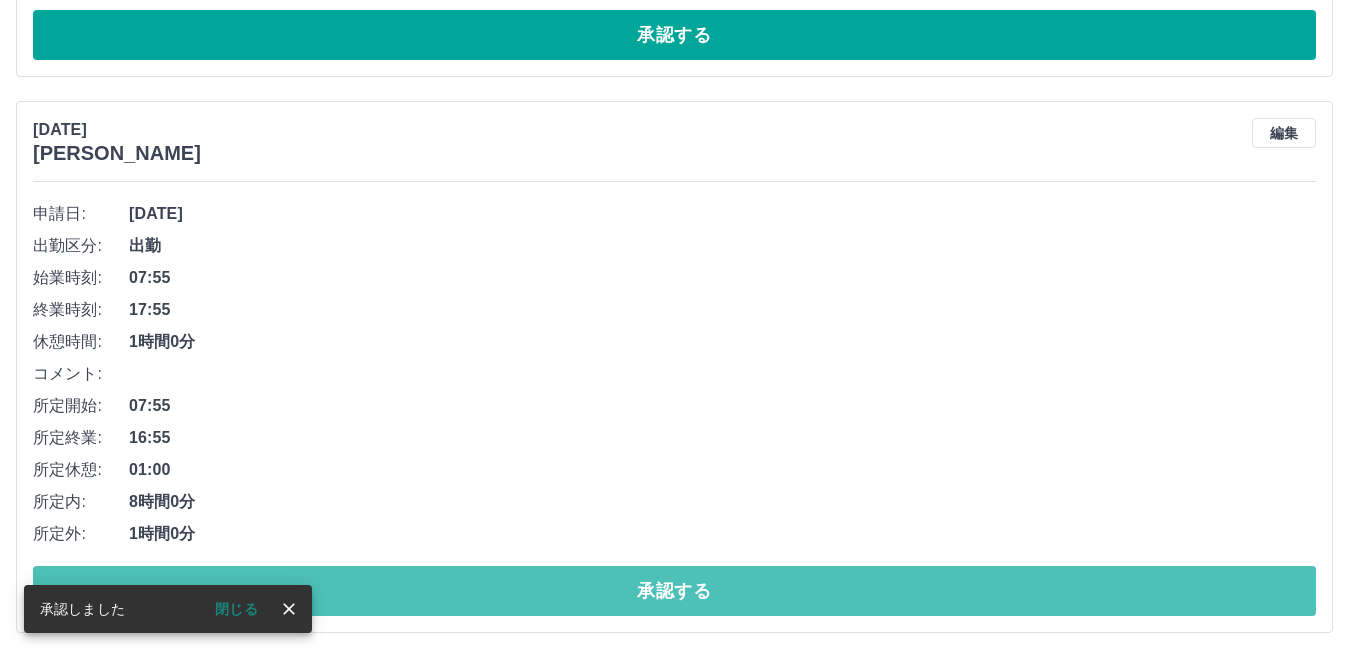 click on "承認する" at bounding box center (674, 591) 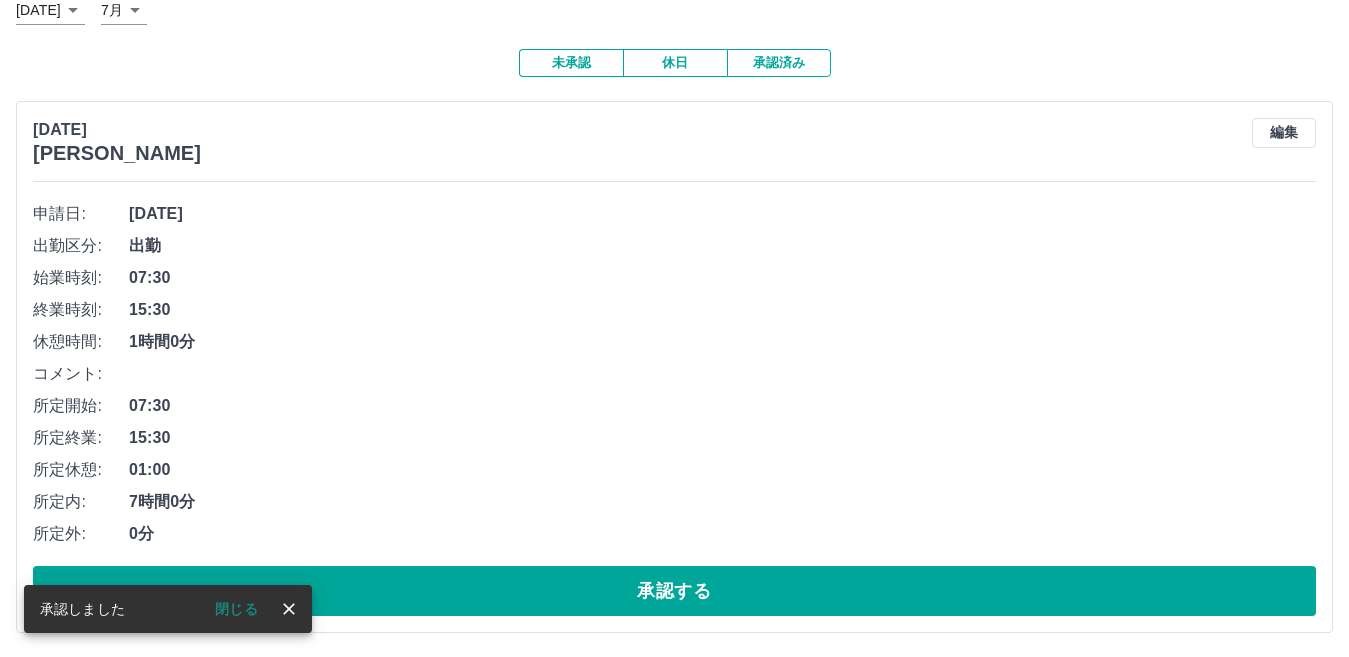 scroll, scrollTop: 137, scrollLeft: 0, axis: vertical 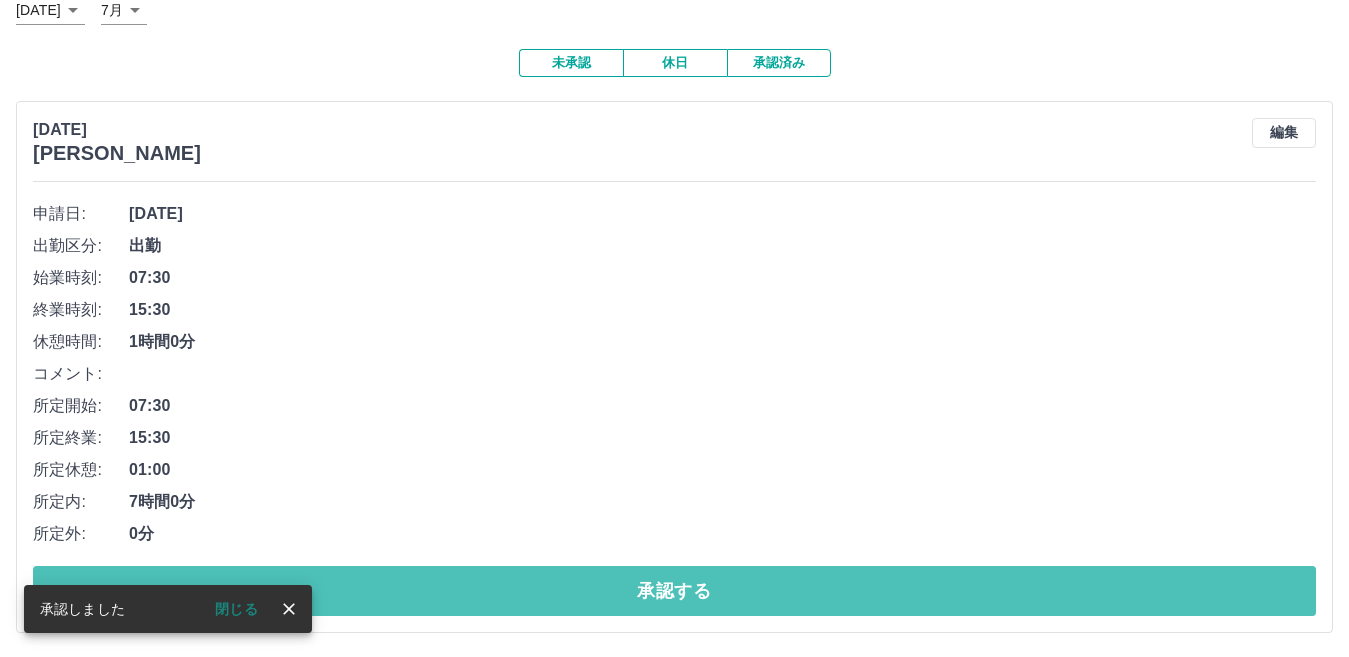 click on "承認する" at bounding box center [674, 591] 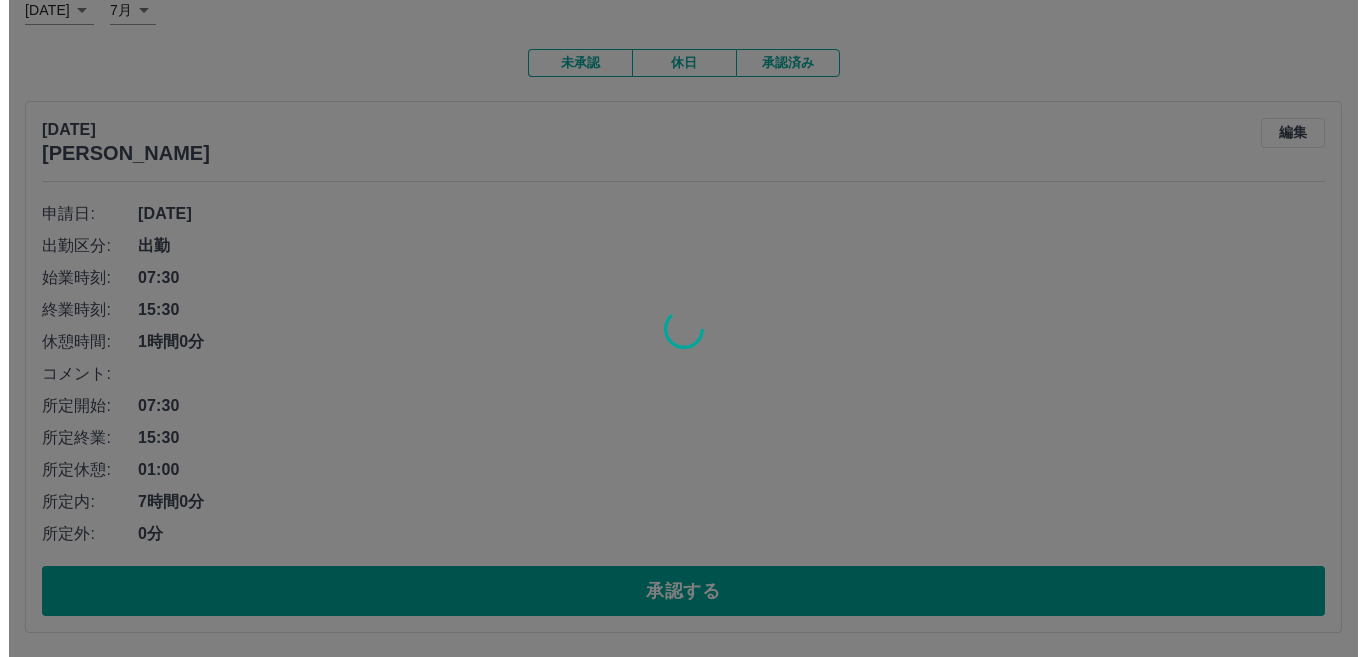 scroll, scrollTop: 0, scrollLeft: 0, axis: both 